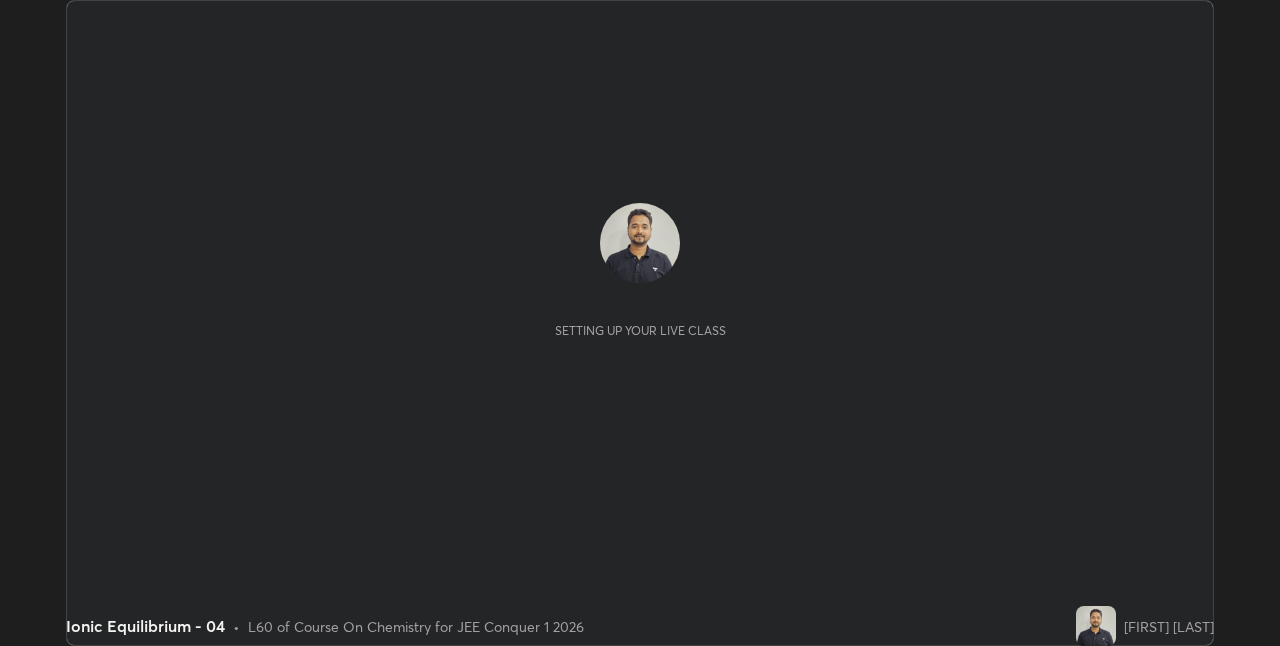 scroll, scrollTop: 0, scrollLeft: 0, axis: both 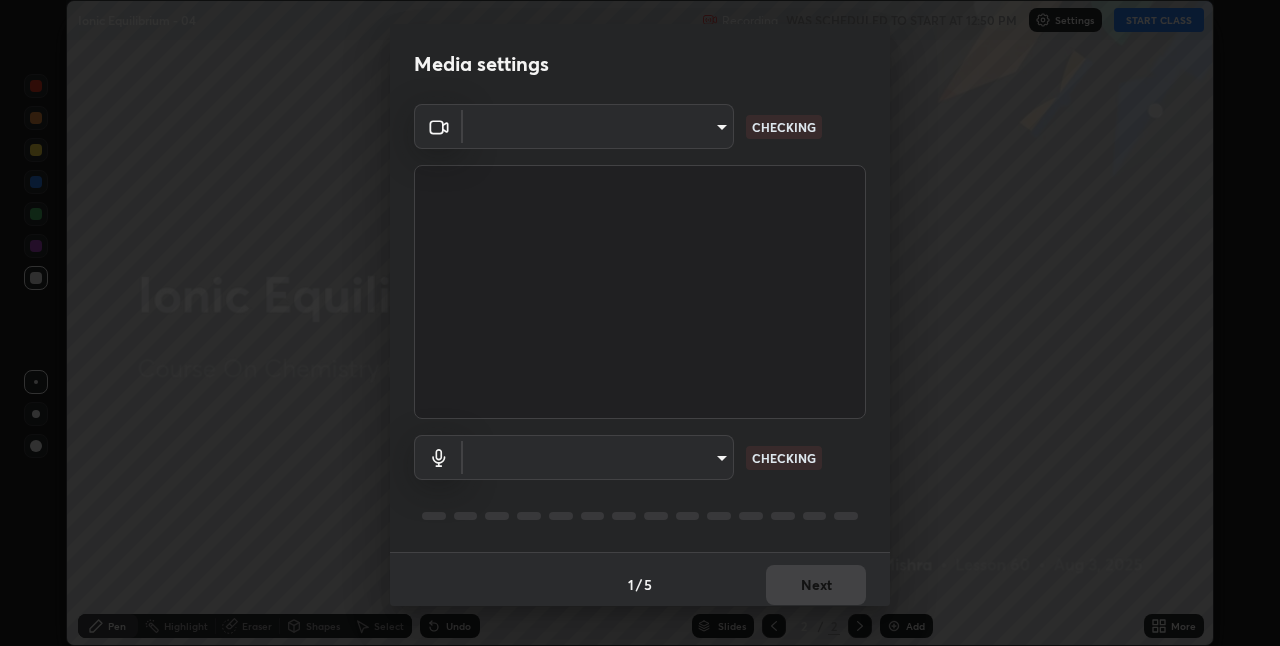 type on "028e6636b9c1bc203e9b8b979946ed412555754adccde9980a10a4eaffcc1ffb" 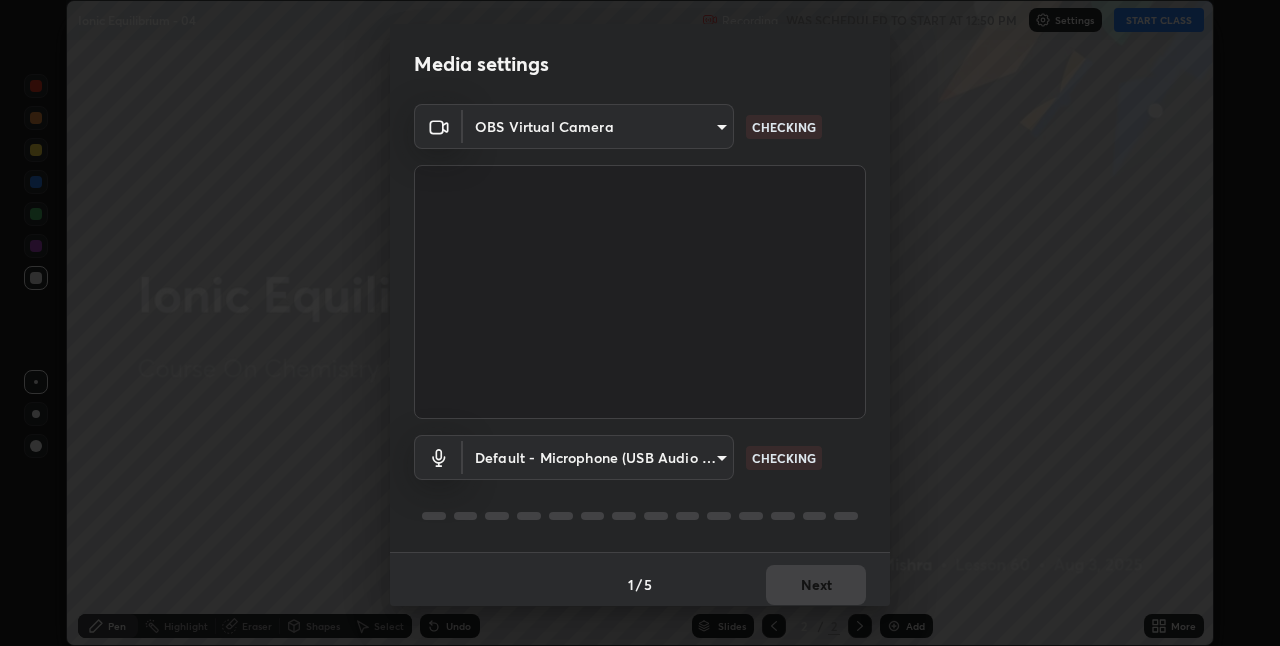 click on "Erase all Ionic Equilibrium - 04 Recording WAS SCHEDULED TO START AT  12:50 PM Settings START CLASS Setting up your live class Ionic Equilibrium - 04 • L60 of Course On Chemistry for JEE Conquer 1 2026 [FIRST] [LAST] Pen Highlight Eraser Shapes Select Undo Slides 2 / 2 Add More No doubts shared Encourage your learners to ask a doubt for better clarity Report an issue Reason for reporting Buffering Chat not working Audio - Video sync issue Educator video quality low ​ Attach an image Report Media settings OBS Virtual Camera [HASH] CHECKING Default - Microphone (USB Audio Device) default CHECKING 1 / 5 Next" at bounding box center (640, 323) 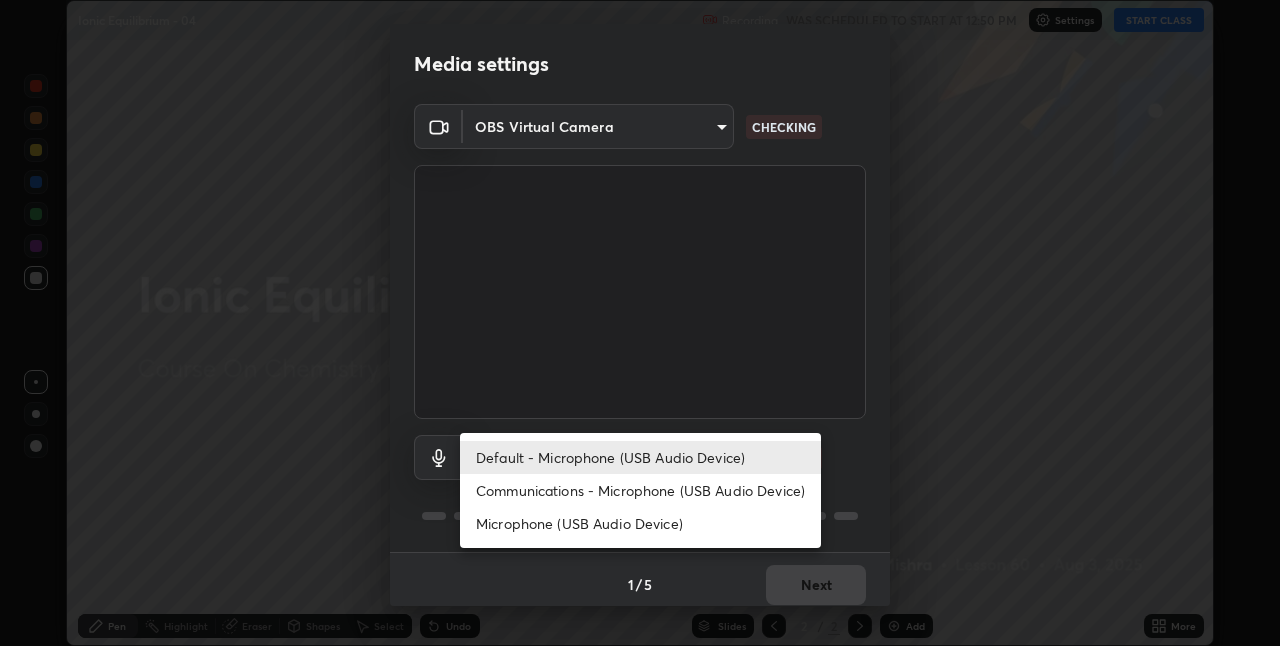 click on "Communications - Microphone (USB Audio Device)" at bounding box center [640, 490] 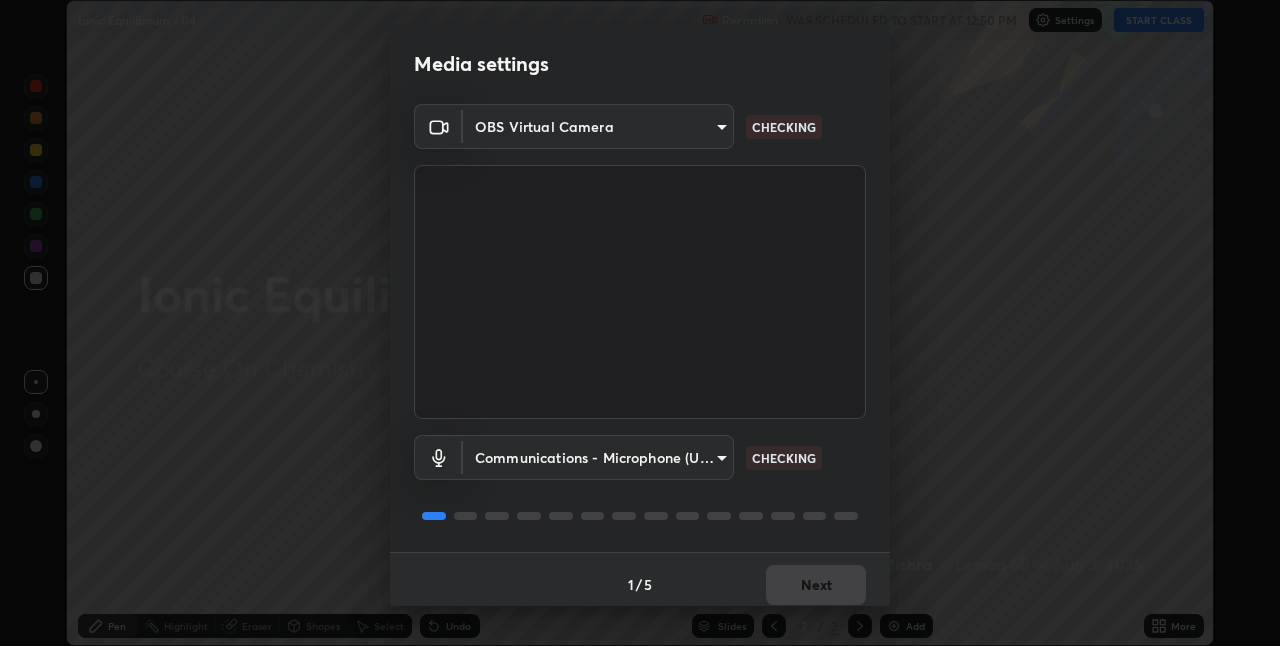 click on "Erase all Ionic Equilibrium - 04 Recording WAS SCHEDULED TO START AT  12:50 PM Settings START CLASS Setting up your live class Ionic Equilibrium - 04 • L60 of Course On Chemistry for JEE Conquer 1 2026 [FIRST] [LAST] Pen Highlight Eraser Shapes Select Undo Slides 2 / 2 Add More No doubts shared Encourage your learners to ask a doubt for better clarity Report an issue Reason for reporting Buffering Chat not working Audio - Video sync issue Educator video quality low ​ Attach an image Report Media settings OBS Virtual Camera [HASH] CHECKING Communications - Microphone (USB Audio Device) communications CHECKING 1 / 5 Next" at bounding box center [640, 323] 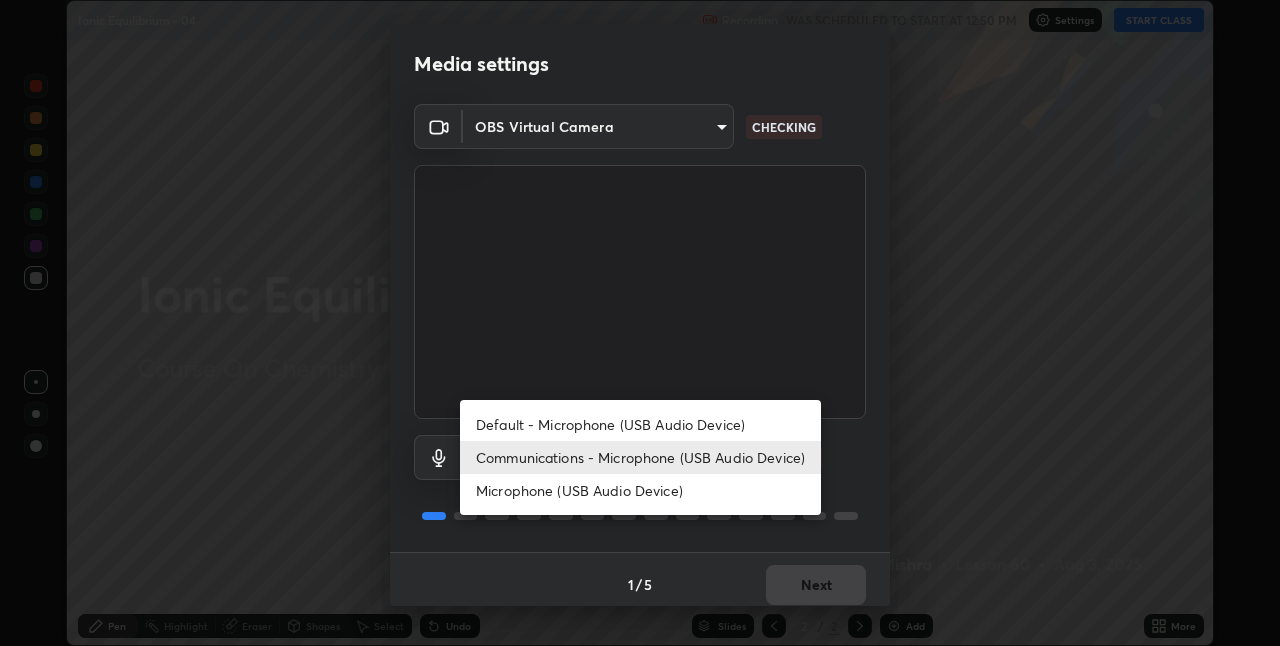 click on "Default - Microphone (USB Audio Device)" at bounding box center (640, 424) 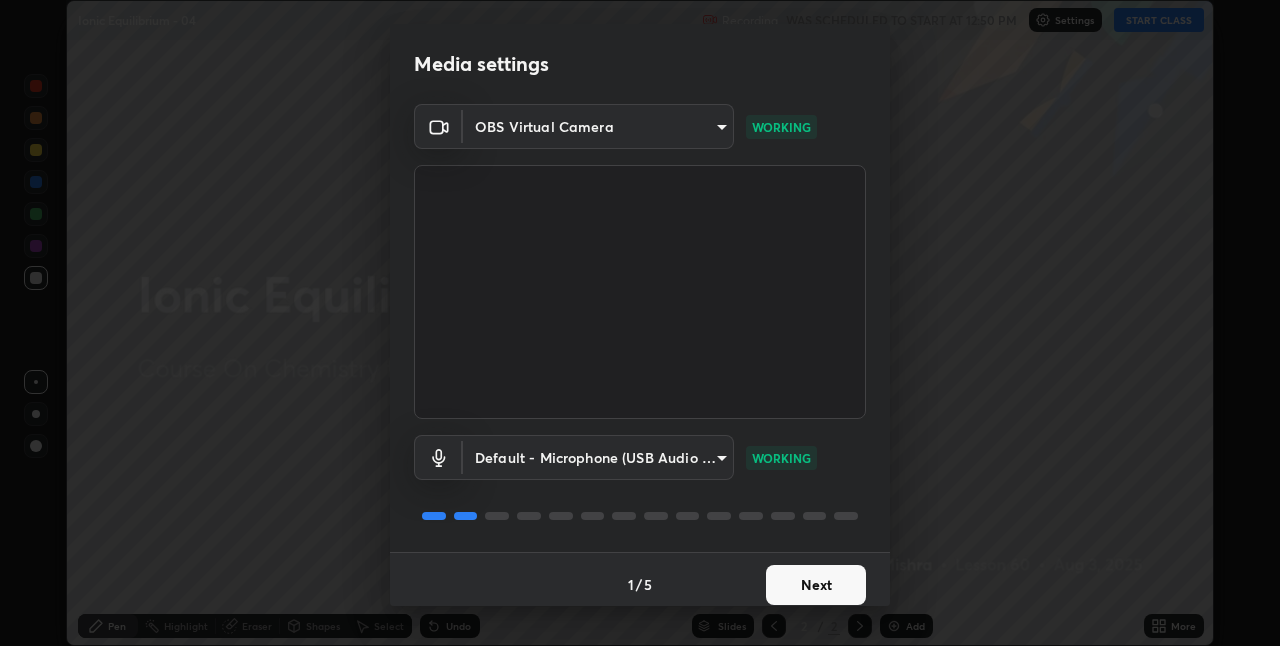 scroll, scrollTop: 10, scrollLeft: 0, axis: vertical 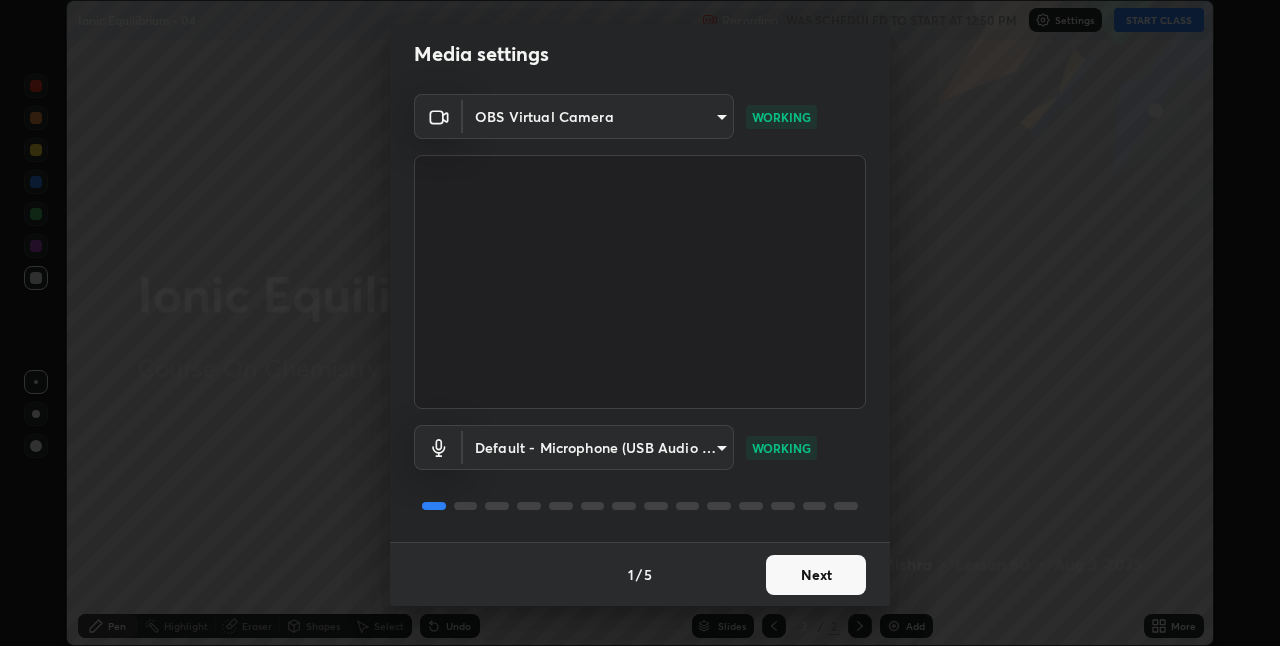 click on "Next" at bounding box center [816, 575] 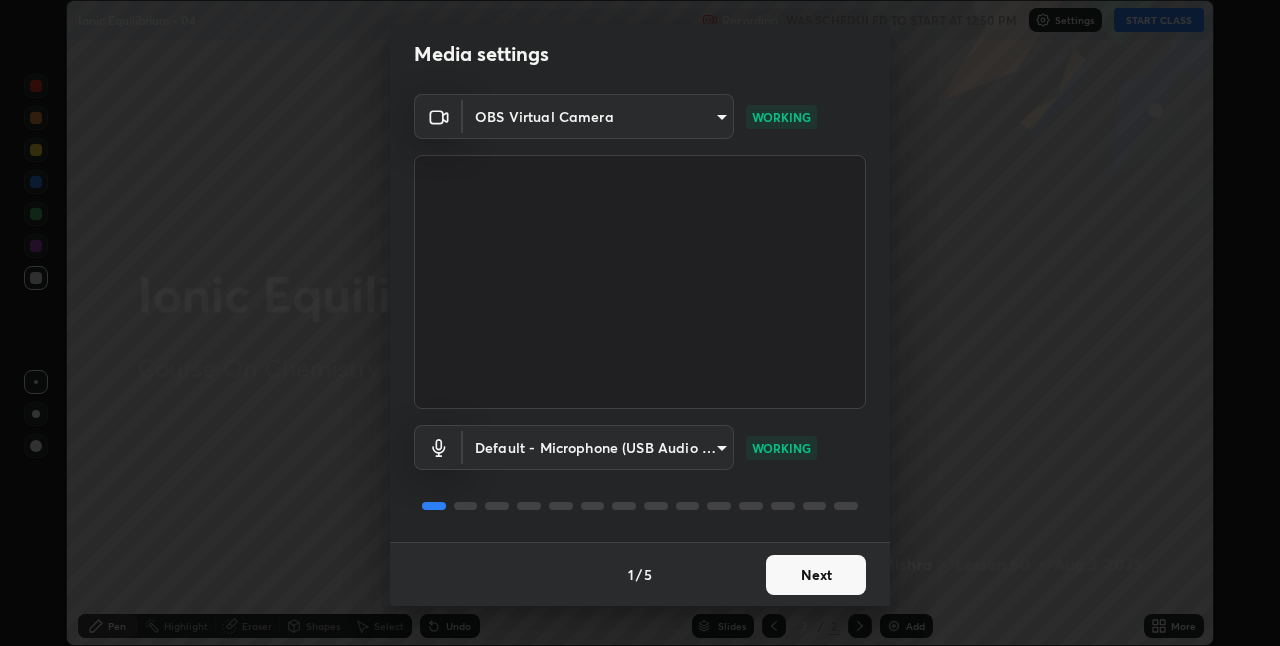scroll, scrollTop: 0, scrollLeft: 0, axis: both 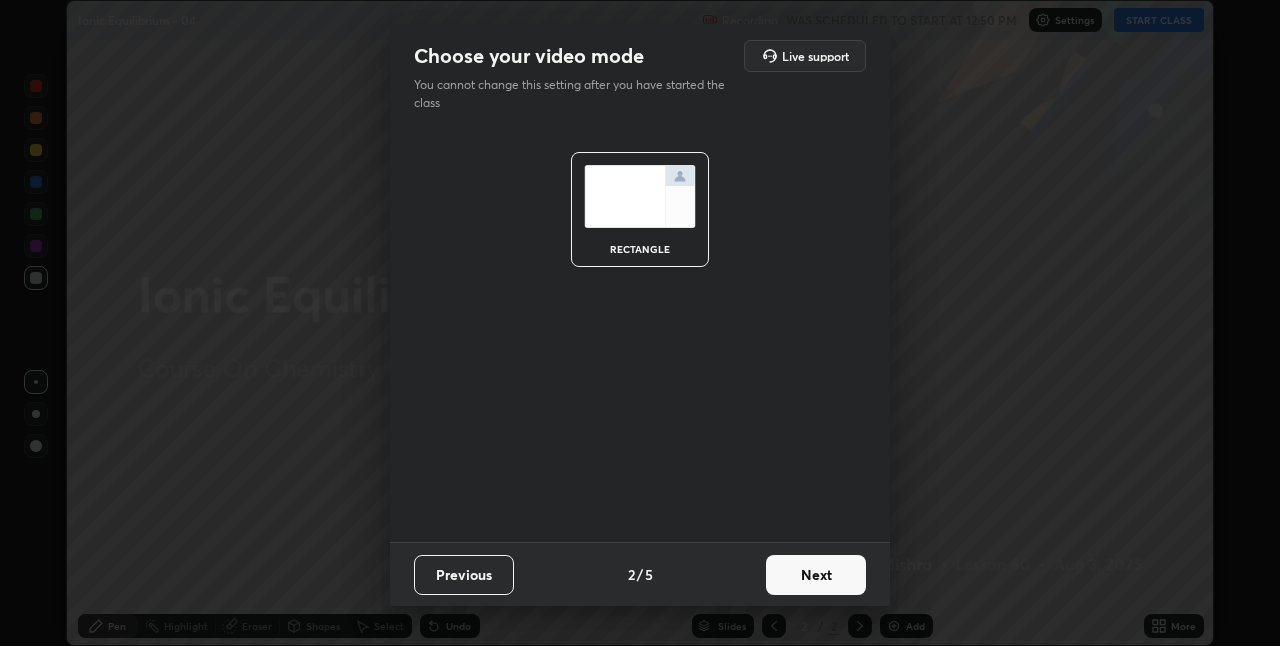 click on "Next" at bounding box center (816, 575) 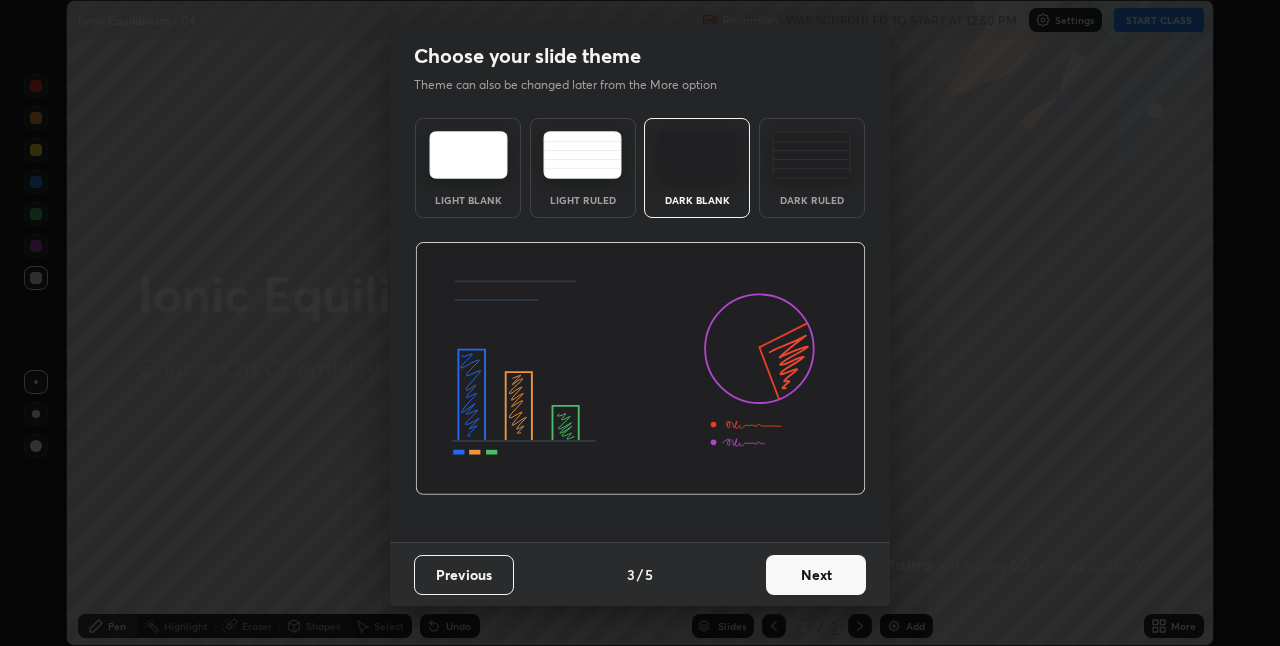 click on "Next" at bounding box center (816, 575) 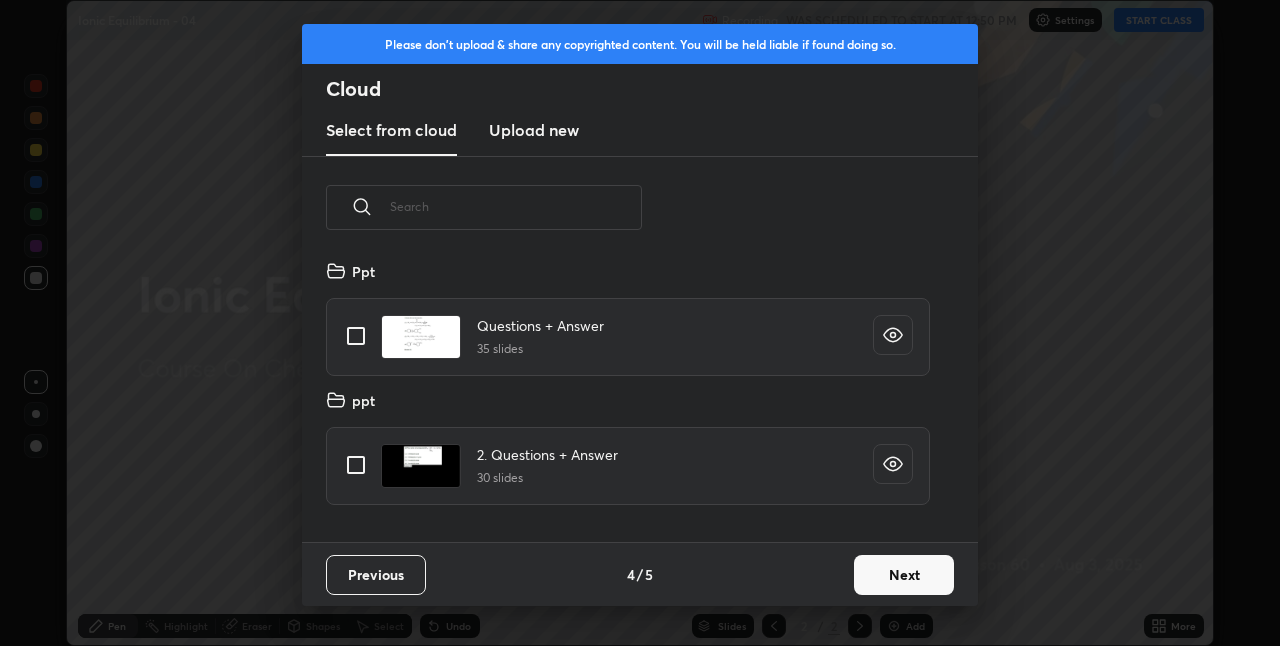 scroll, scrollTop: 7, scrollLeft: 11, axis: both 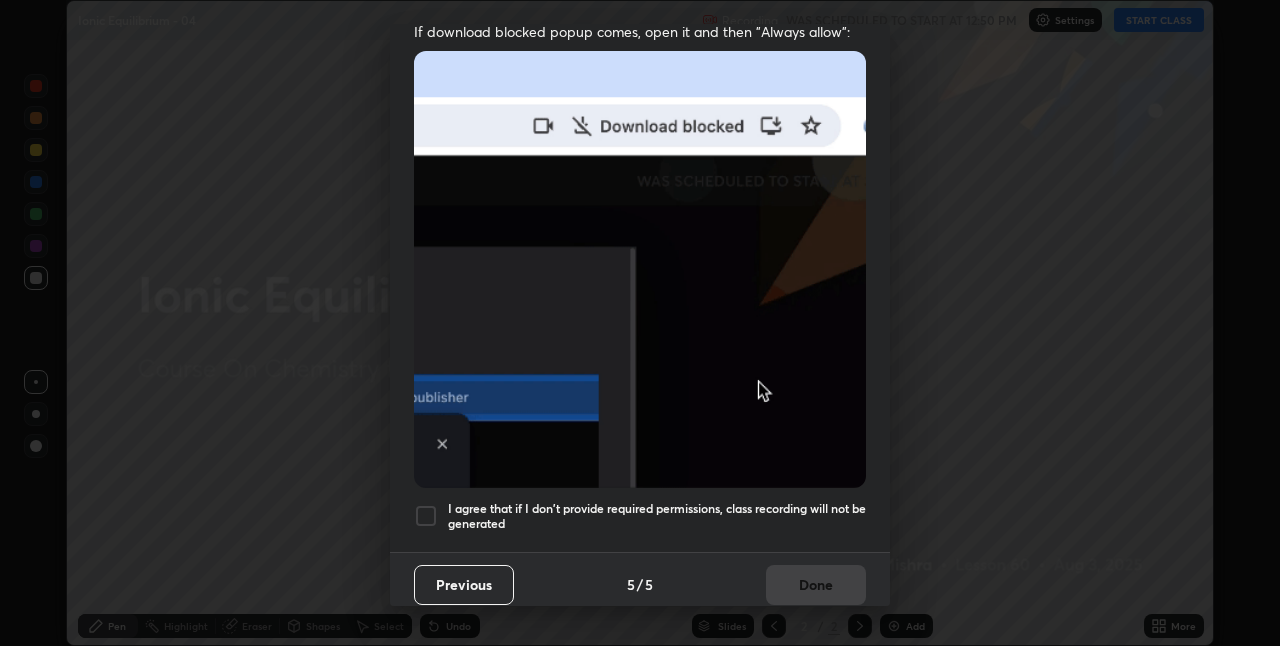 click on "I agree that if I don't provide required permissions, class recording will not be generated" at bounding box center [657, 516] 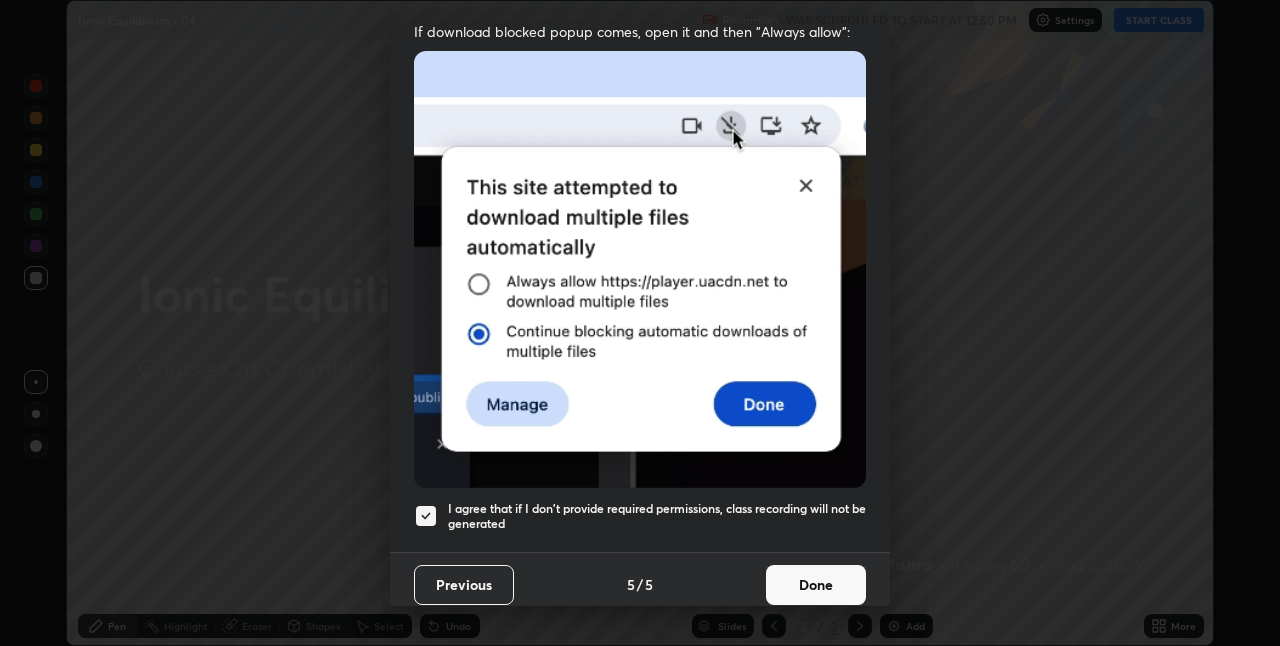 click on "Done" at bounding box center [816, 585] 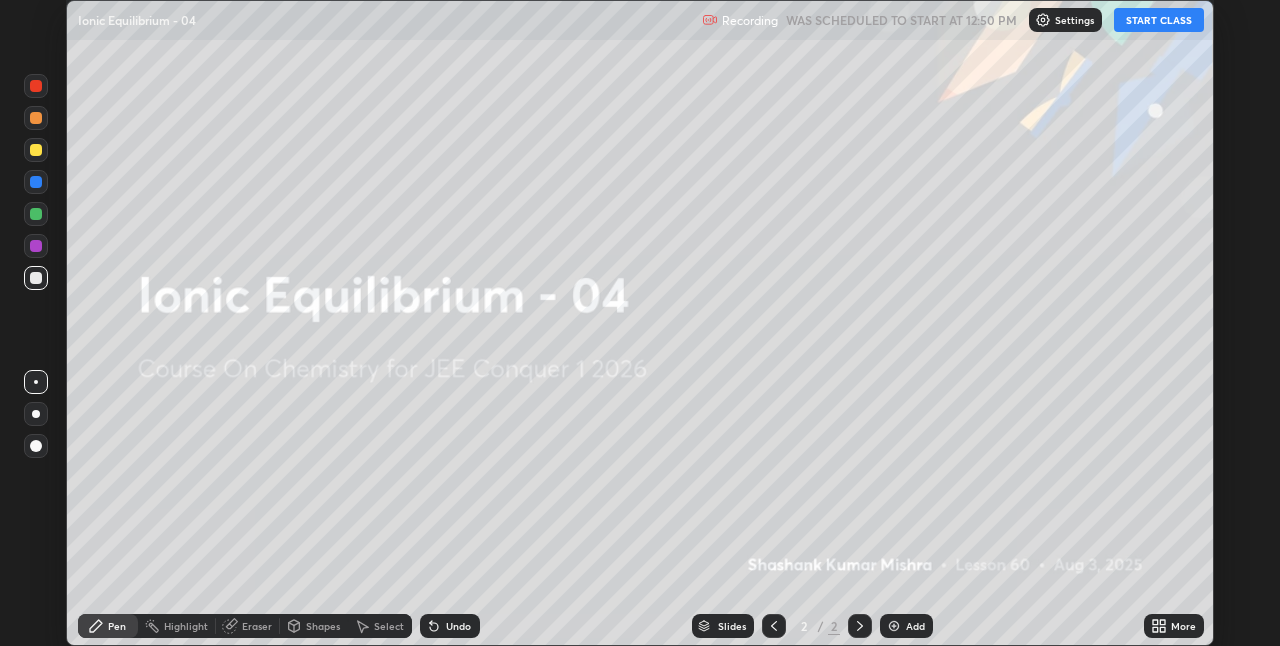 click on "START CLASS" at bounding box center [1159, 20] 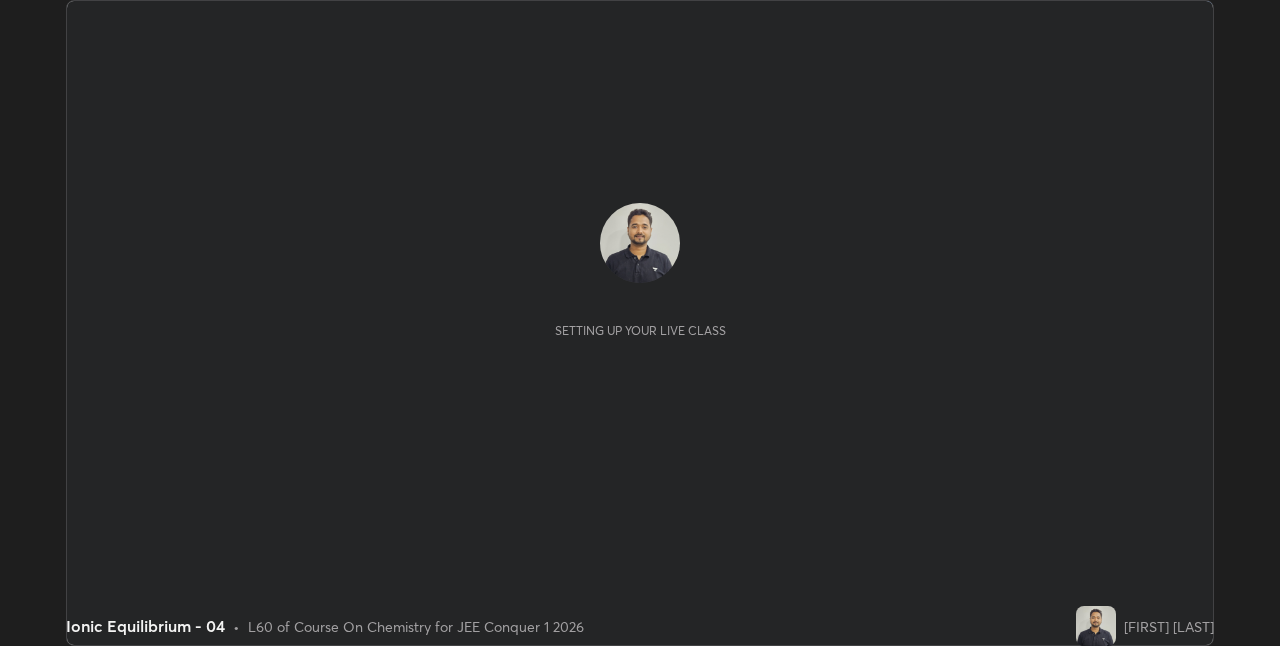 scroll, scrollTop: 0, scrollLeft: 0, axis: both 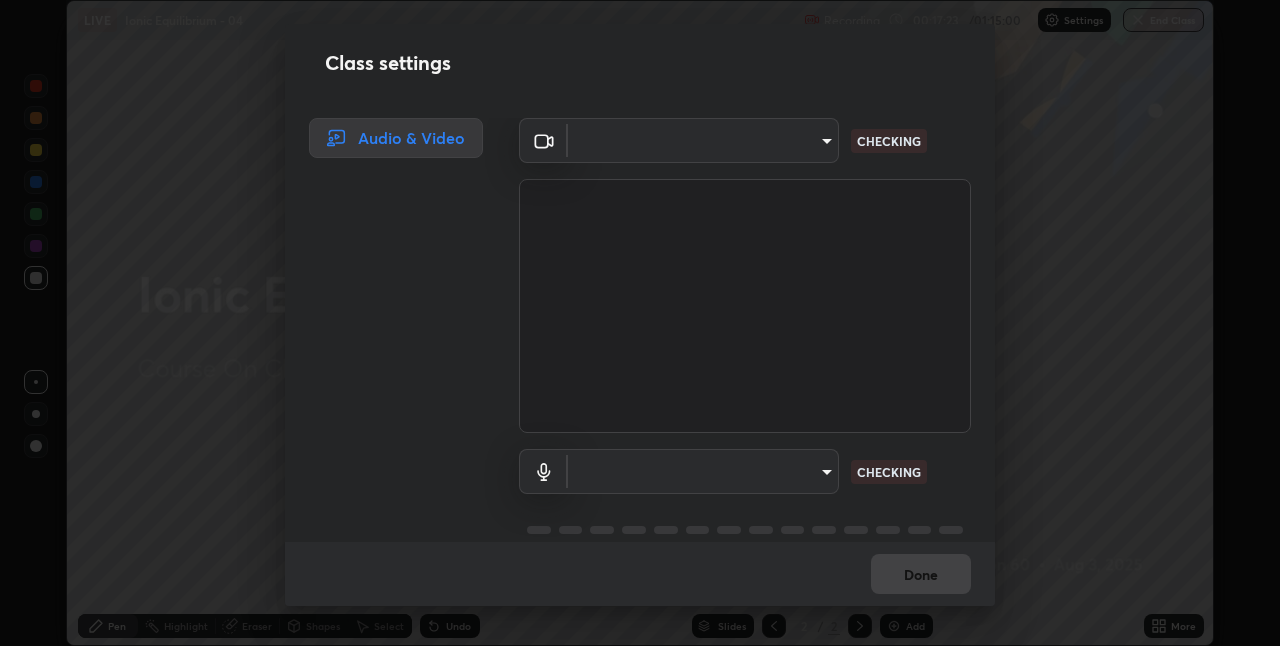 type on "028e6636b9c1bc203e9b8b979946ed412555754adccde9980a10a4eaffcc1ffb" 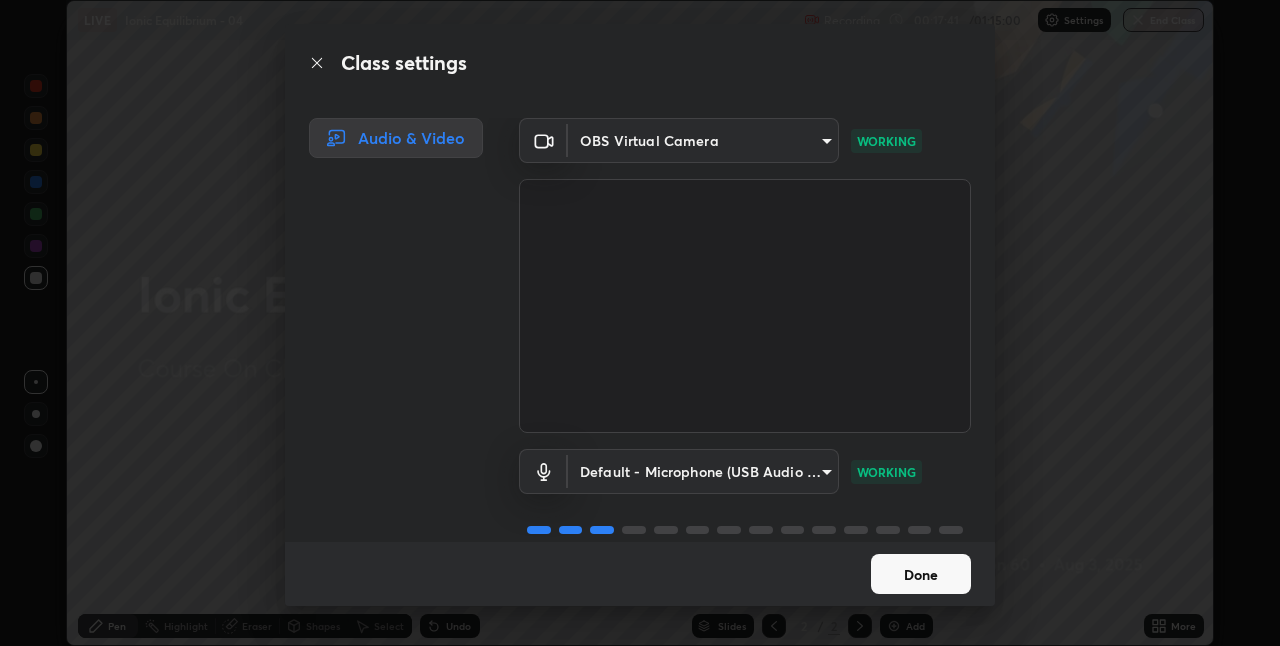 click on "Done" at bounding box center [921, 574] 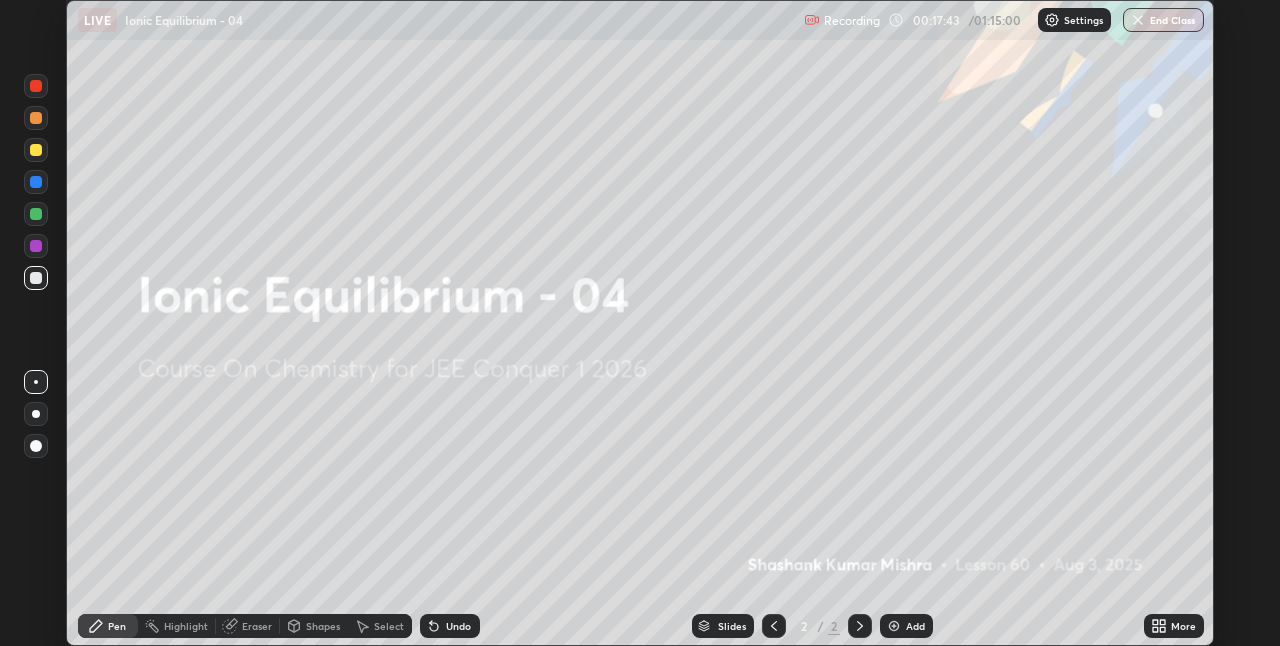click 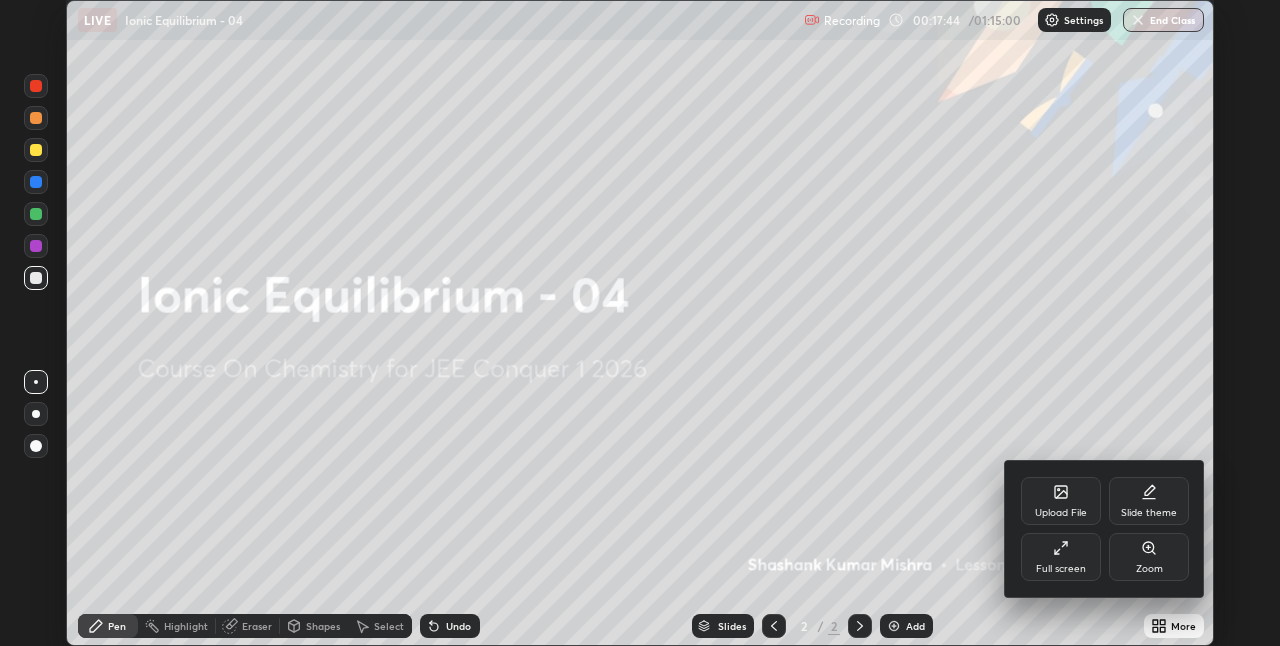 click on "Full screen" at bounding box center (1061, 557) 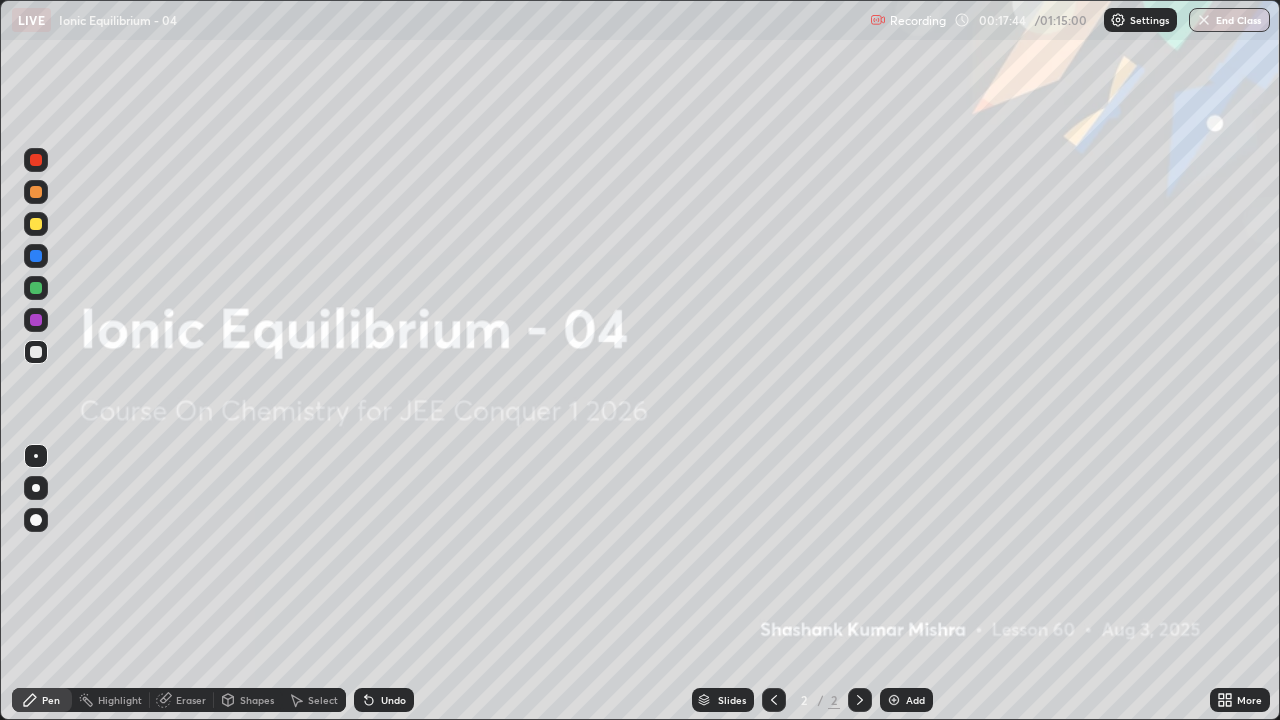 scroll, scrollTop: 99280, scrollLeft: 98720, axis: both 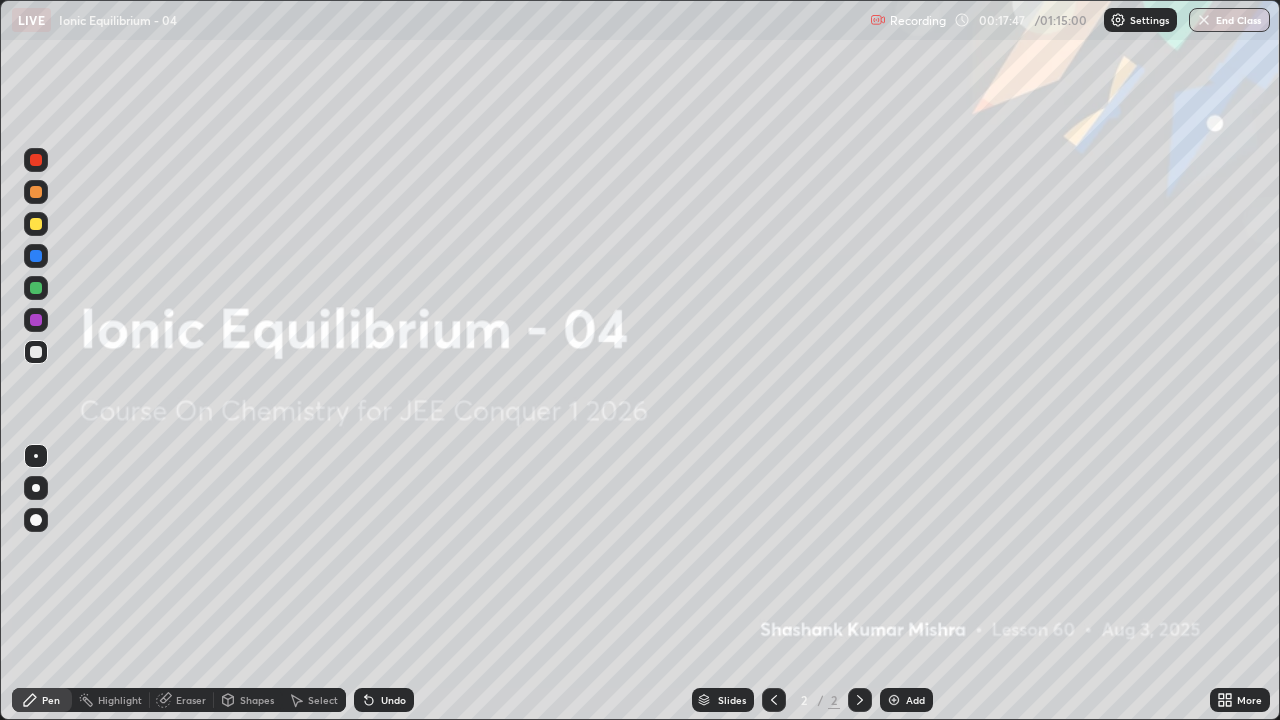 click at bounding box center [894, 700] 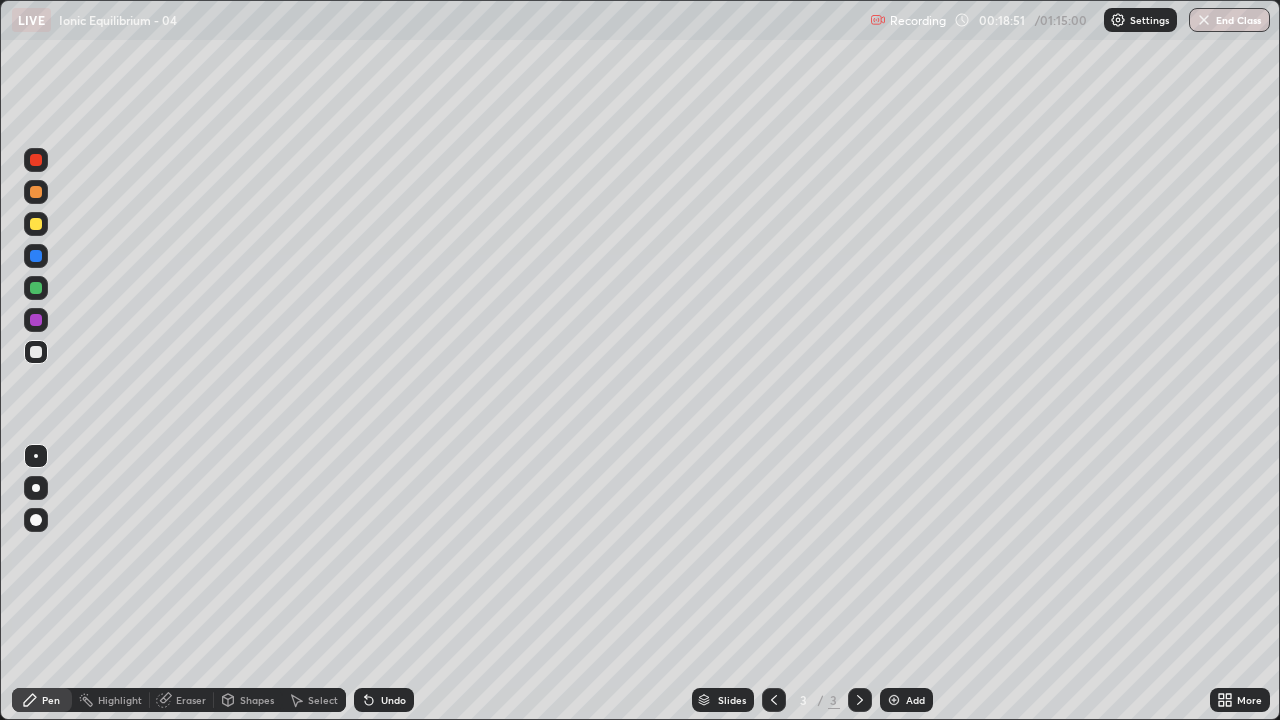click on "Select" at bounding box center (323, 700) 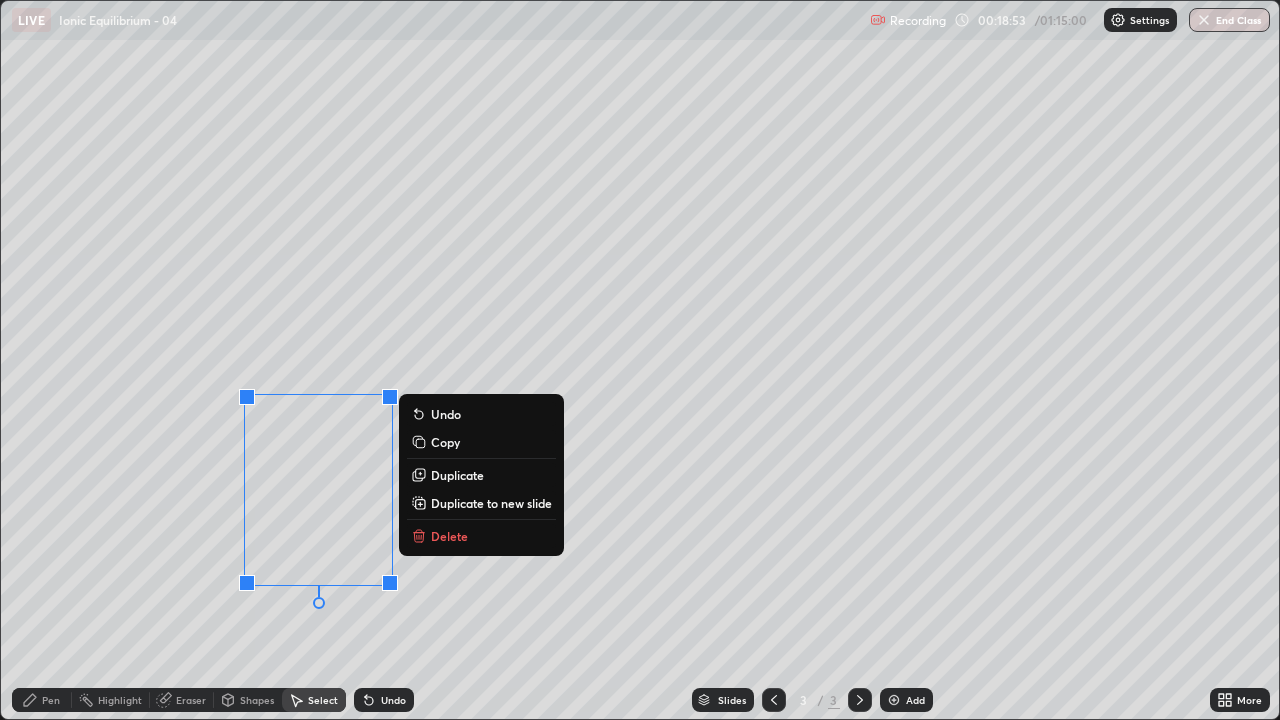 click on "Delete" at bounding box center [449, 536] 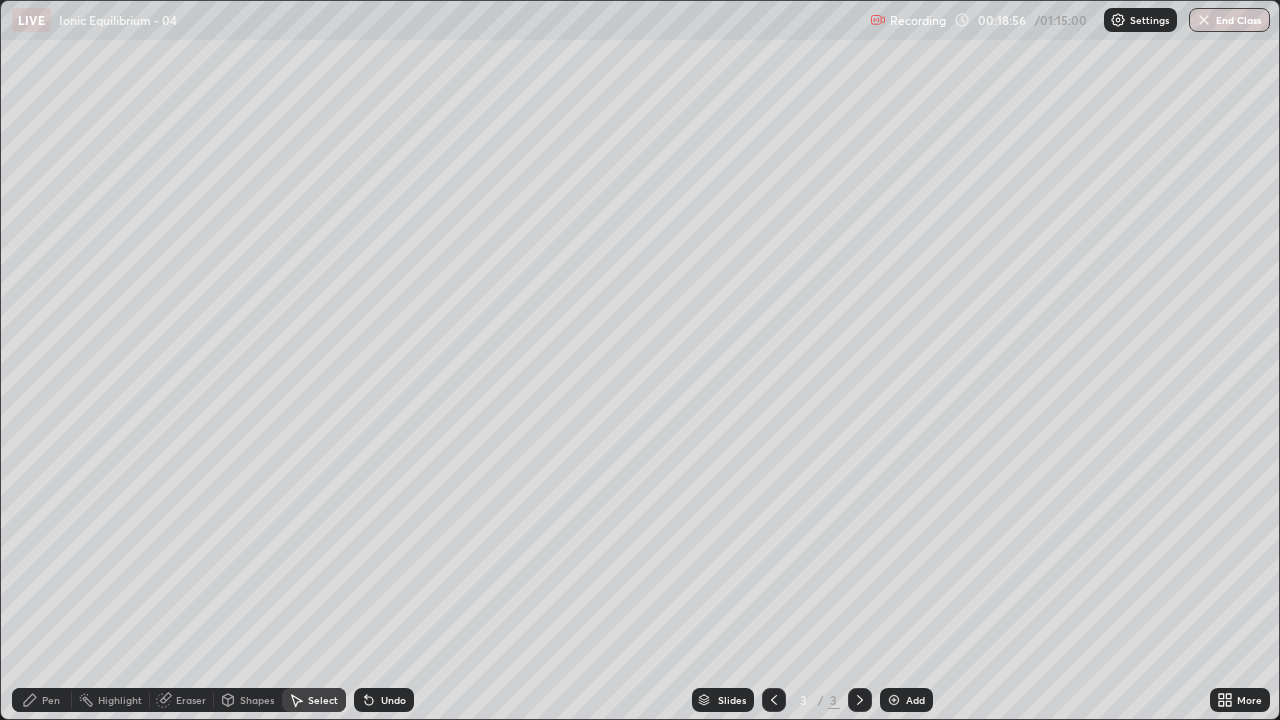 click on "Pen" at bounding box center [42, 700] 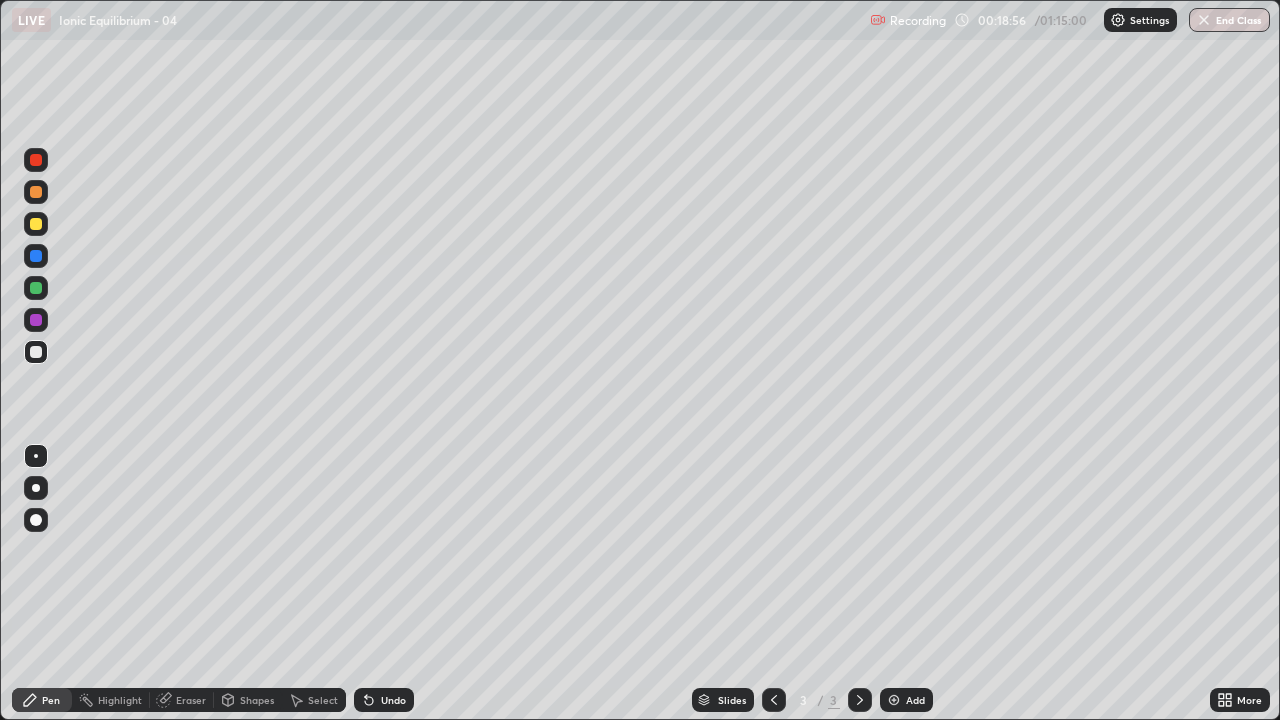 click on "Pen" at bounding box center [42, 700] 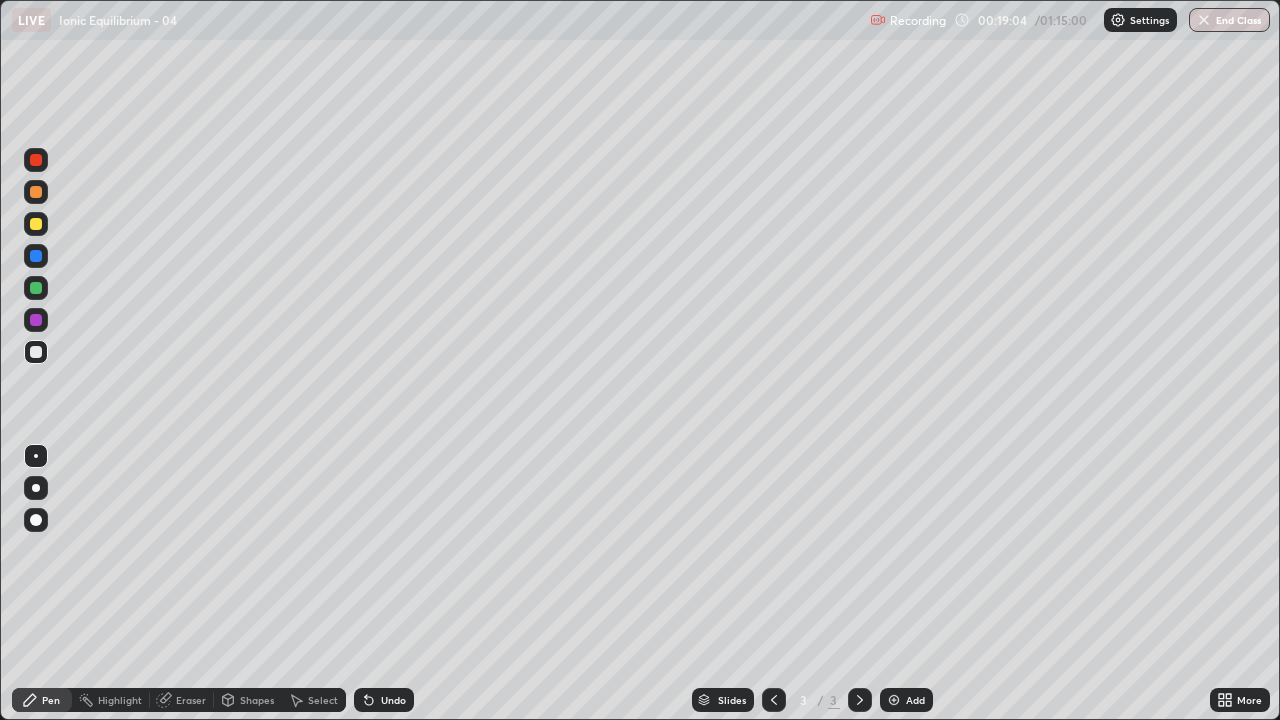 click on "Undo" at bounding box center [393, 700] 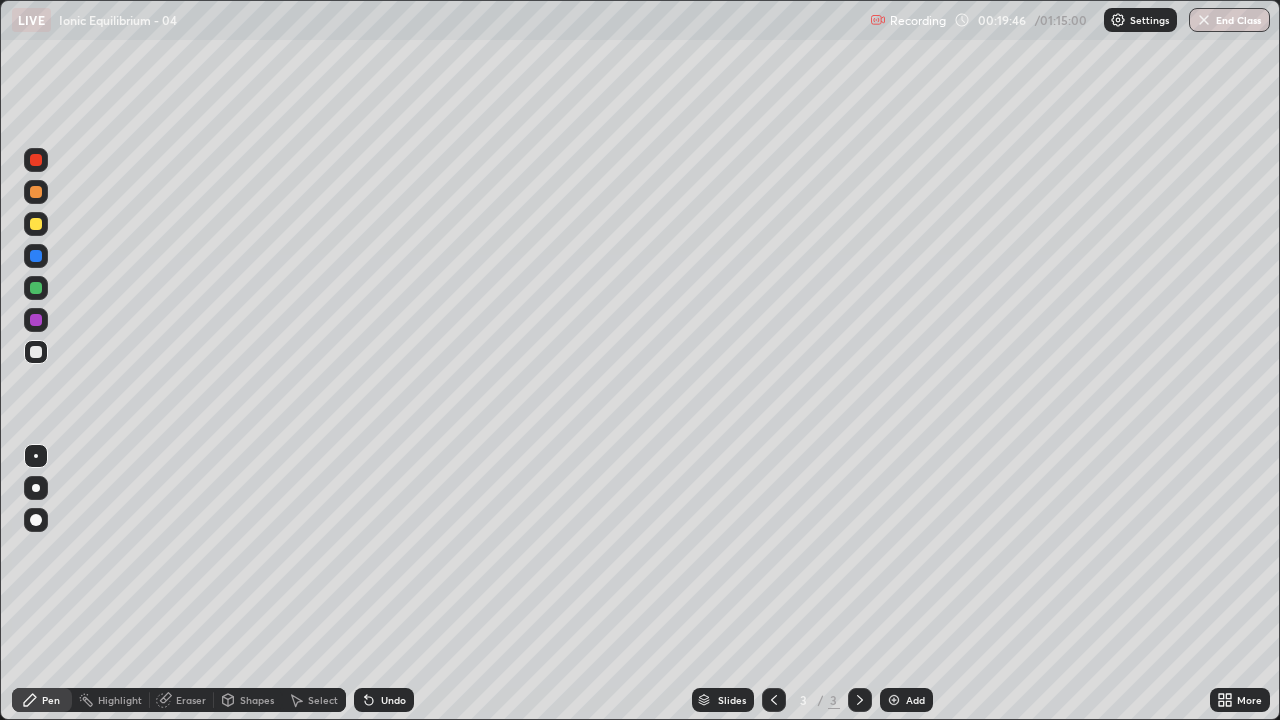 click on "Undo" at bounding box center [393, 700] 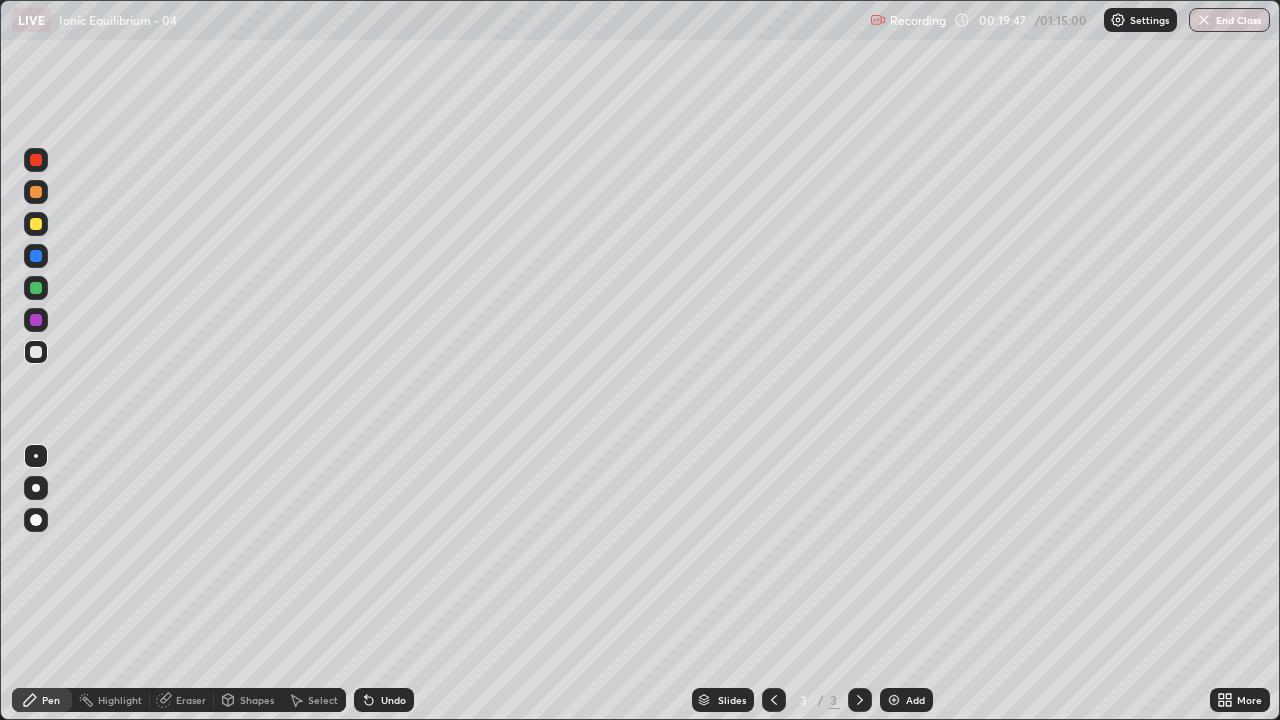 click on "Undo" at bounding box center (393, 700) 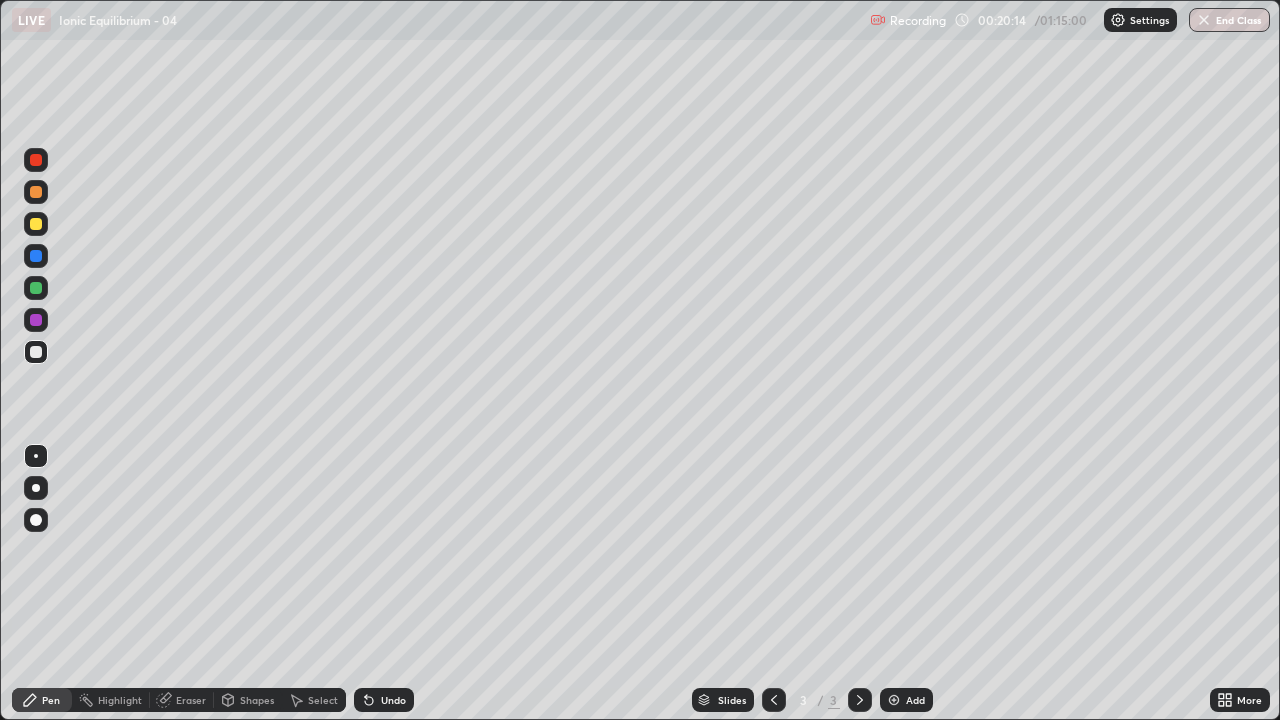 click on "Slides 3 / 3 Add" at bounding box center [812, 700] 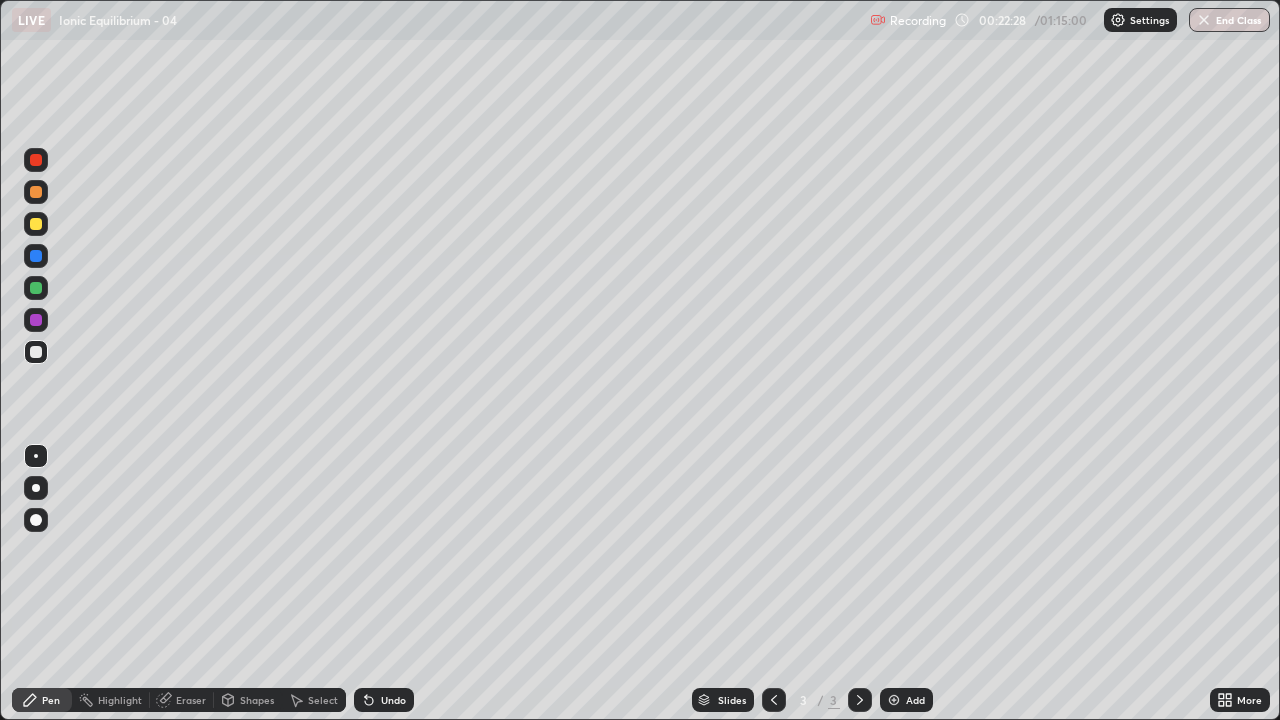 click at bounding box center (894, 700) 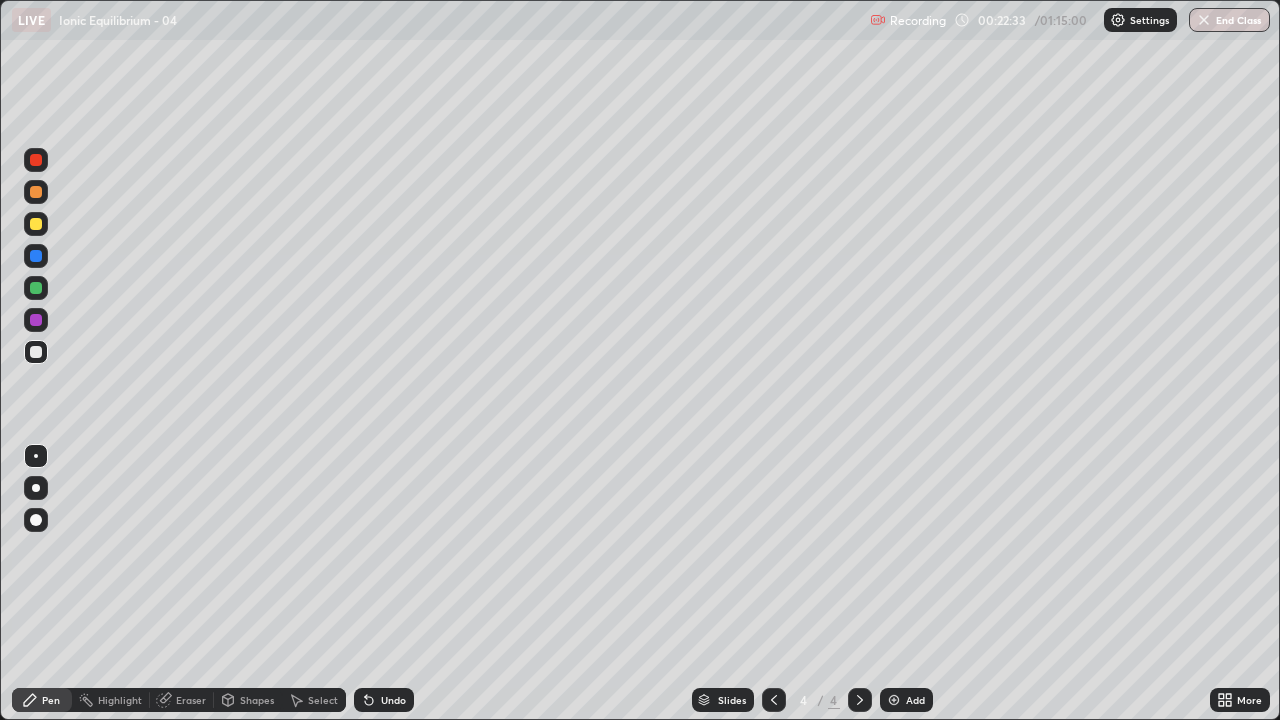 click on "Undo" at bounding box center [384, 700] 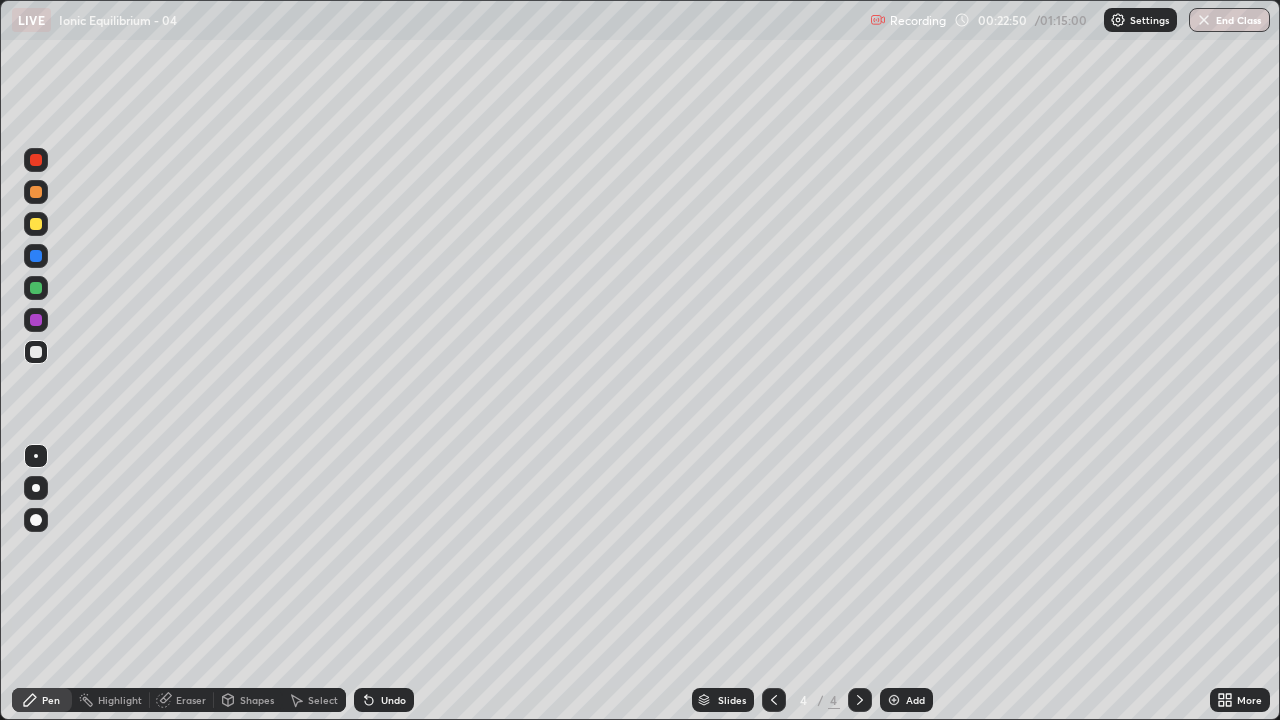 click on "Undo" at bounding box center (393, 700) 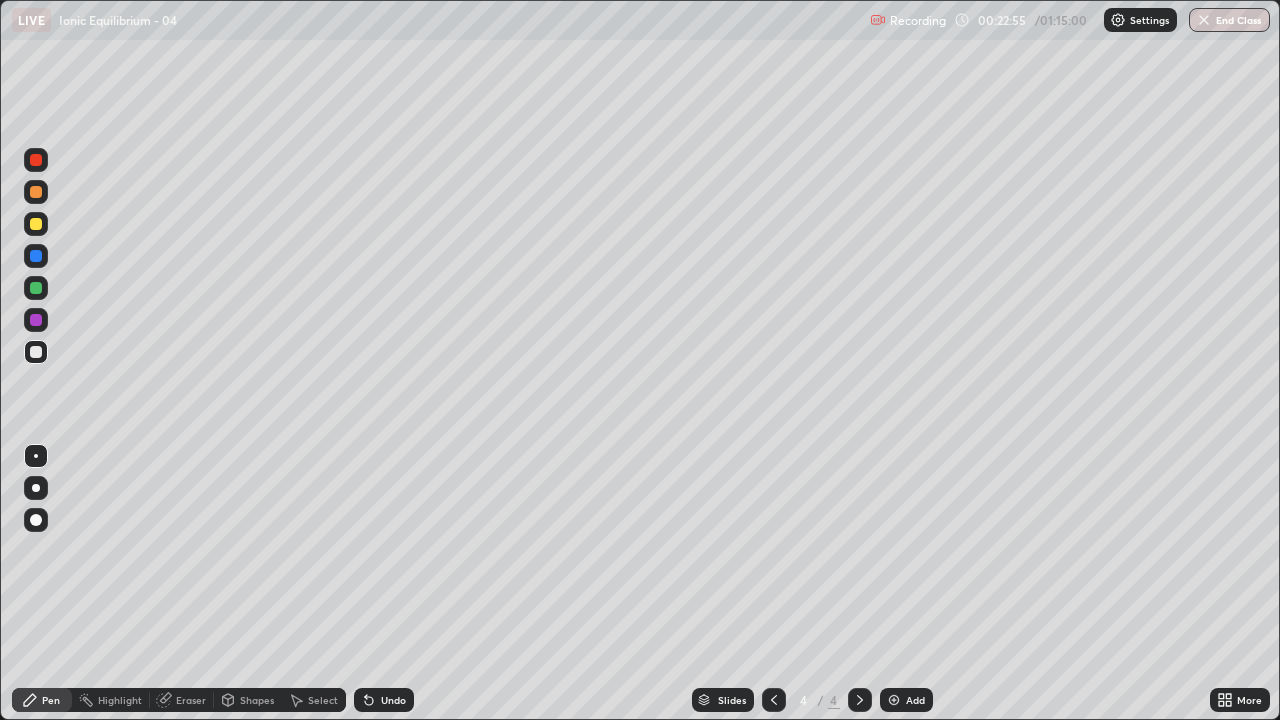 click 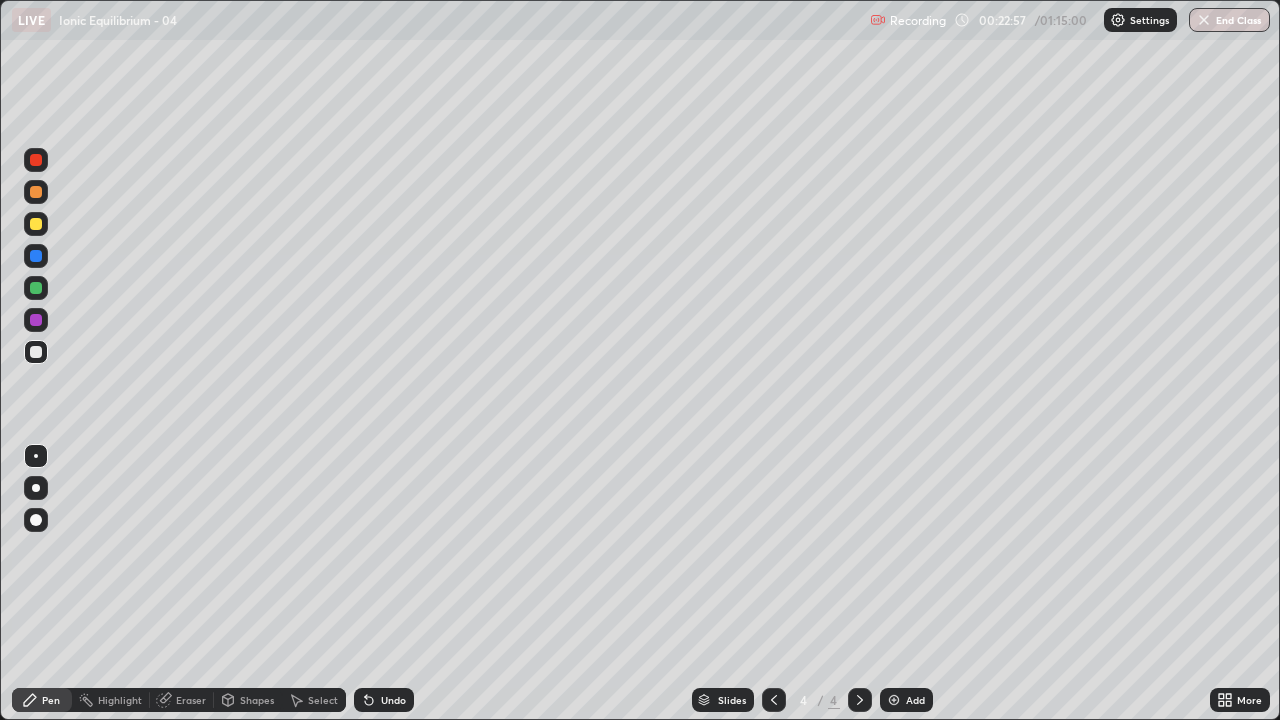 click on "Undo" at bounding box center (380, 700) 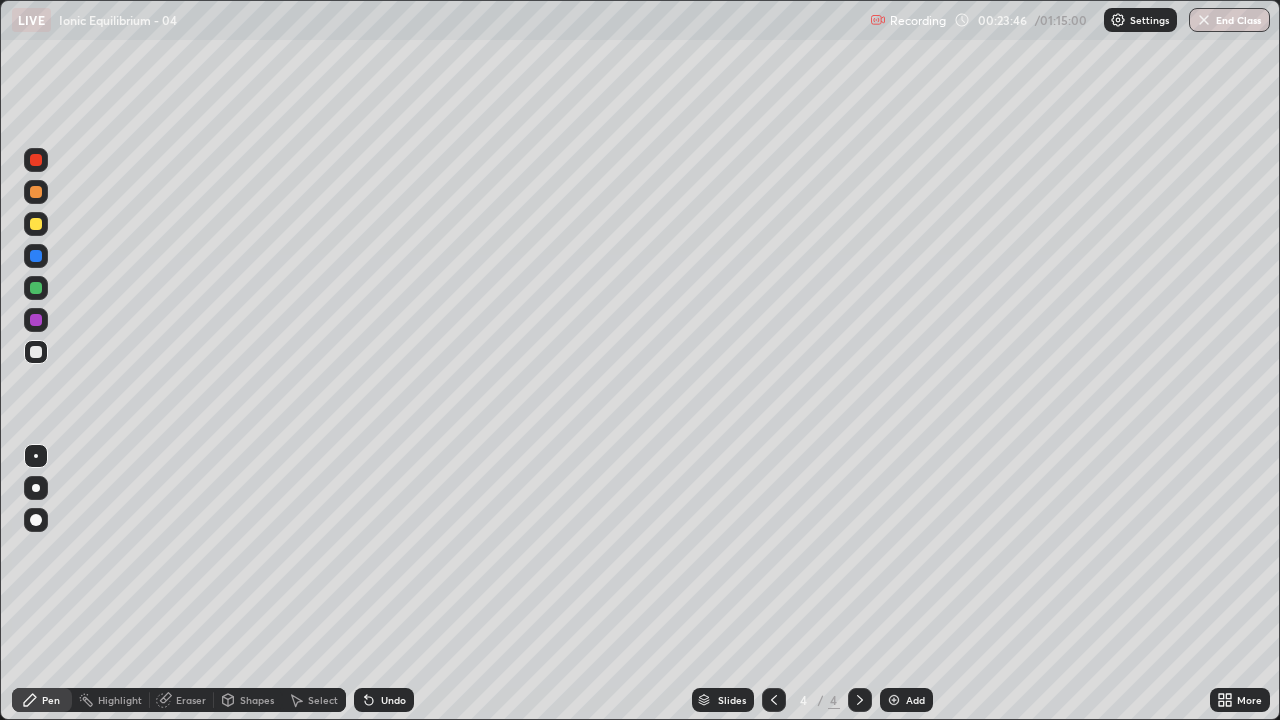 click on "Eraser" at bounding box center [191, 700] 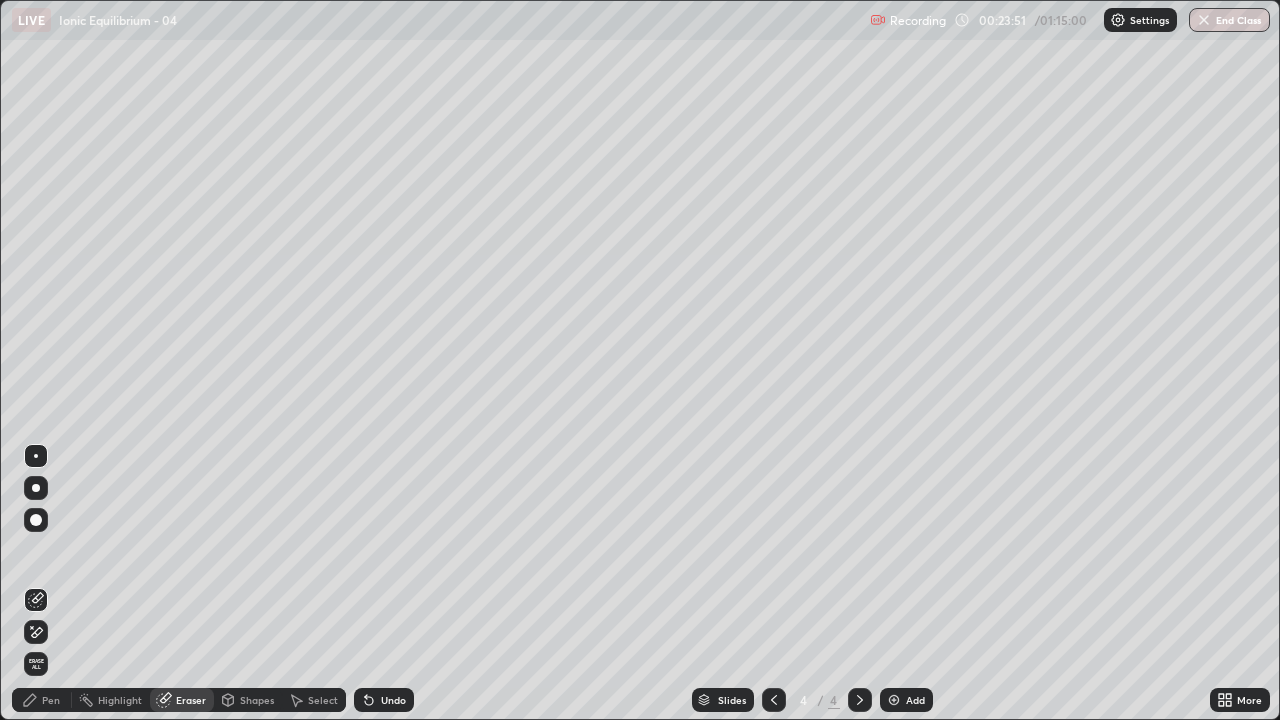 click 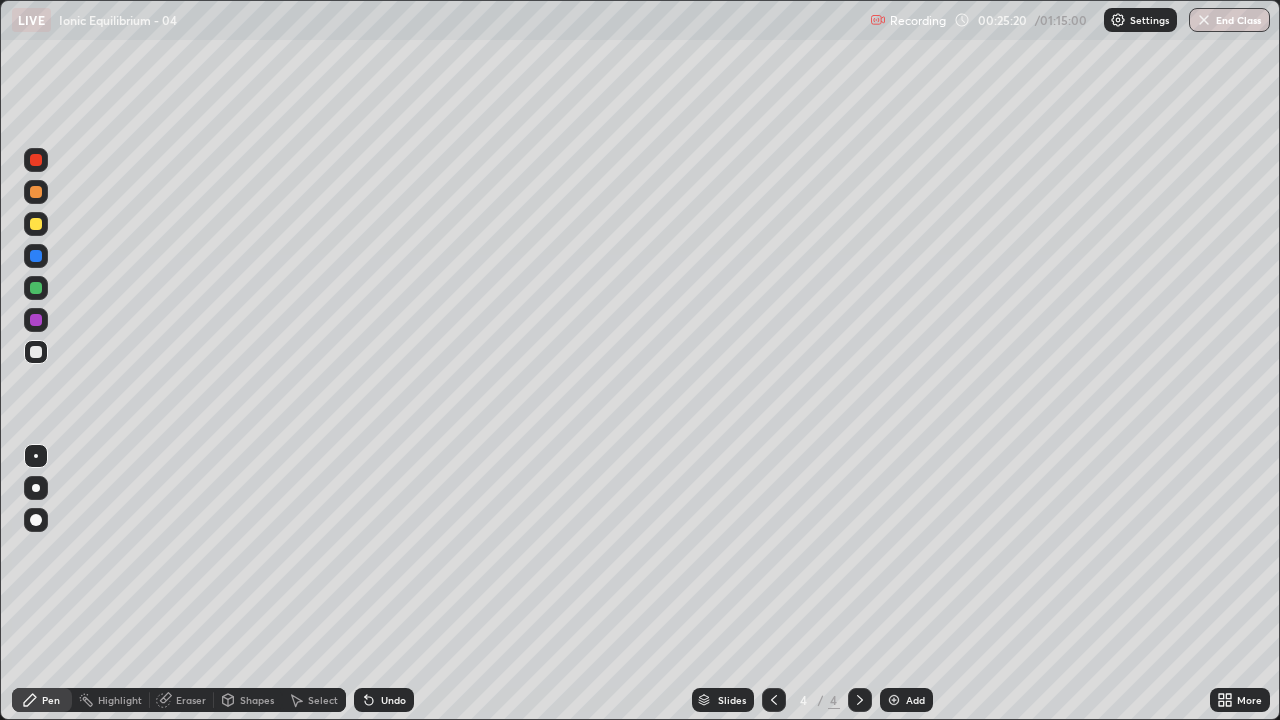 click 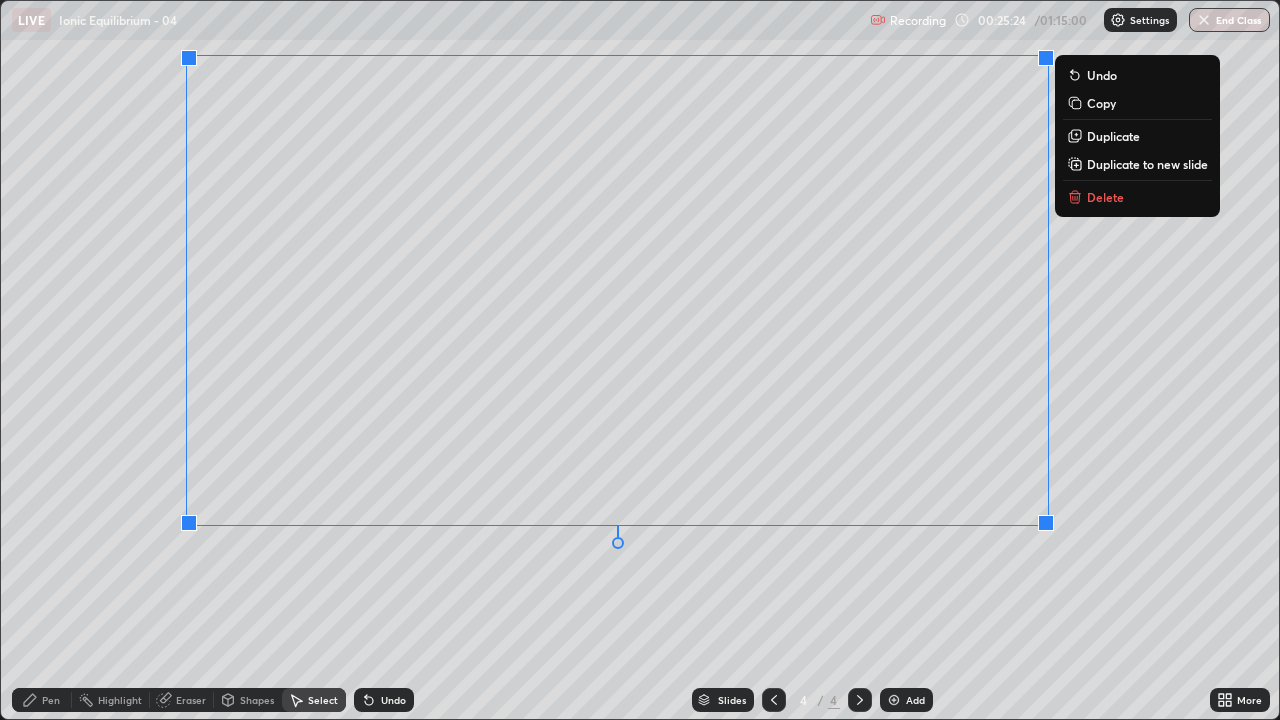 click on "Delete" at bounding box center (1105, 197) 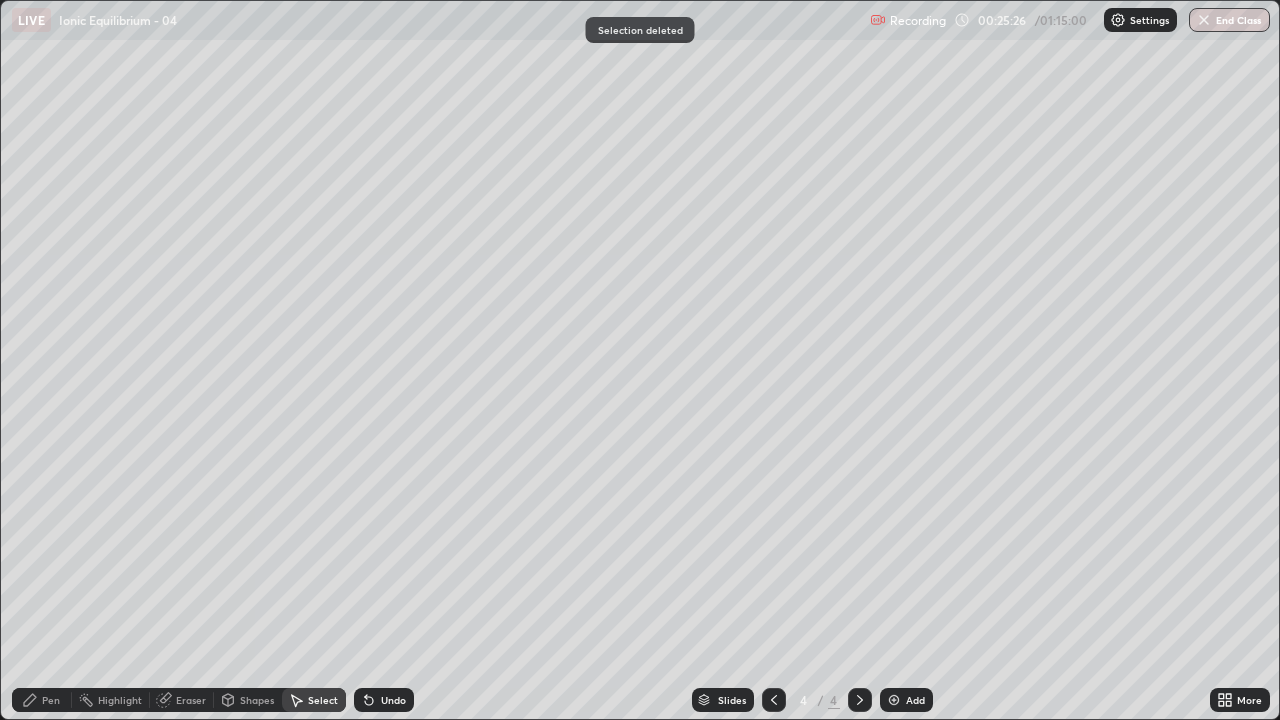 click on "Pen" at bounding box center (51, 700) 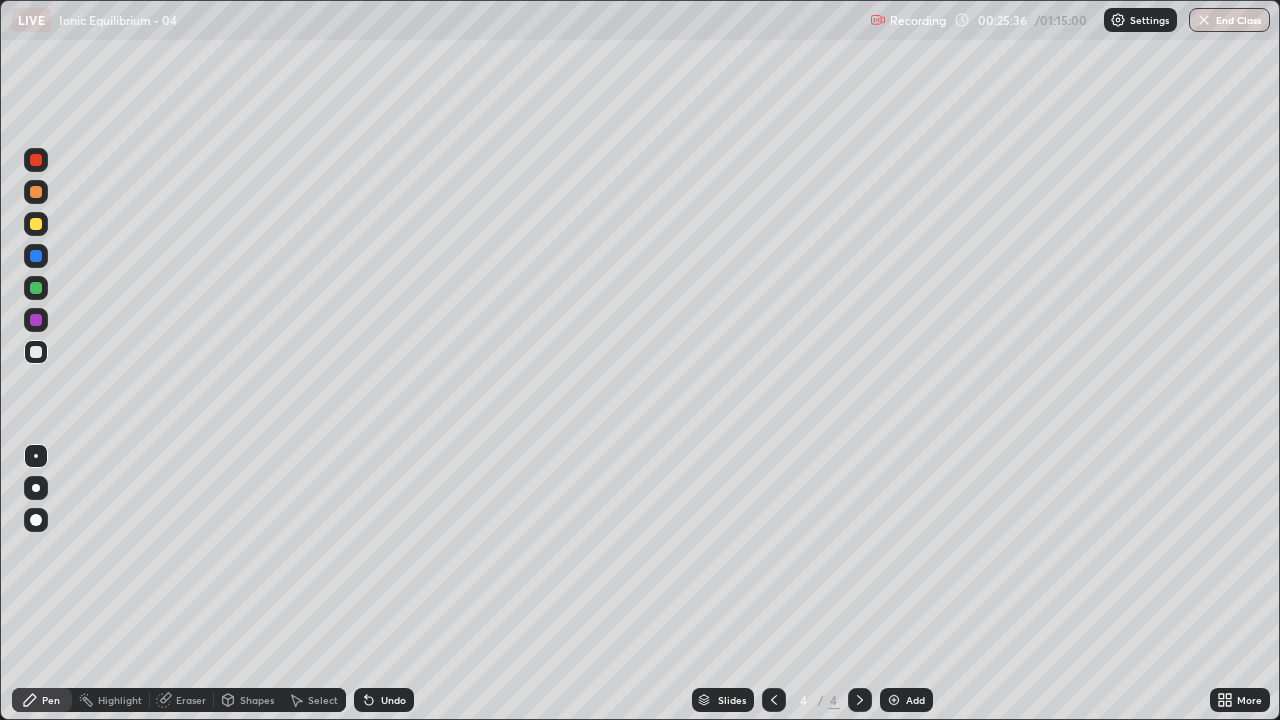 click 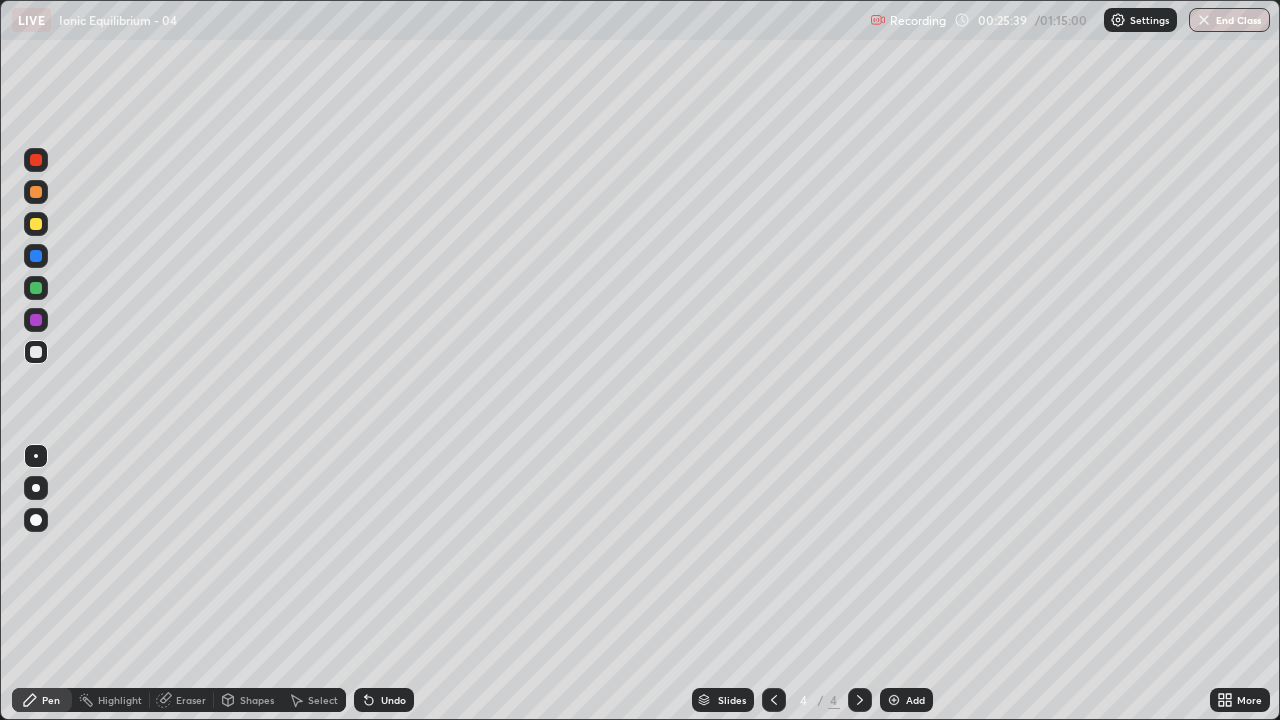 click 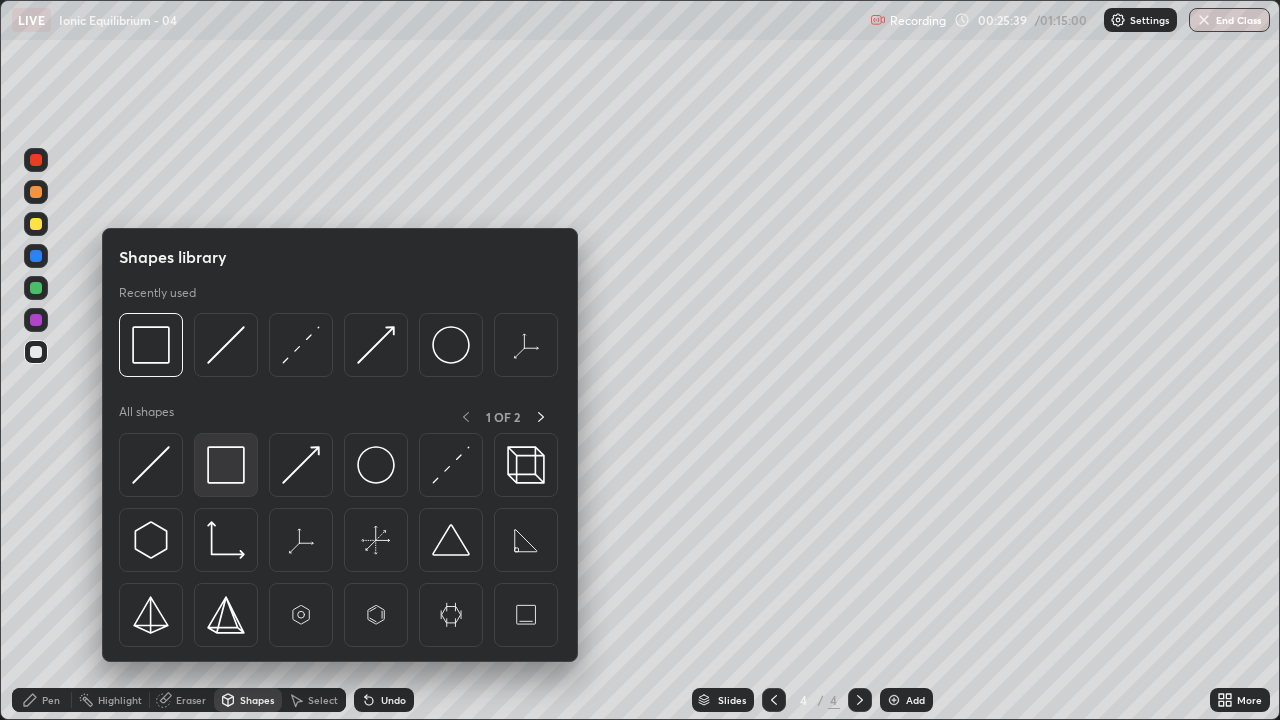 click at bounding box center (226, 465) 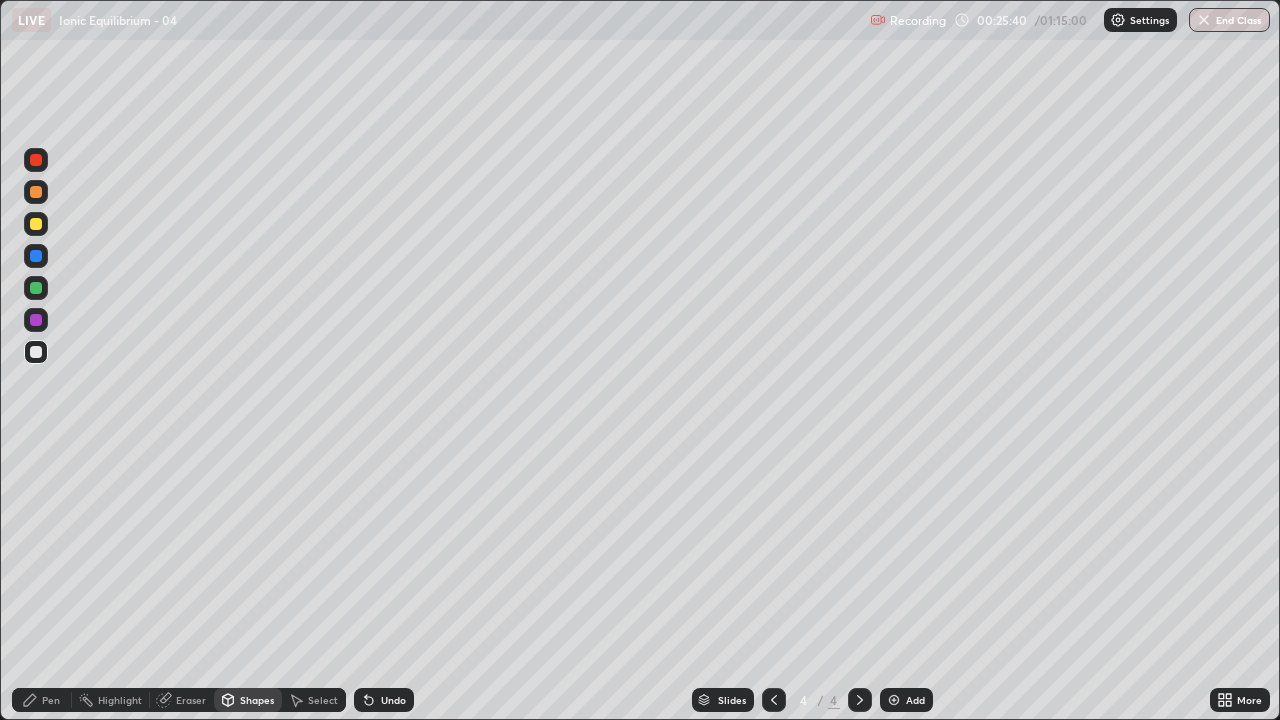 click at bounding box center (36, 288) 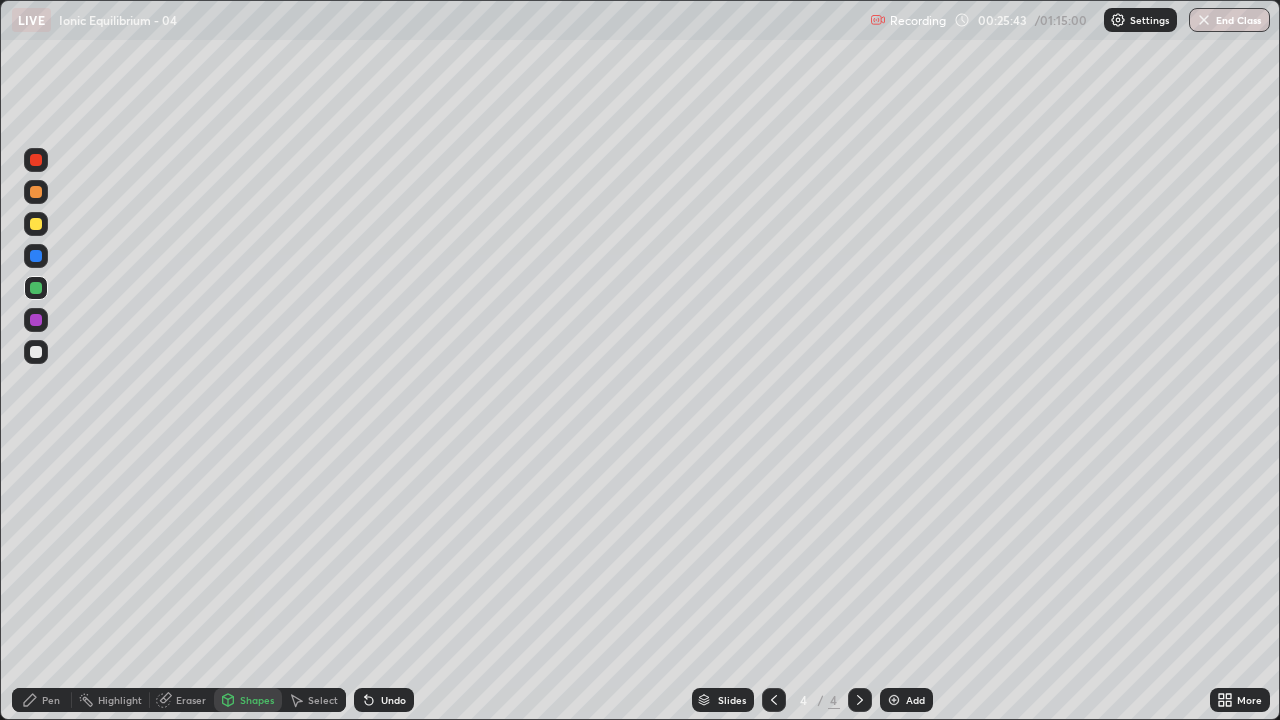 click on "Pen" at bounding box center [42, 700] 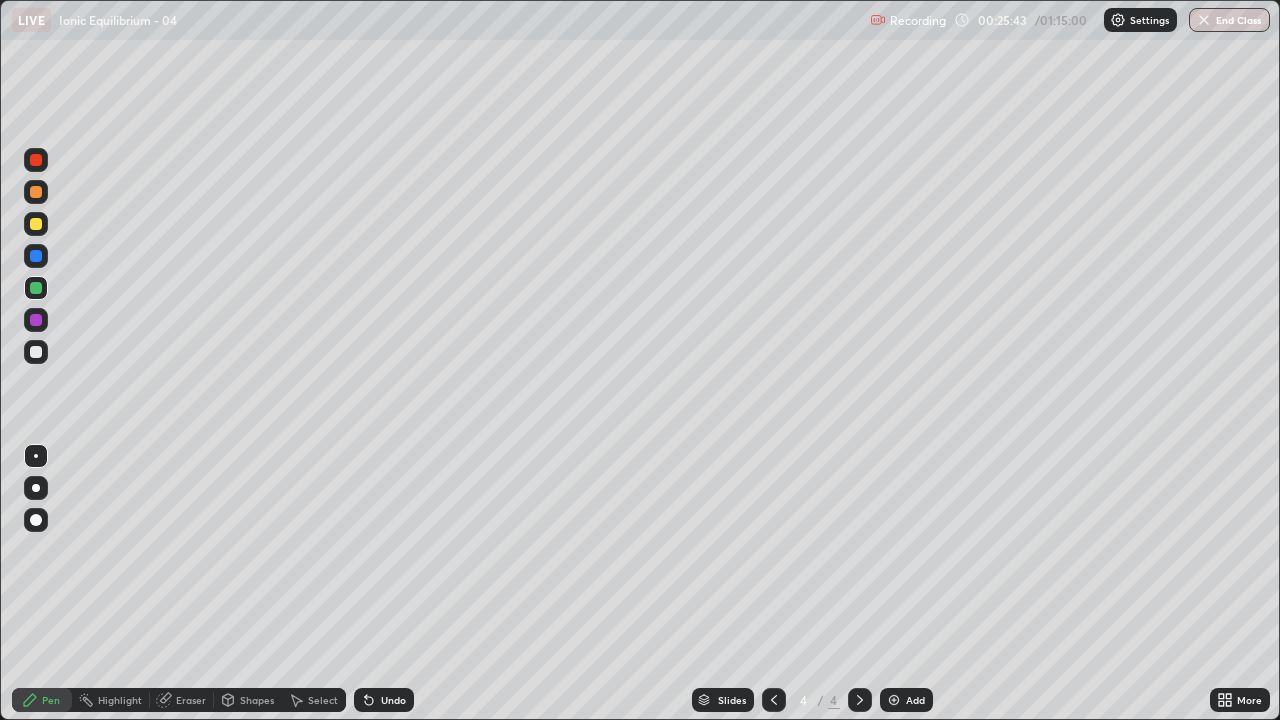 click at bounding box center (36, 352) 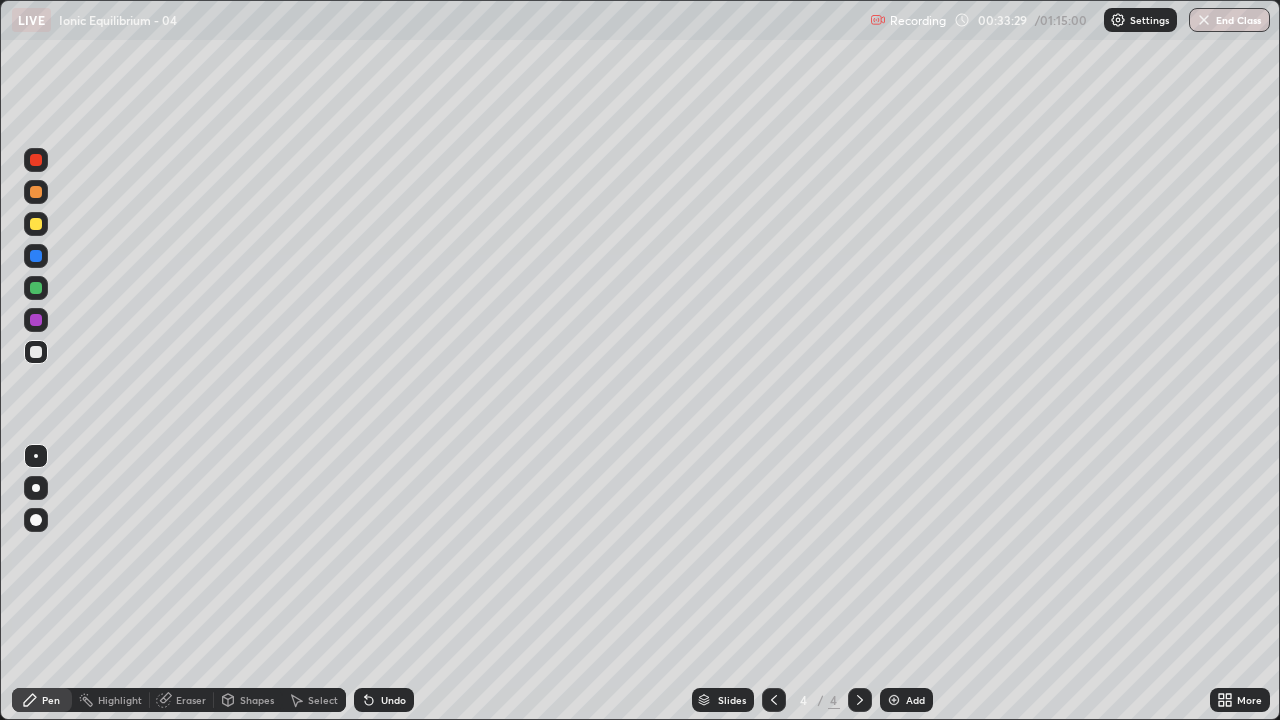 click on "Select" at bounding box center [323, 700] 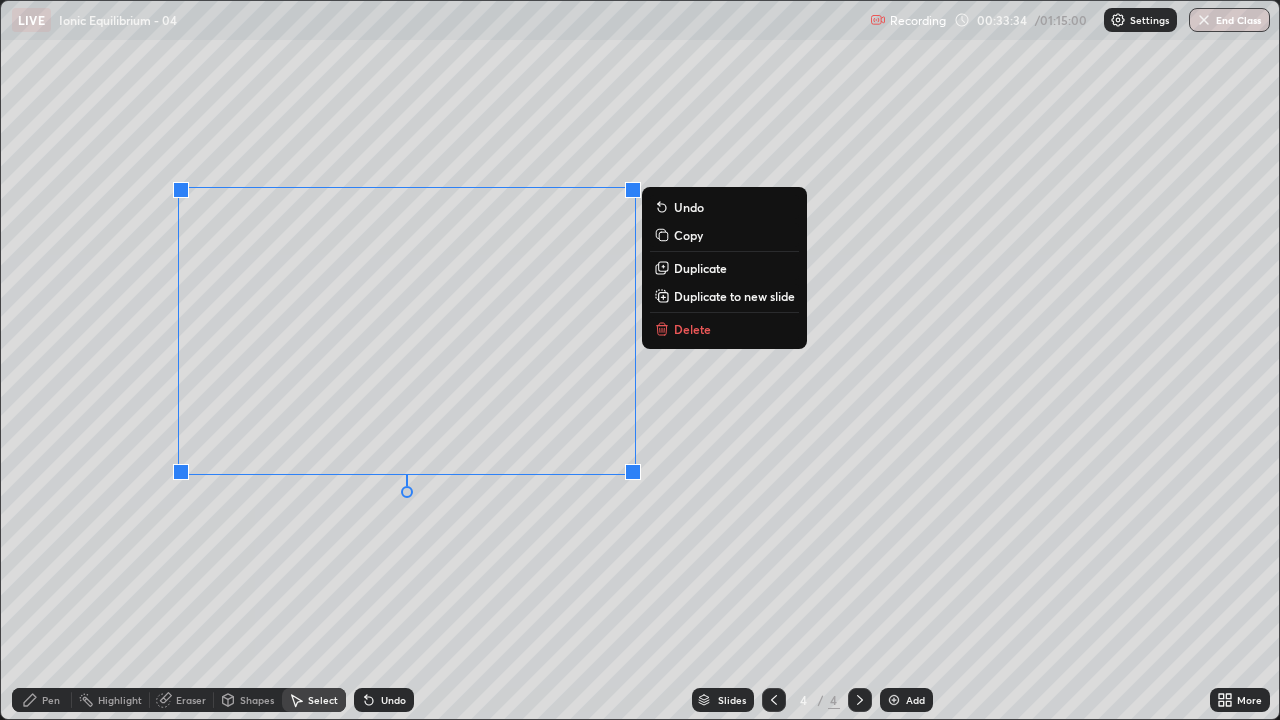 click on "Pen" at bounding box center [42, 700] 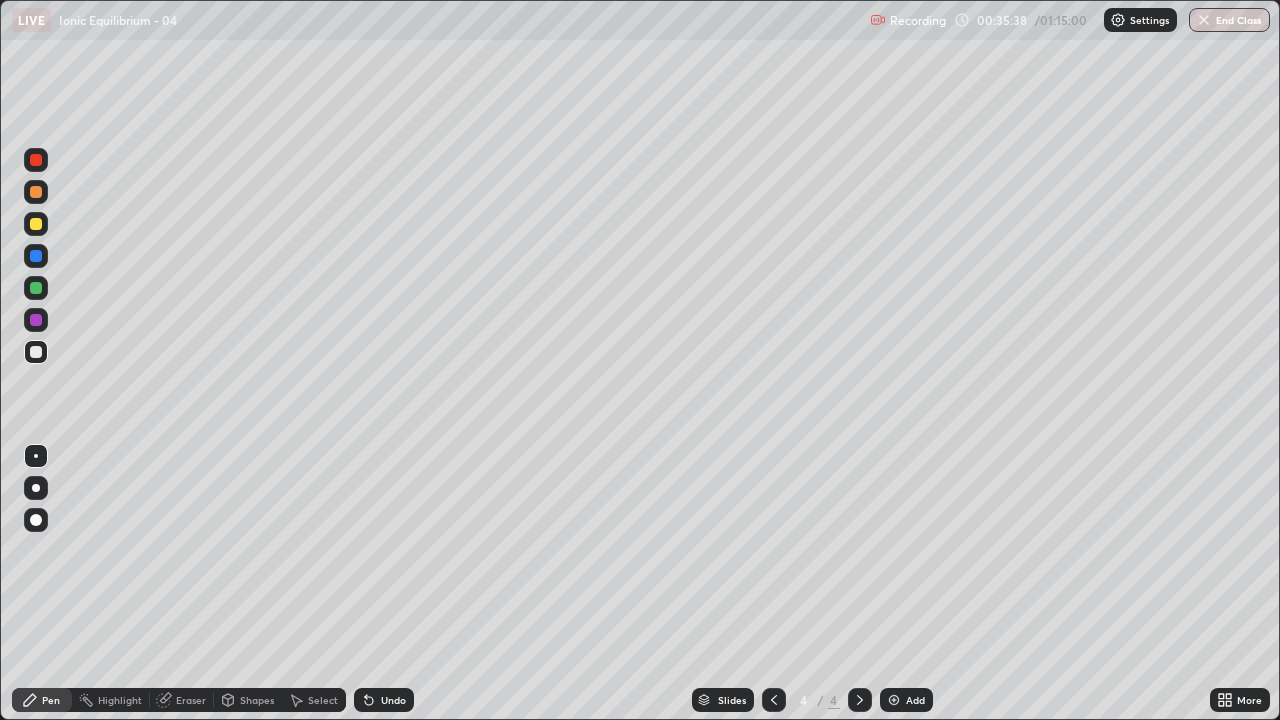 click on "Undo" at bounding box center [384, 700] 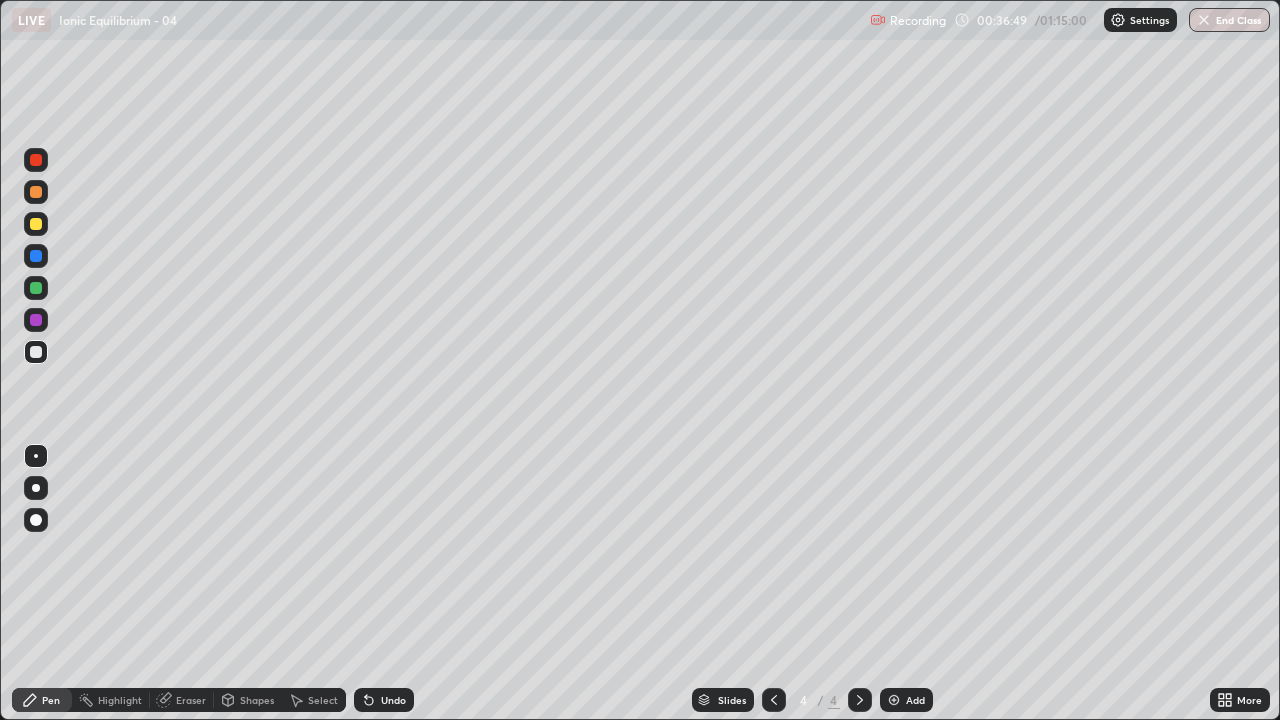 click 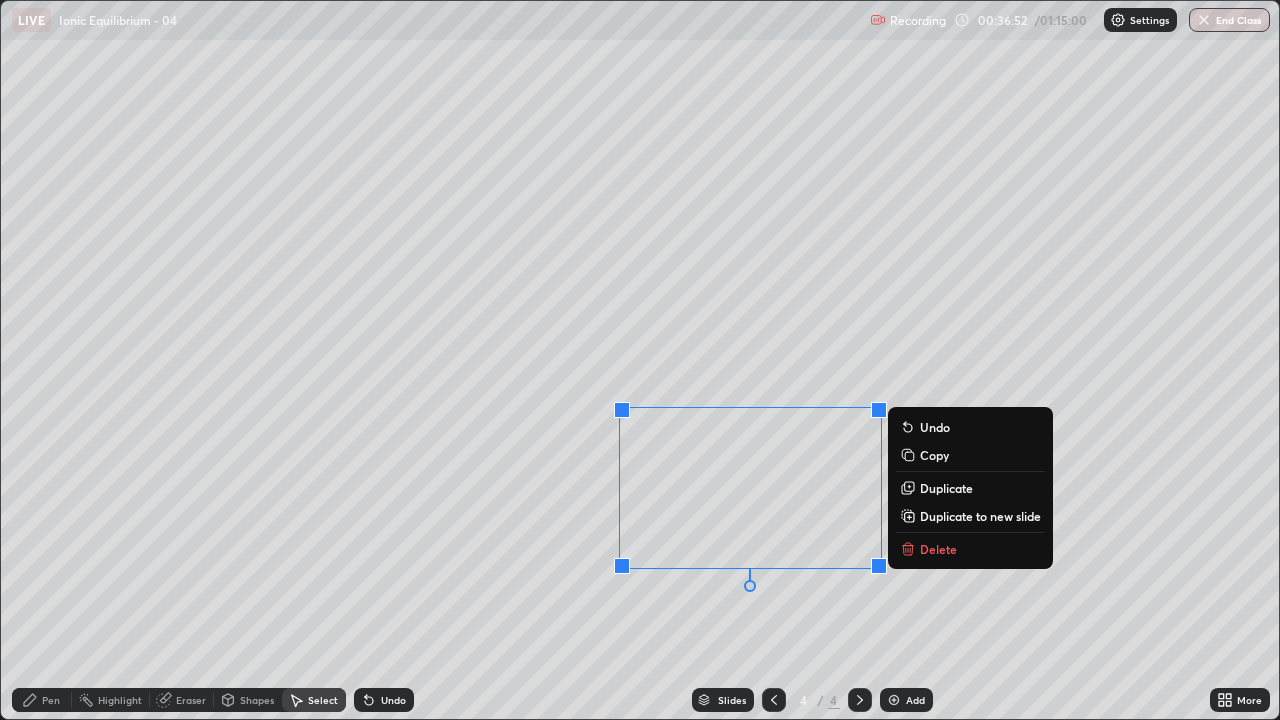 click on "Duplicate to new slide" at bounding box center [980, 516] 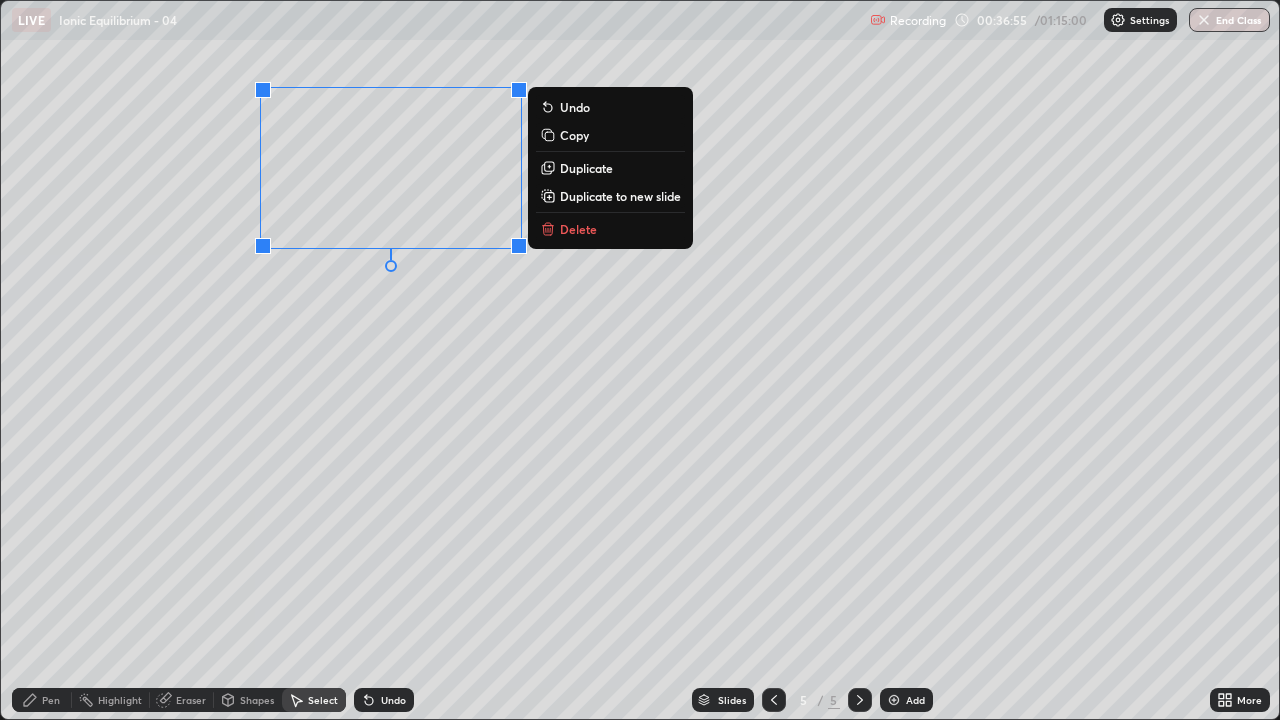 click on "Pen" at bounding box center [42, 700] 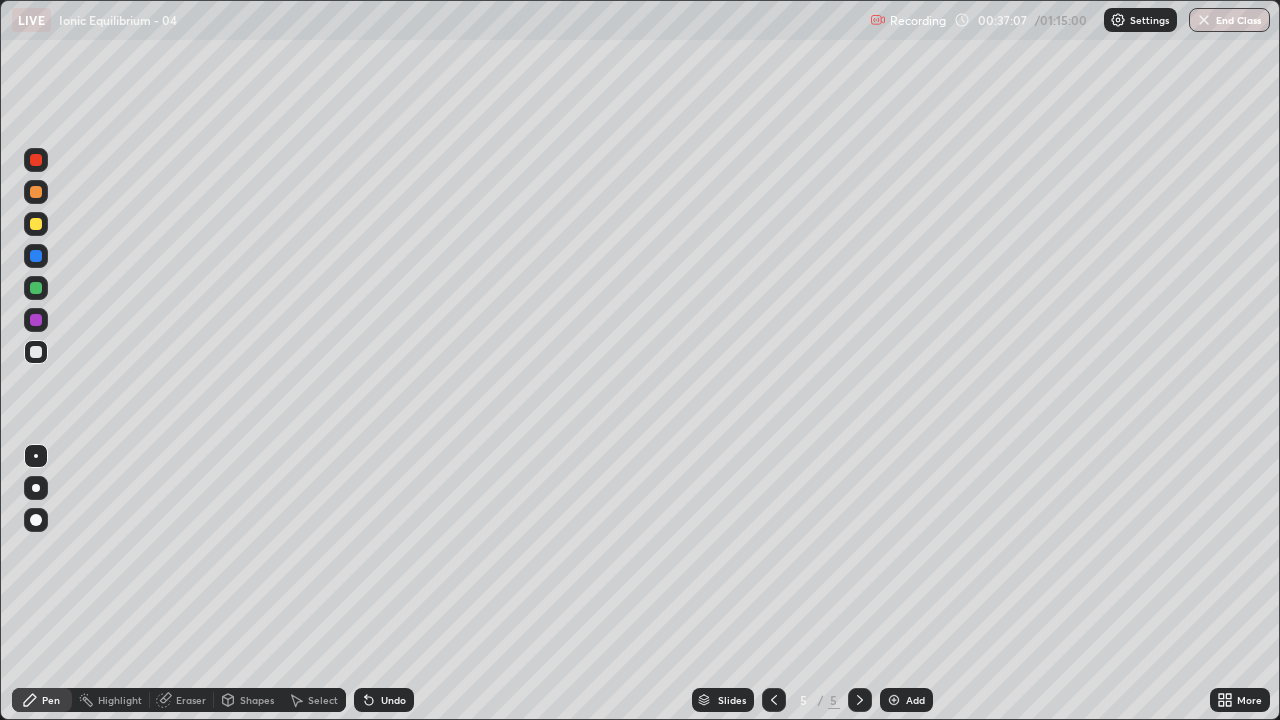 click on "Undo" at bounding box center (384, 700) 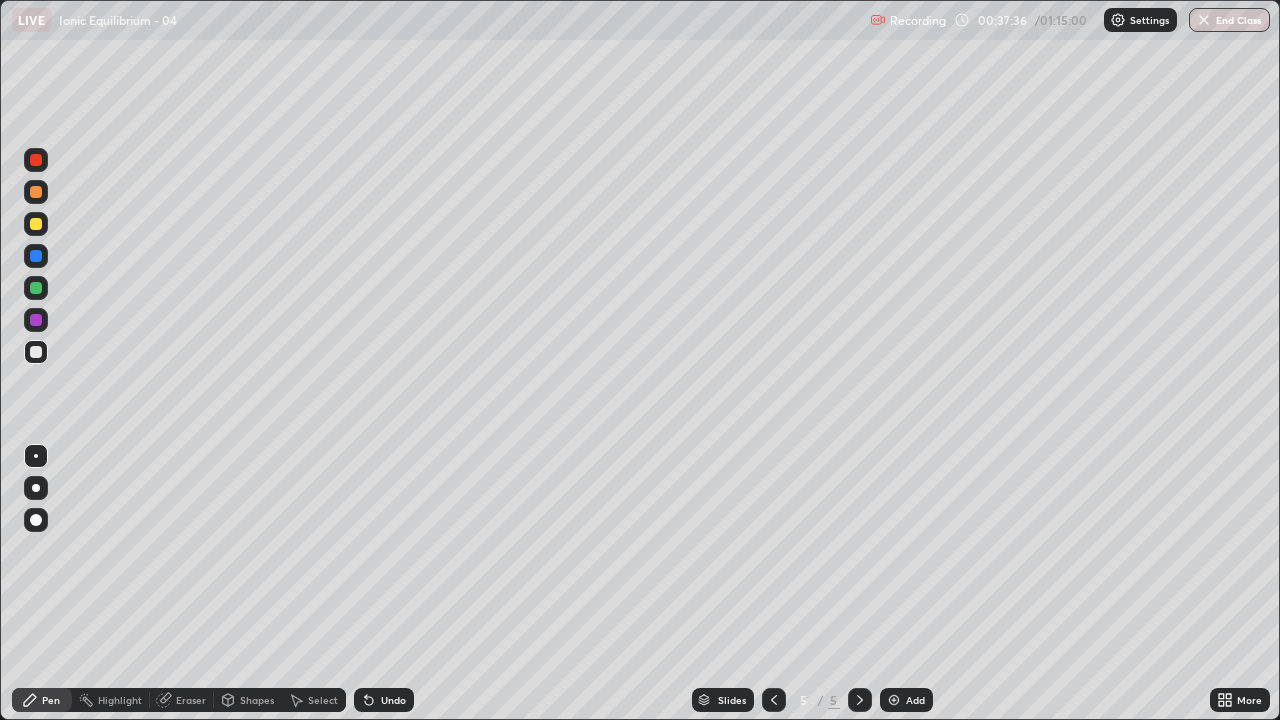 click on "Shapes" at bounding box center [257, 700] 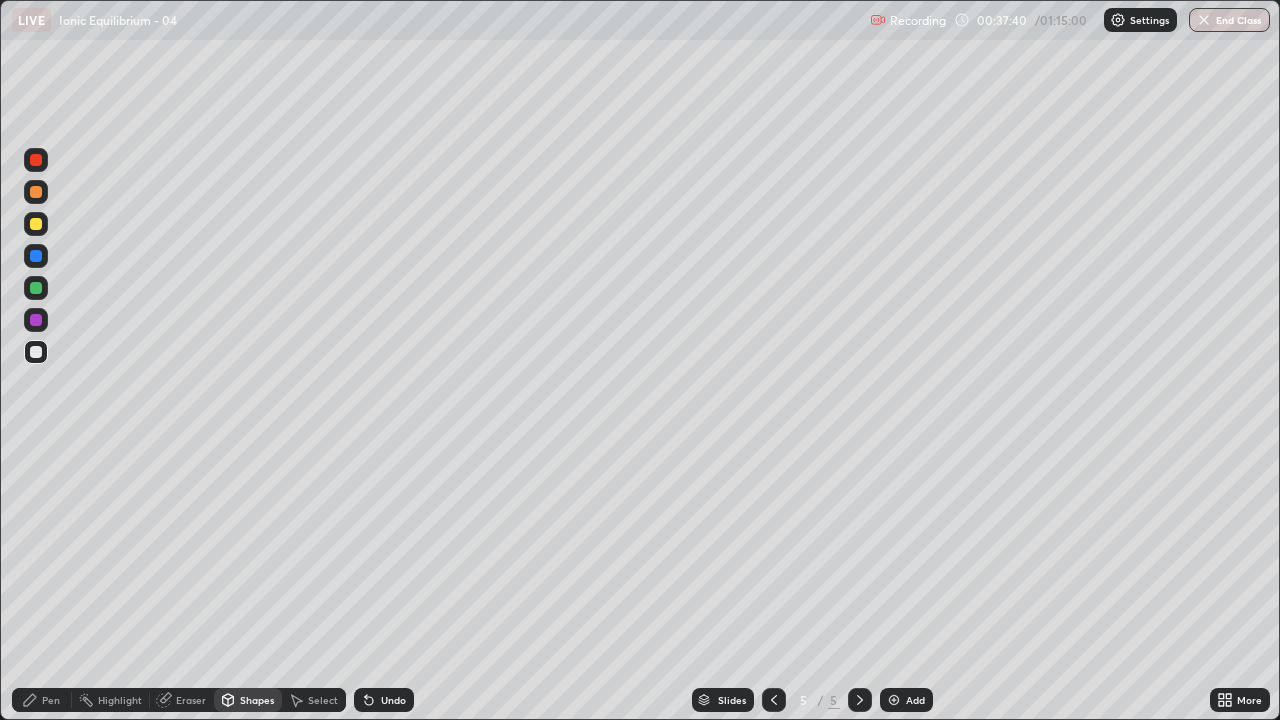 click on "Undo" at bounding box center (393, 700) 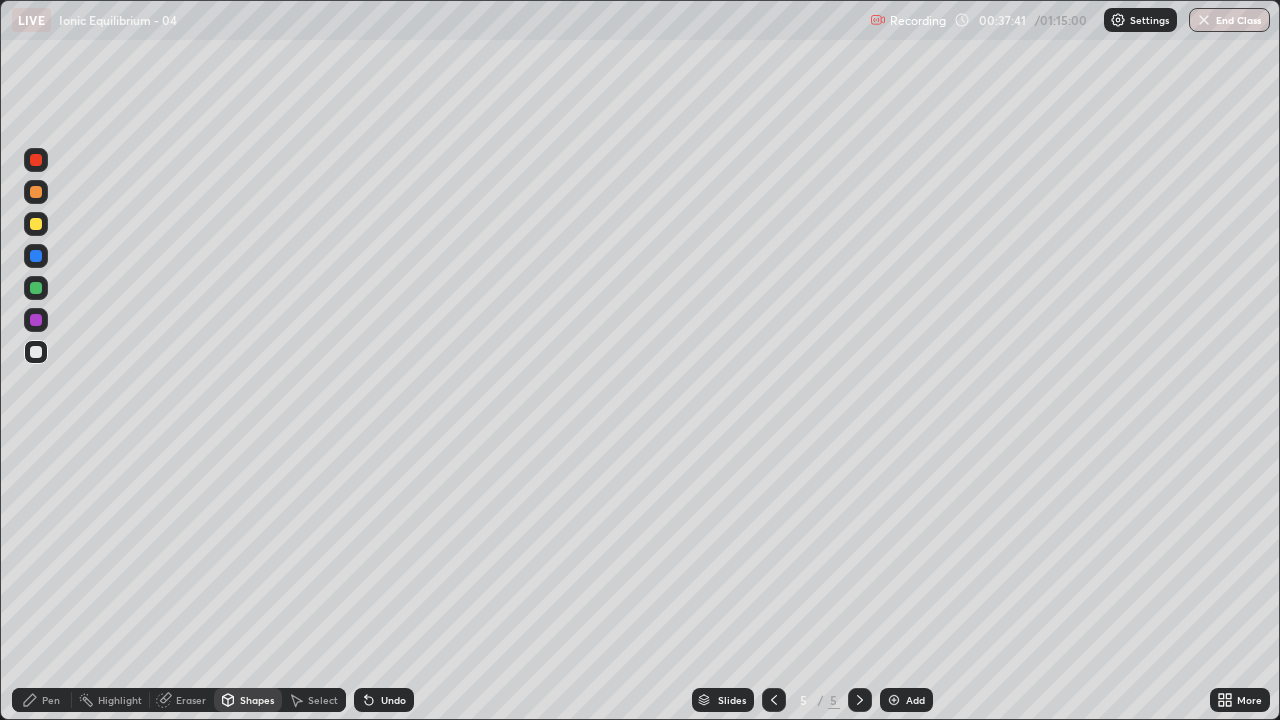 click on "Undo" at bounding box center [393, 700] 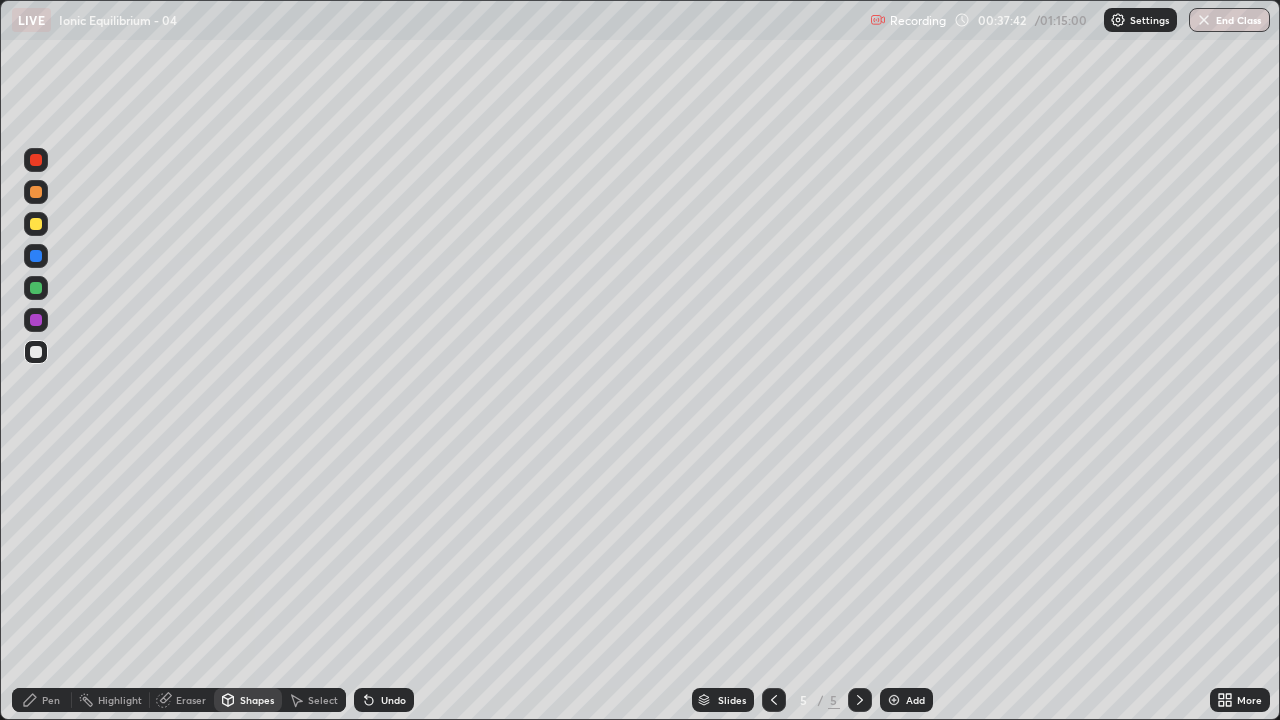 click on "Pen" at bounding box center [51, 700] 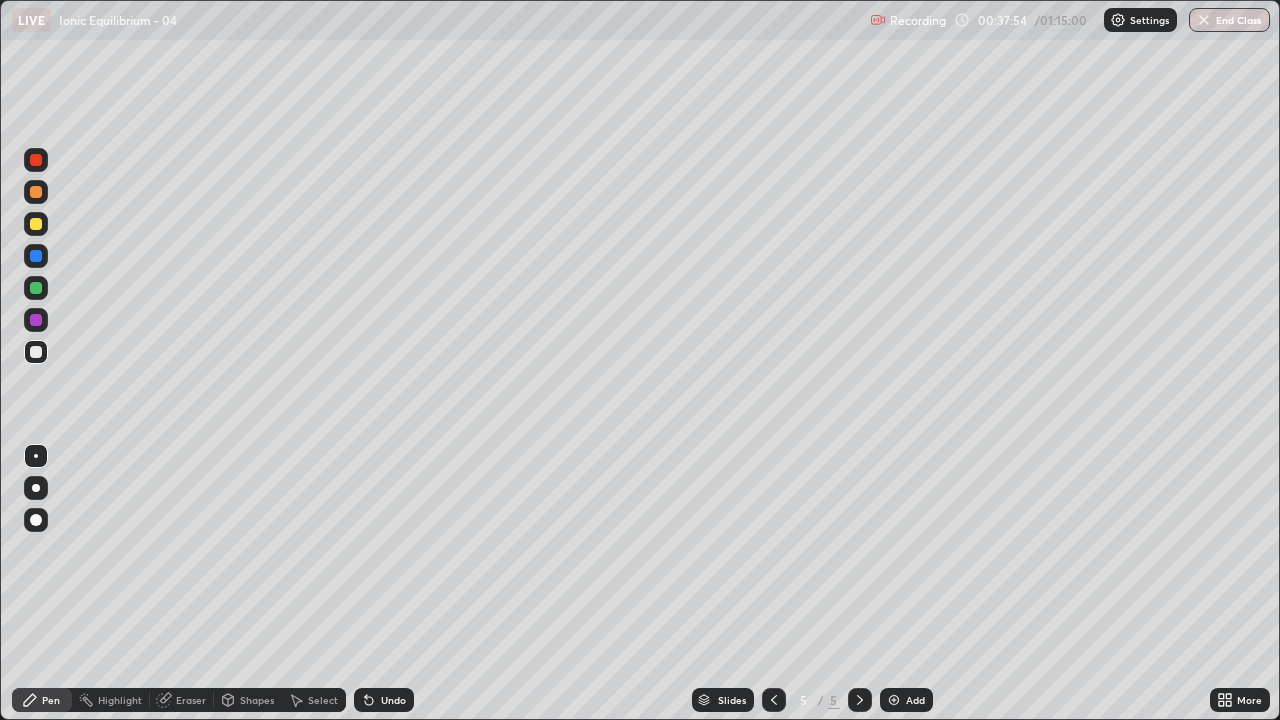 click on "Eraser" at bounding box center (191, 700) 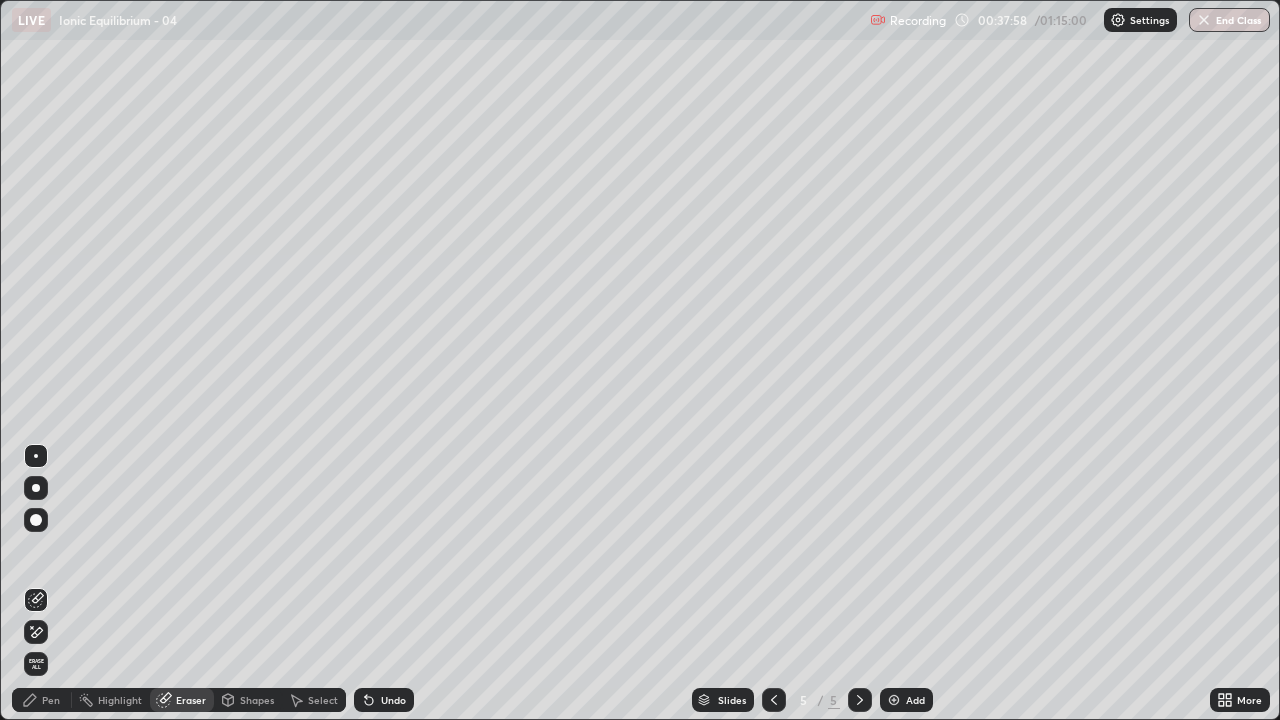 click on "Pen" at bounding box center [51, 700] 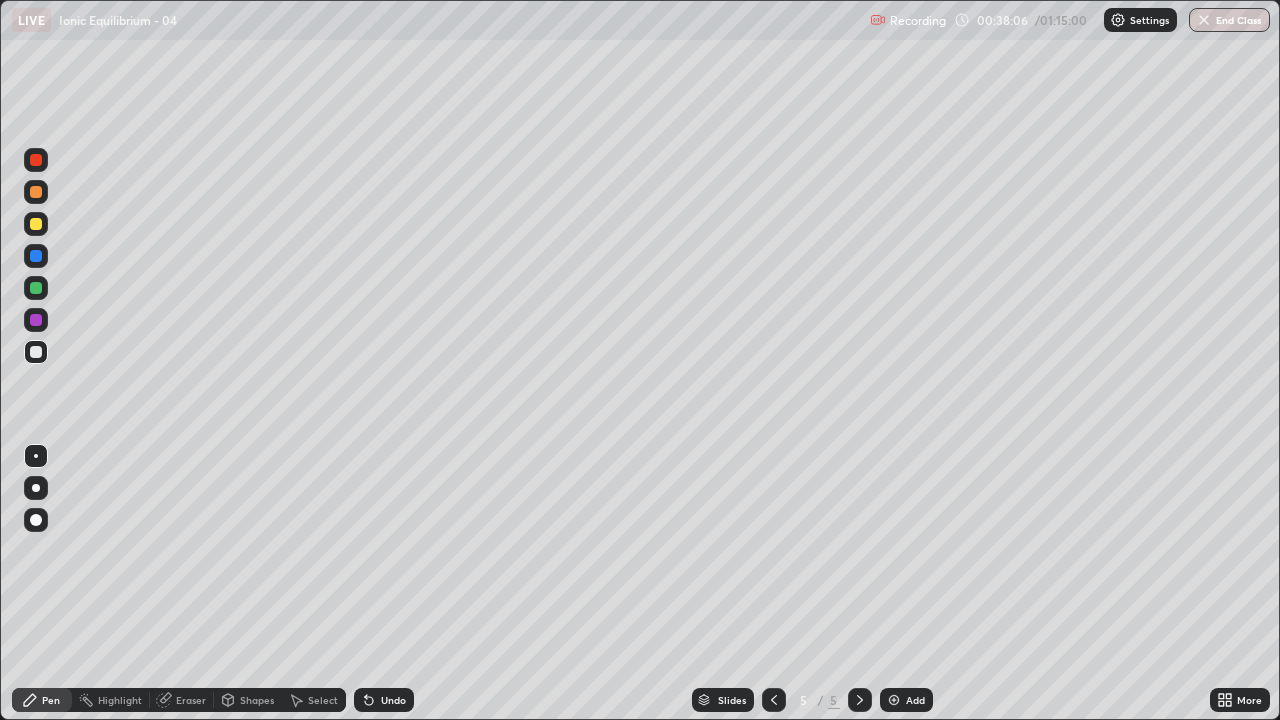 click on "Undo" at bounding box center (384, 700) 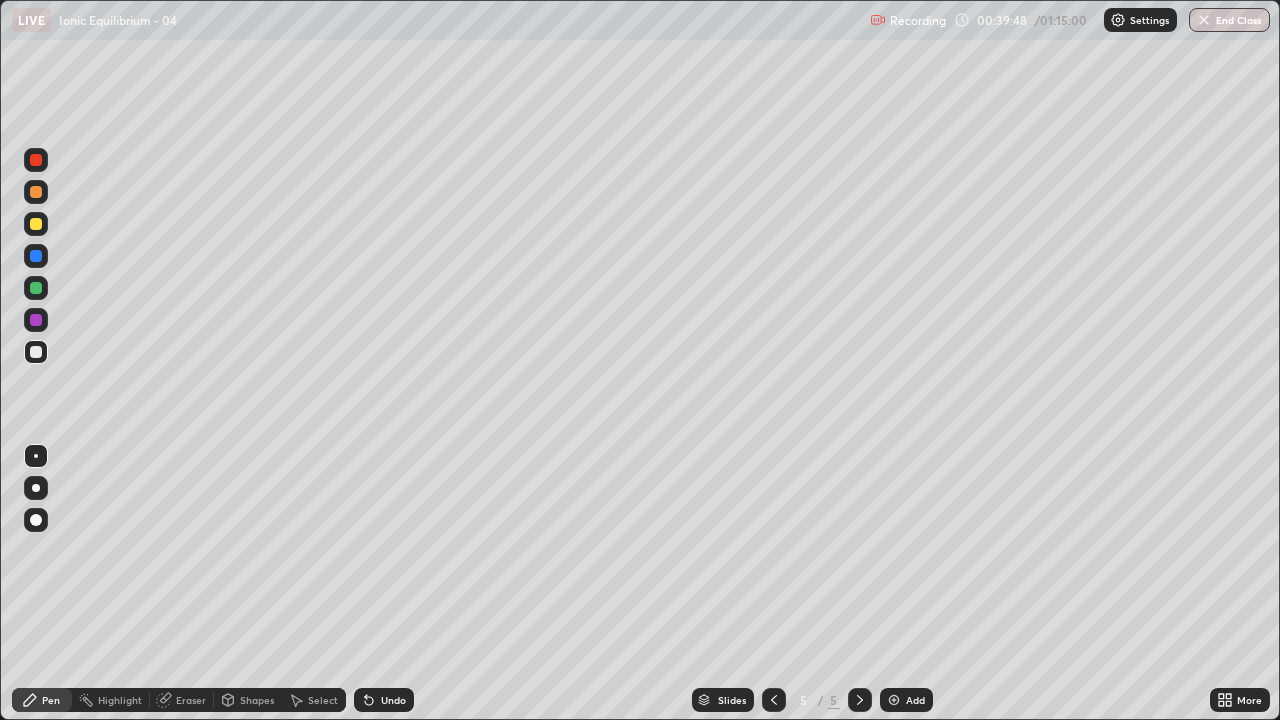 click on "Eraser" at bounding box center (191, 700) 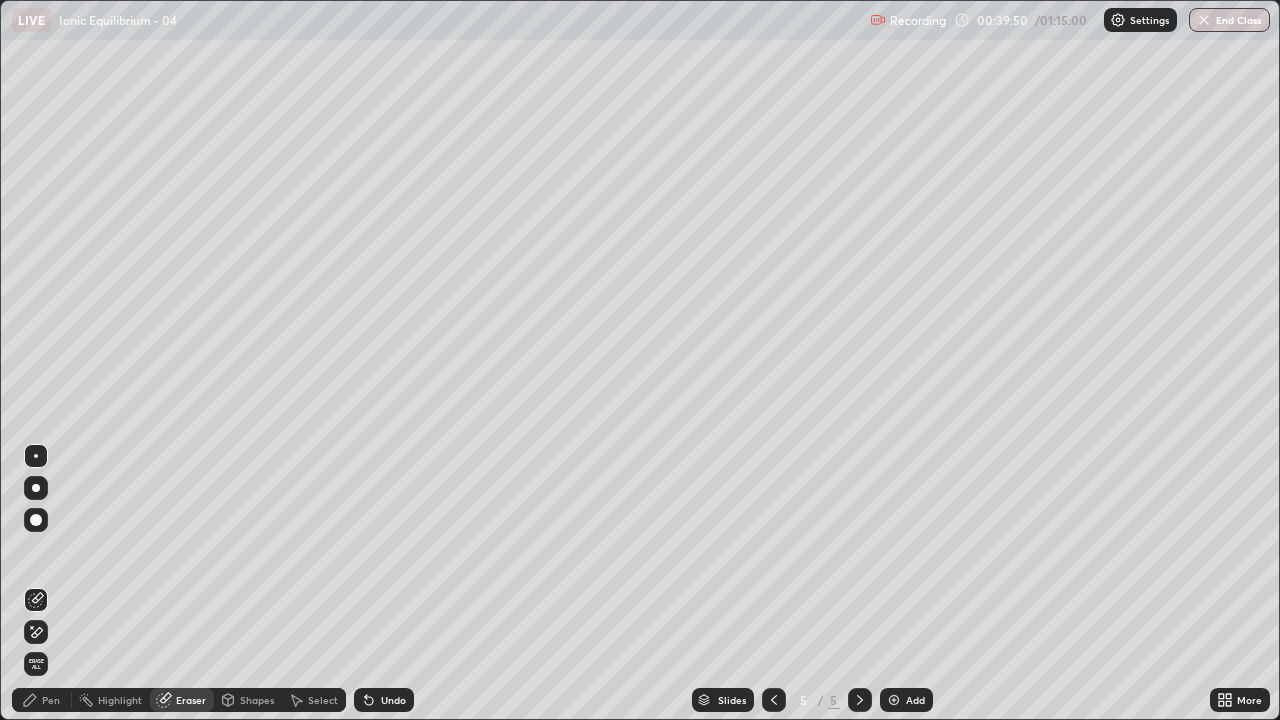 click on "Pen" at bounding box center (51, 700) 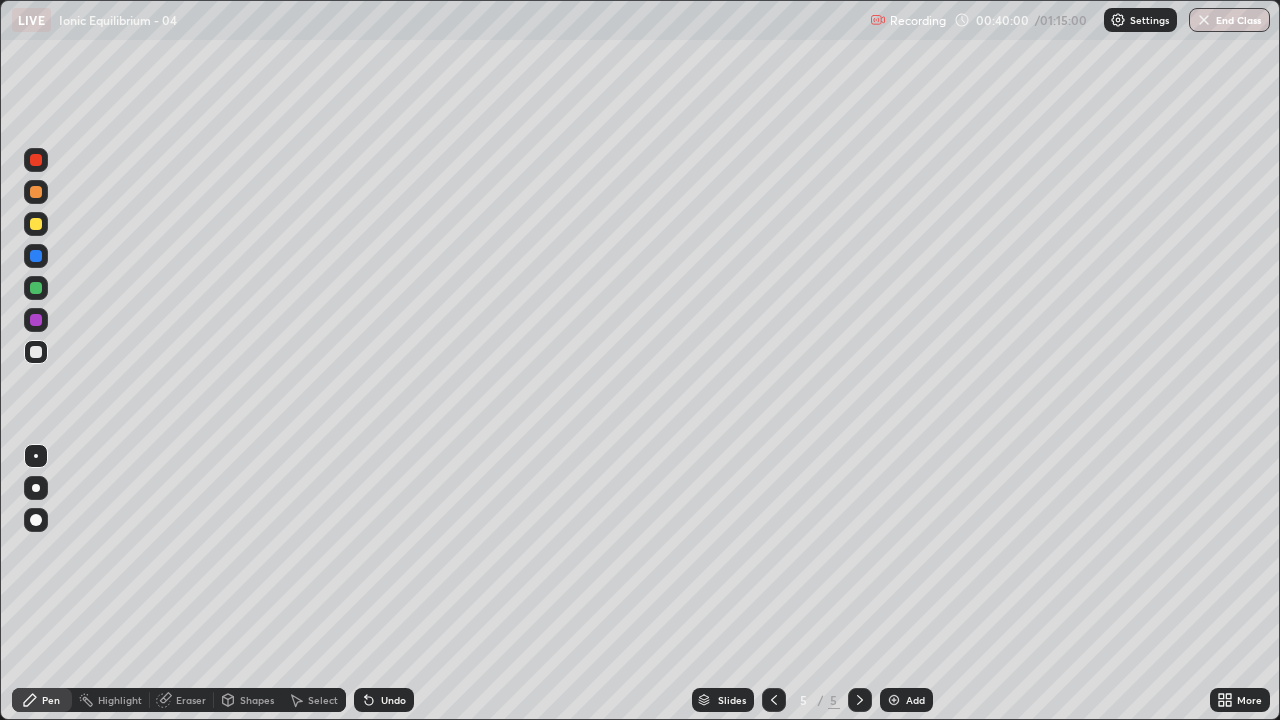 click 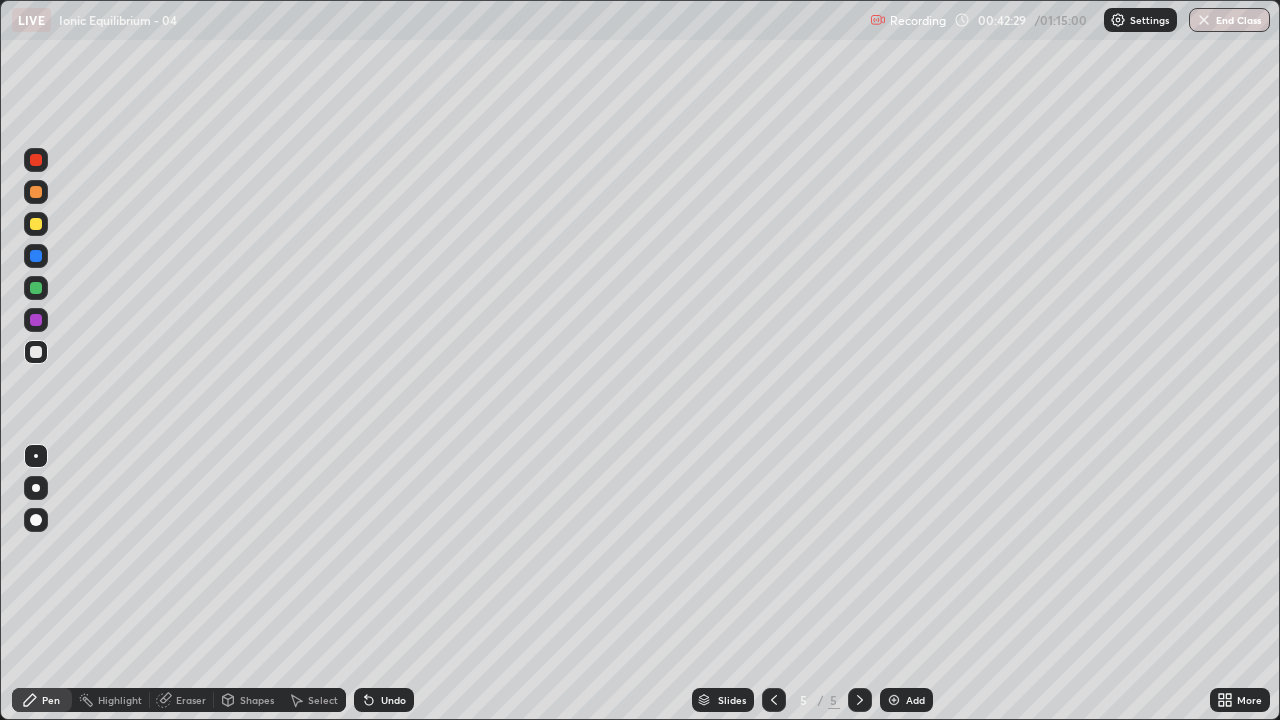 click at bounding box center [894, 700] 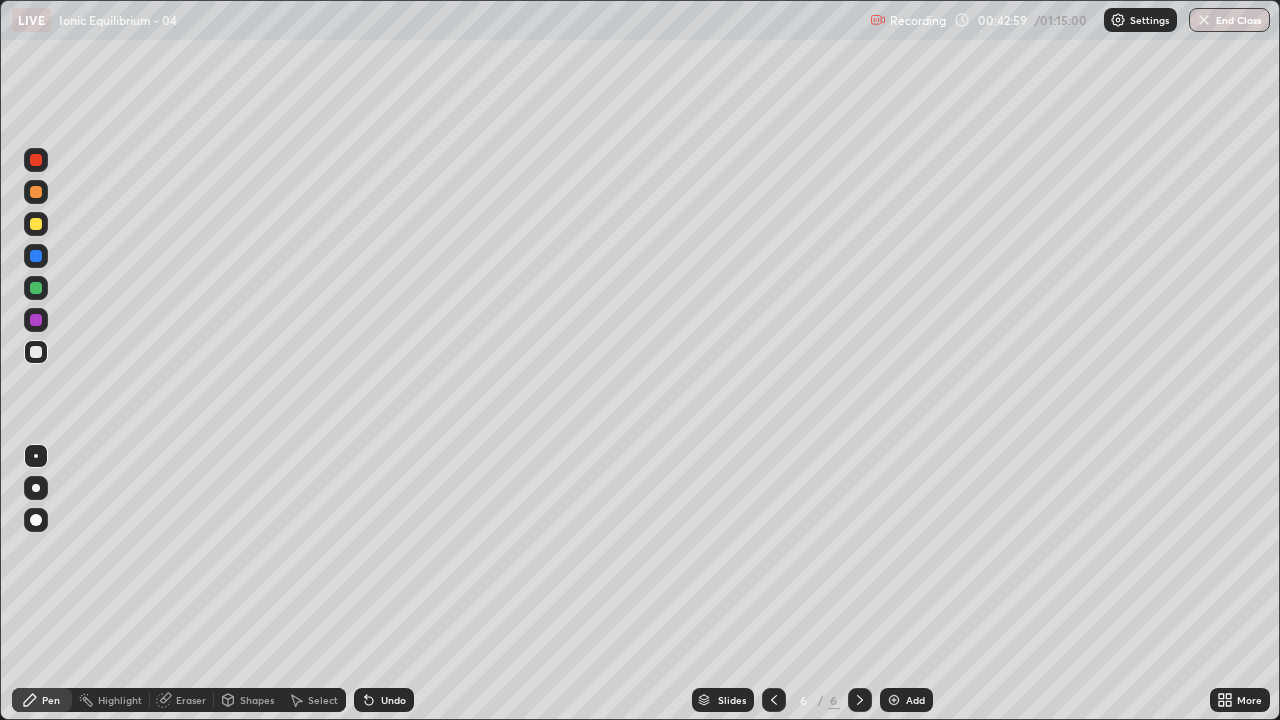 click on "Undo" at bounding box center [380, 700] 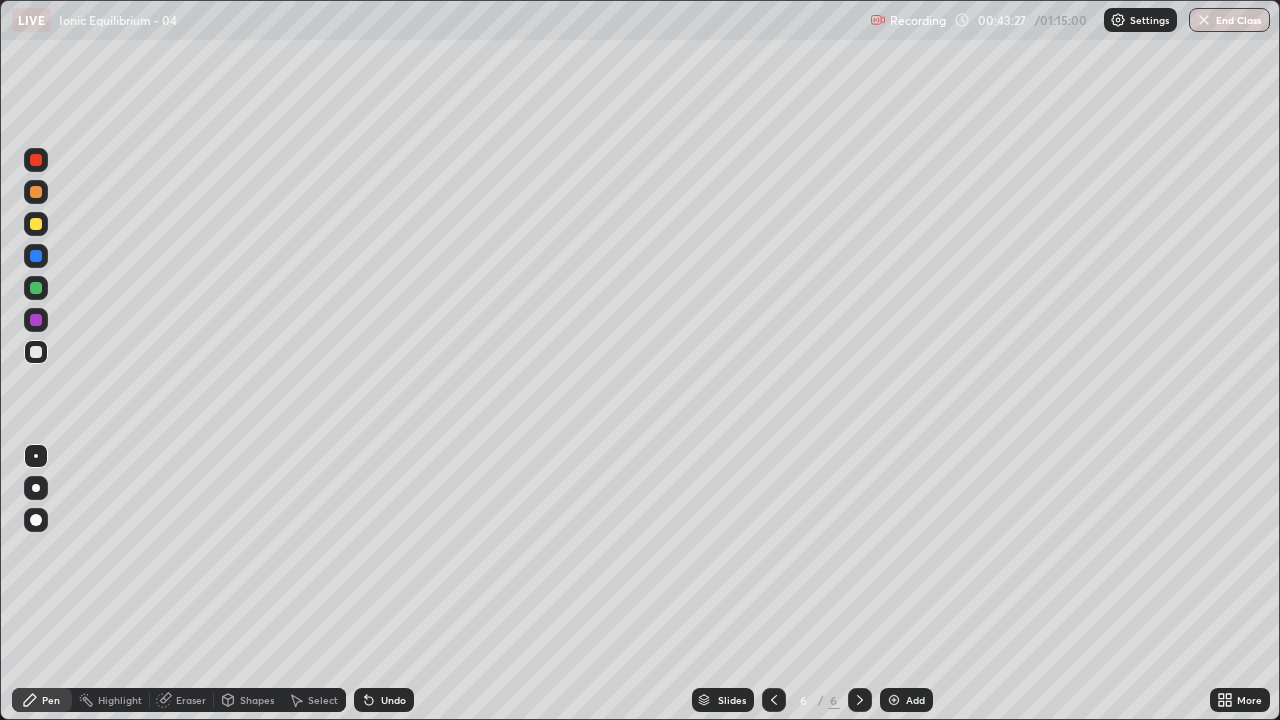 click on "Select" at bounding box center [314, 700] 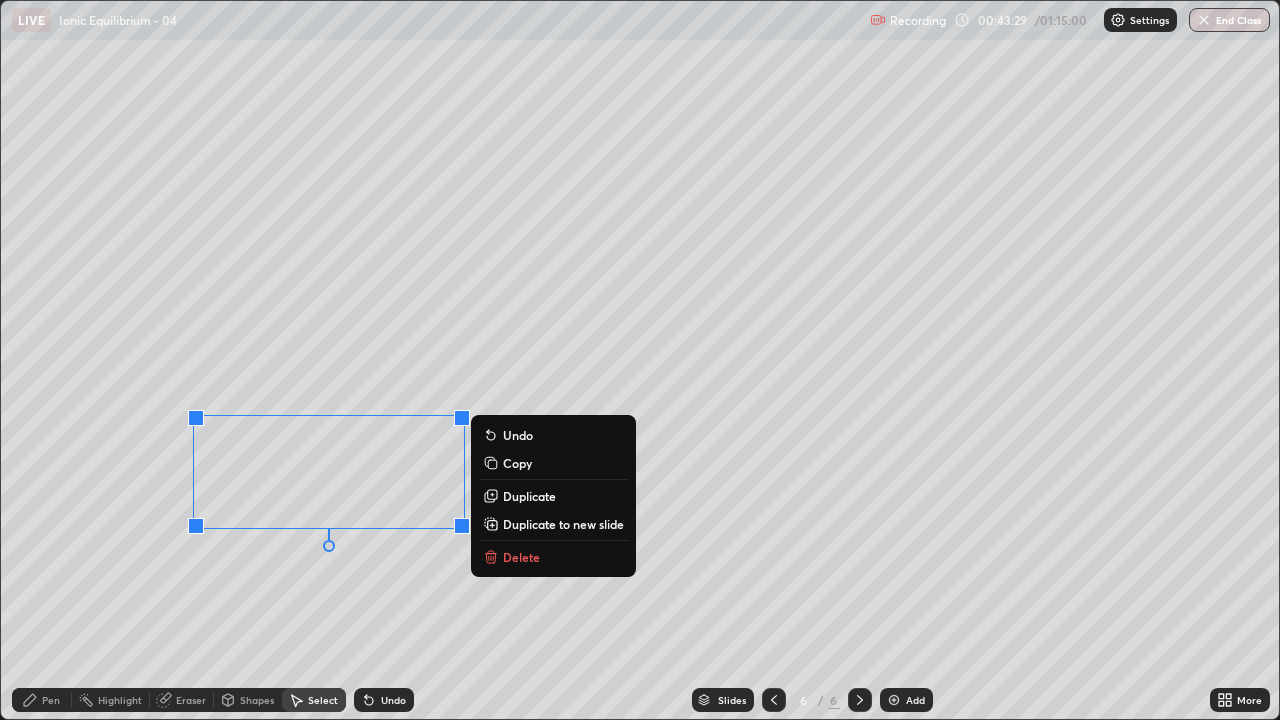 click on "Delete" at bounding box center (521, 557) 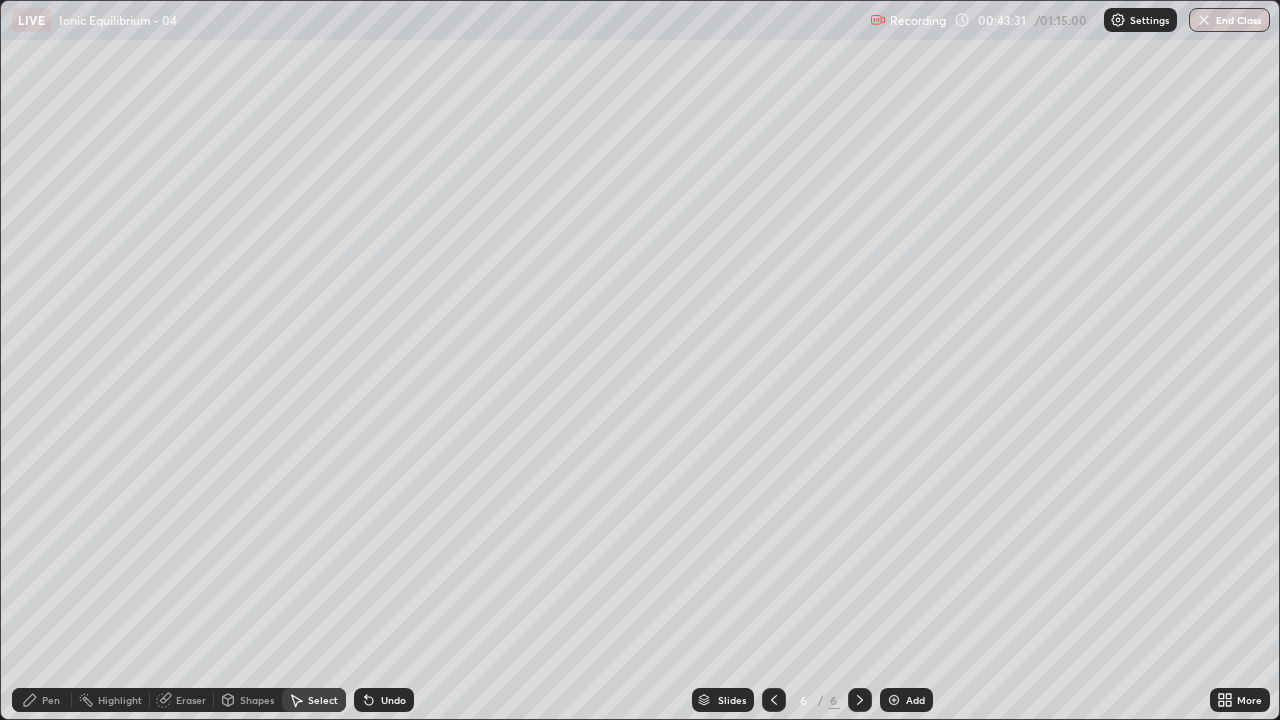 click on "Pen" at bounding box center (51, 700) 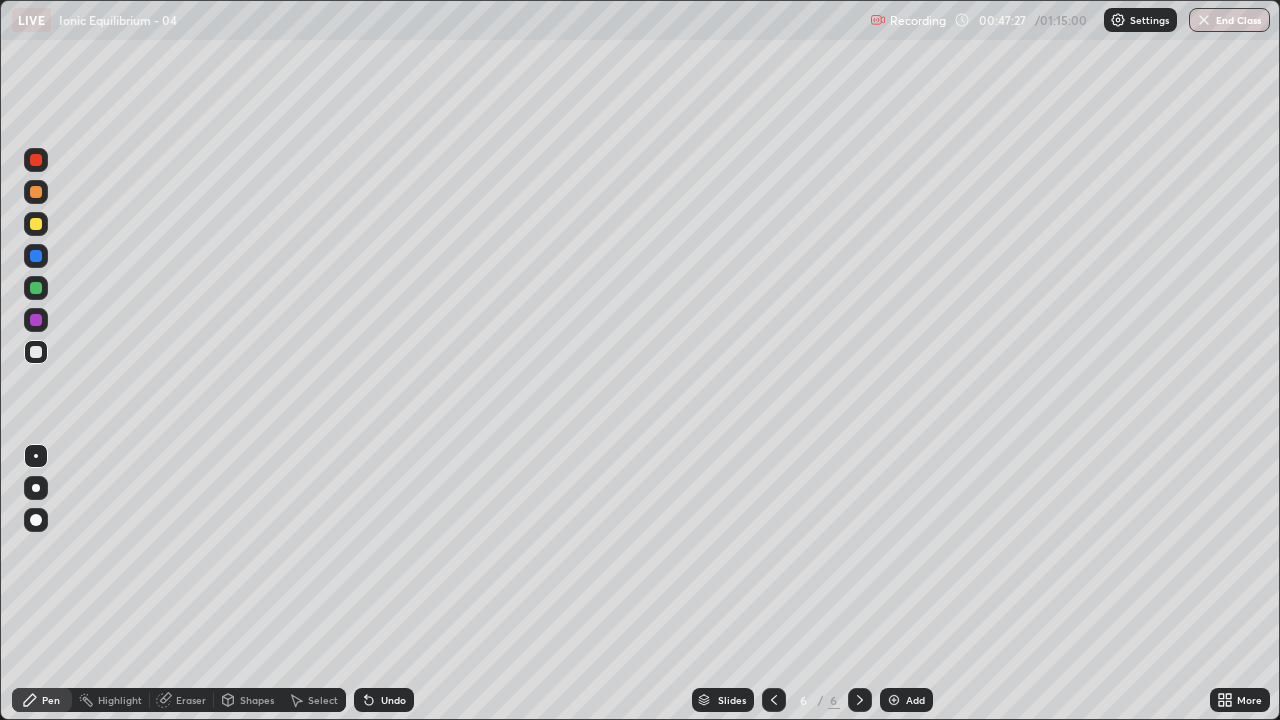 click at bounding box center [894, 700] 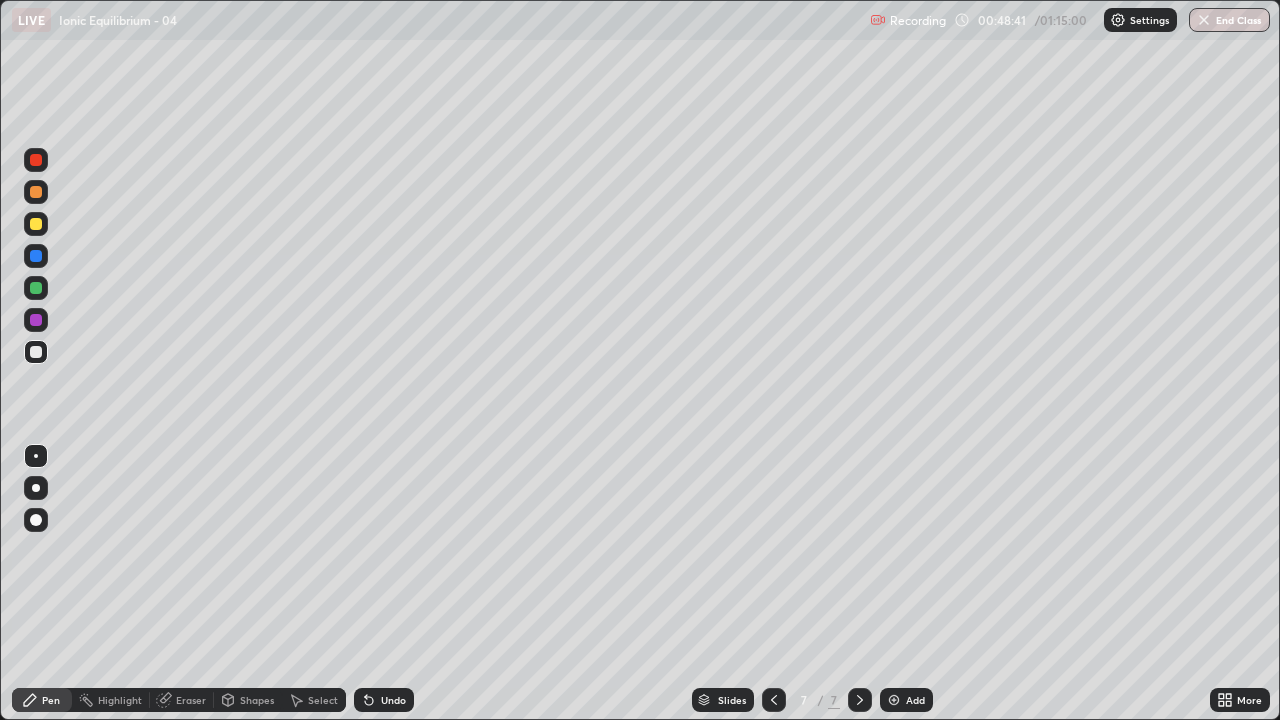 click on "Undo" at bounding box center [384, 700] 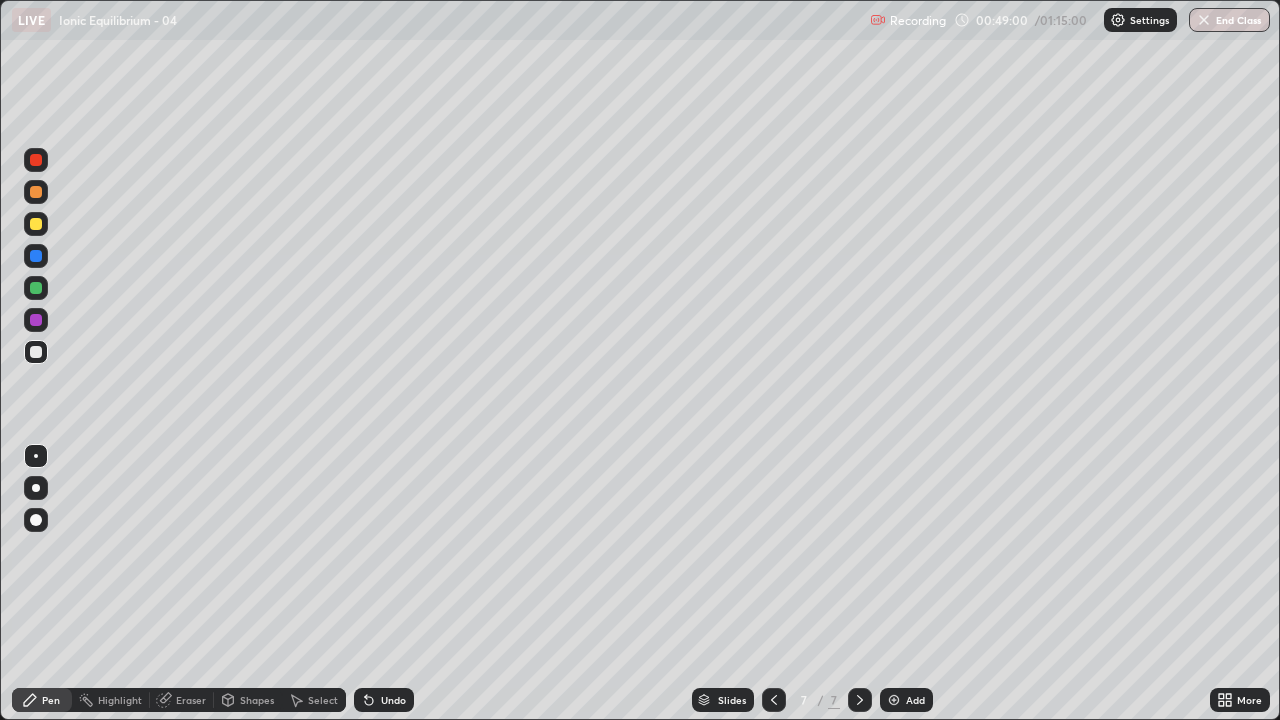 click on "Undo" at bounding box center (393, 700) 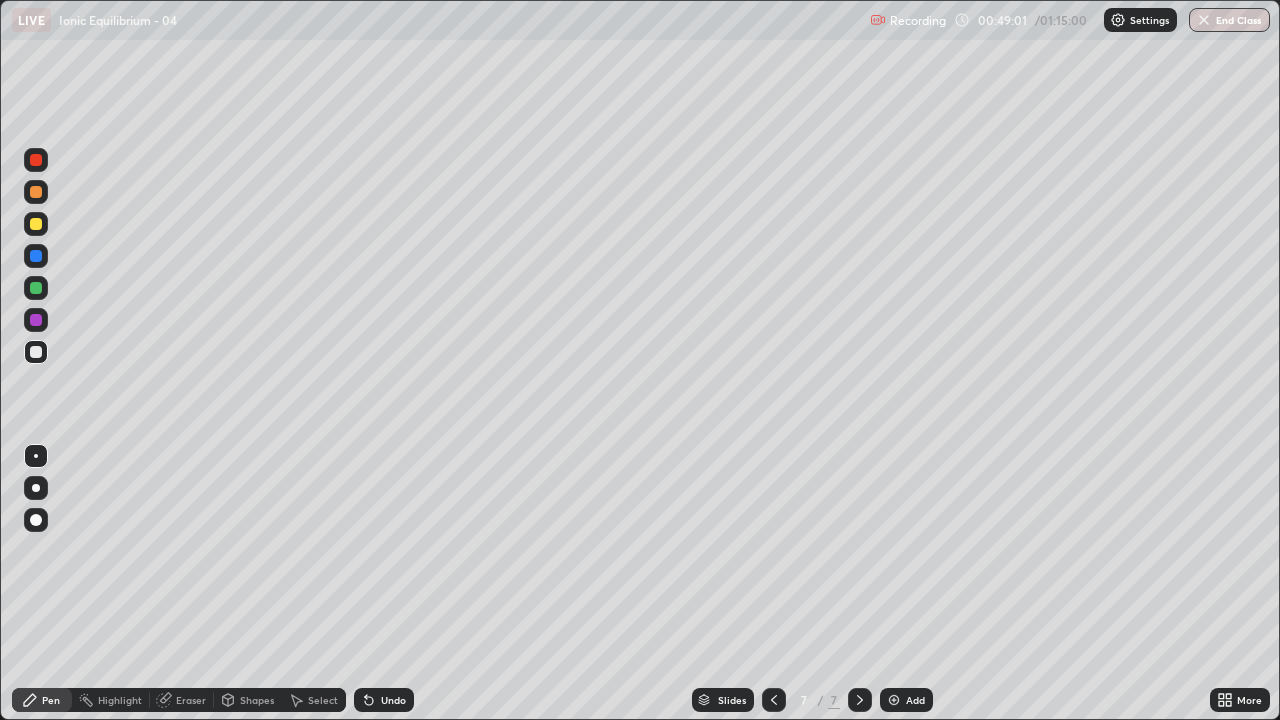 click on "Undo" at bounding box center (393, 700) 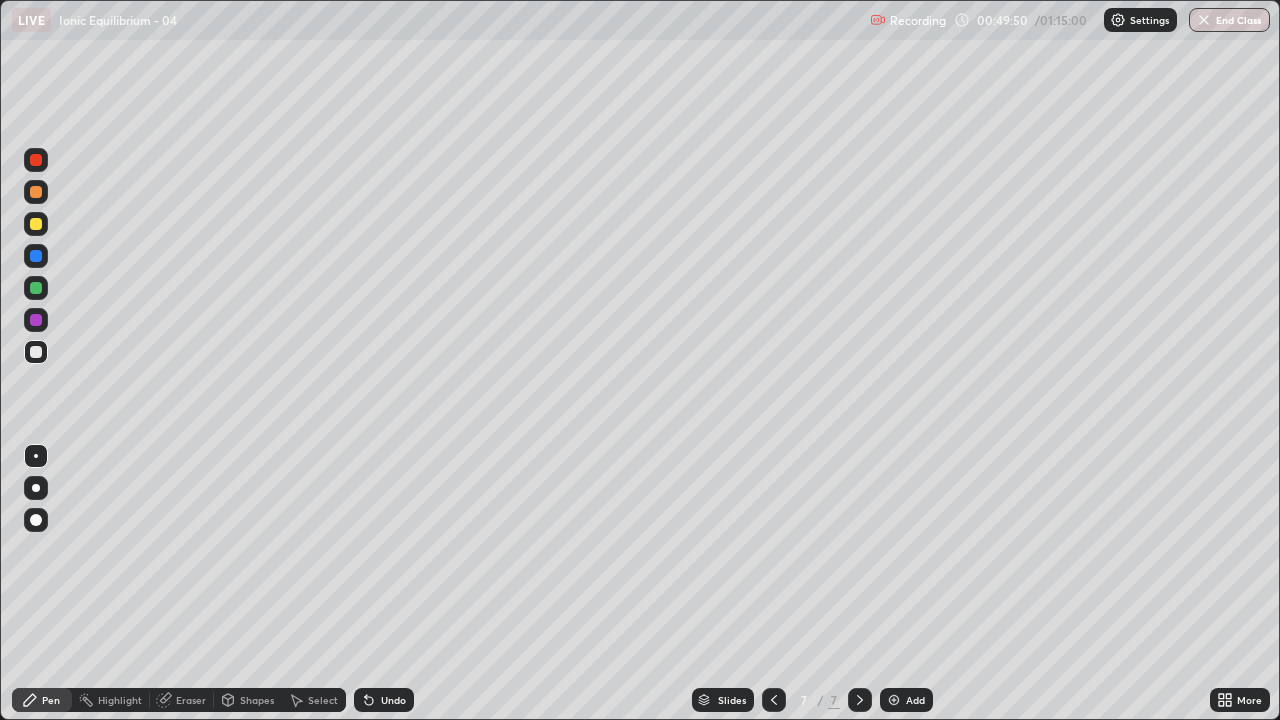 click 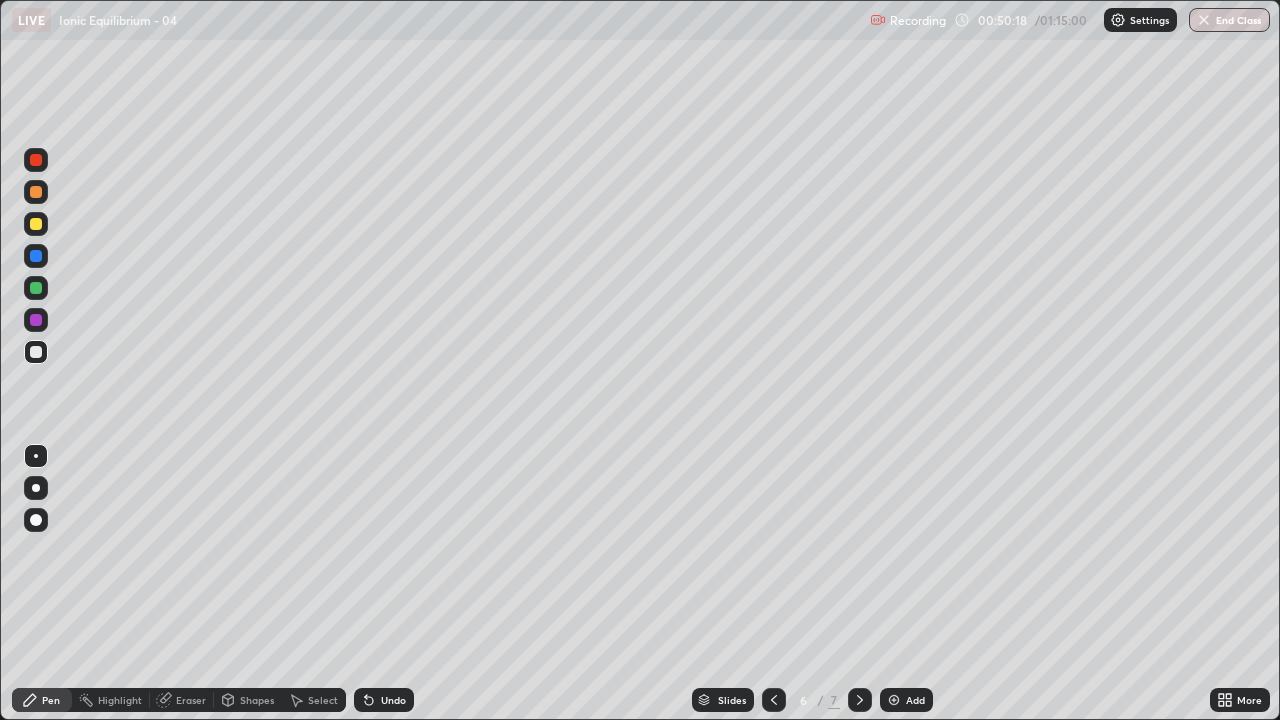 click 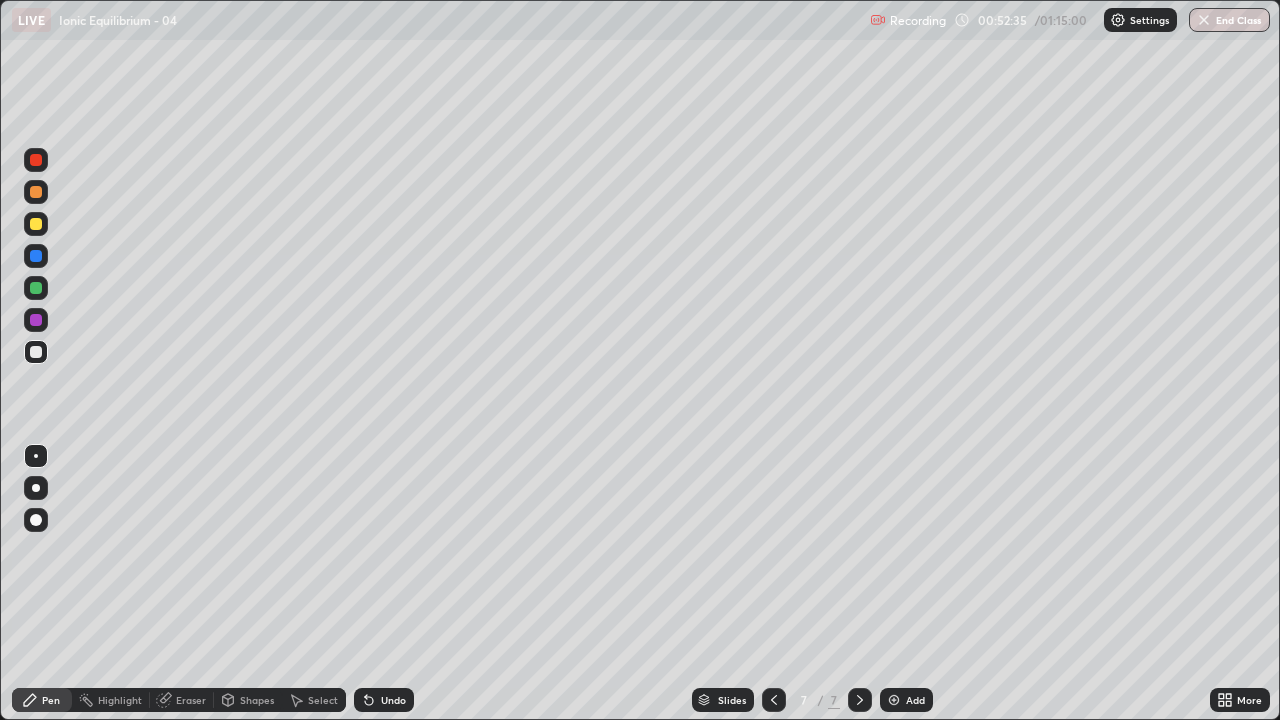 click on "Eraser" at bounding box center (182, 700) 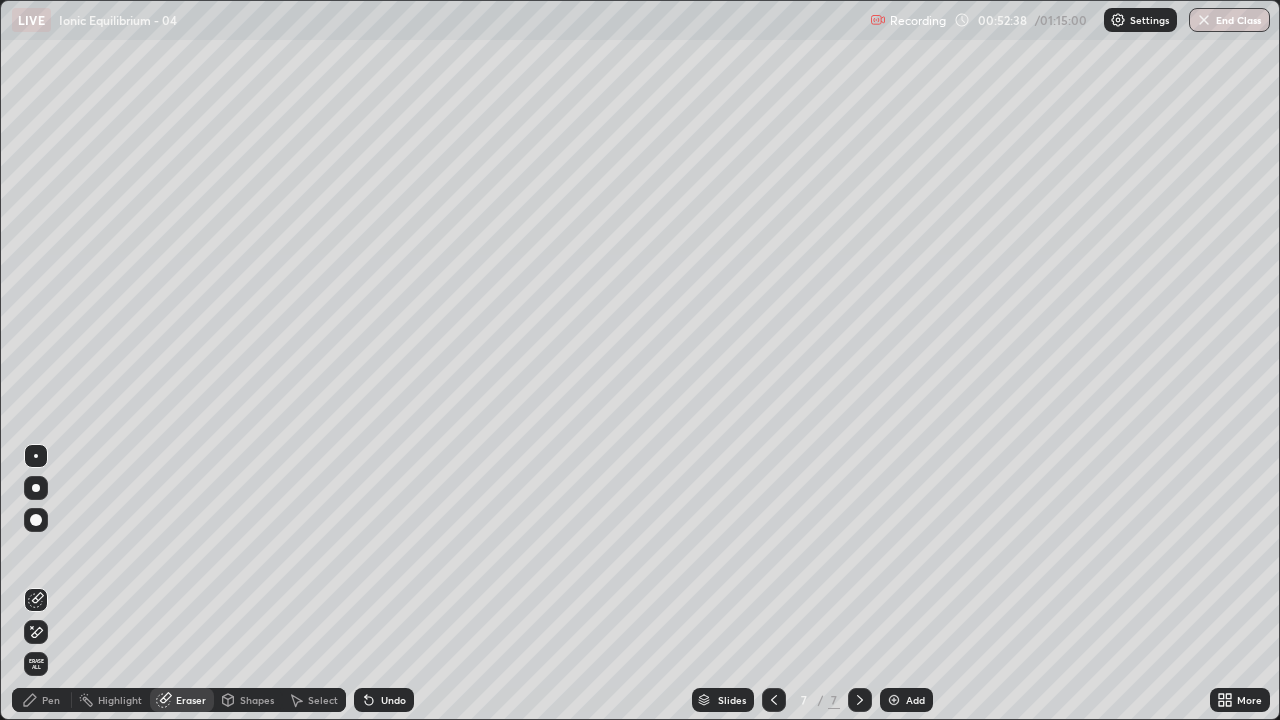 click on "Pen" at bounding box center [42, 700] 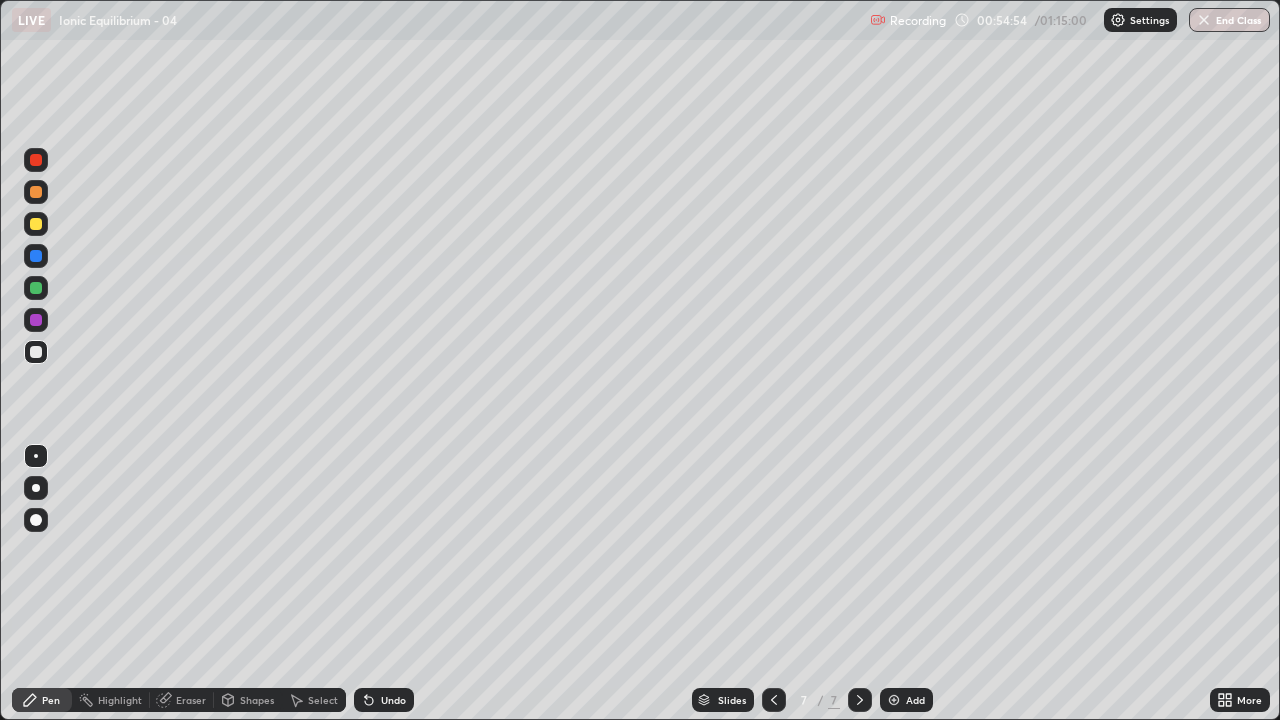 click at bounding box center [894, 700] 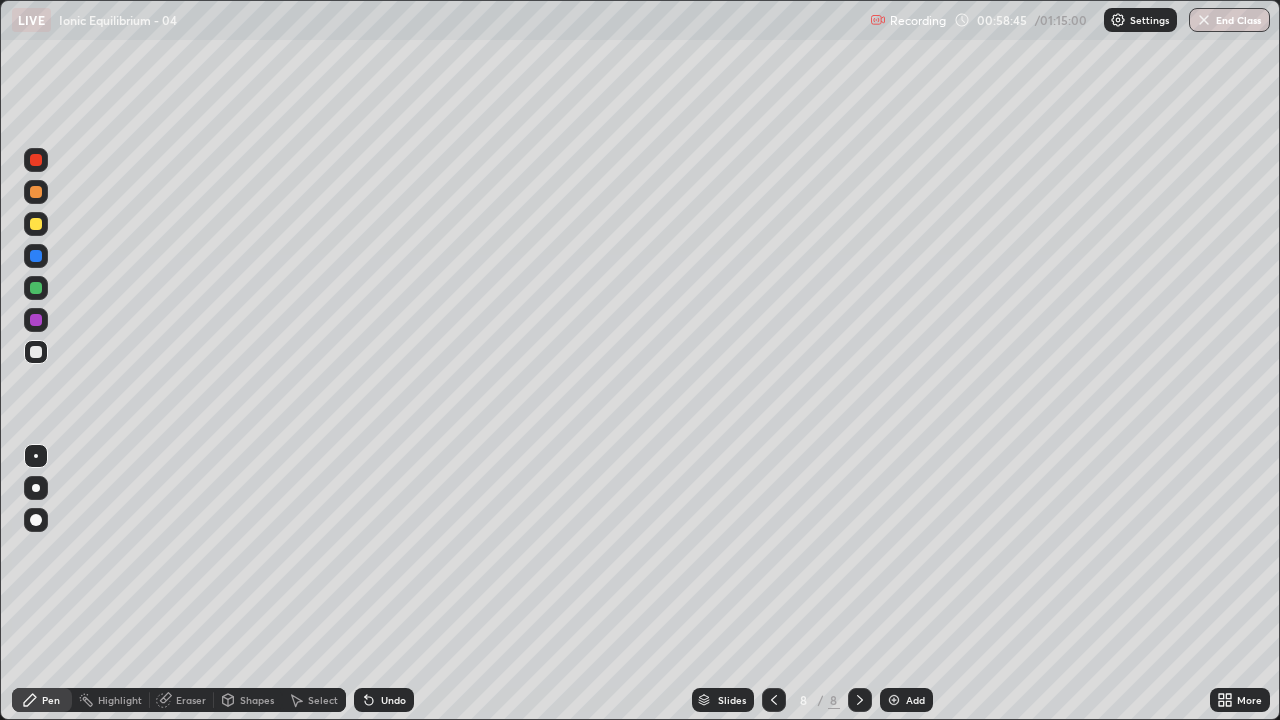 click on "Select" at bounding box center [323, 700] 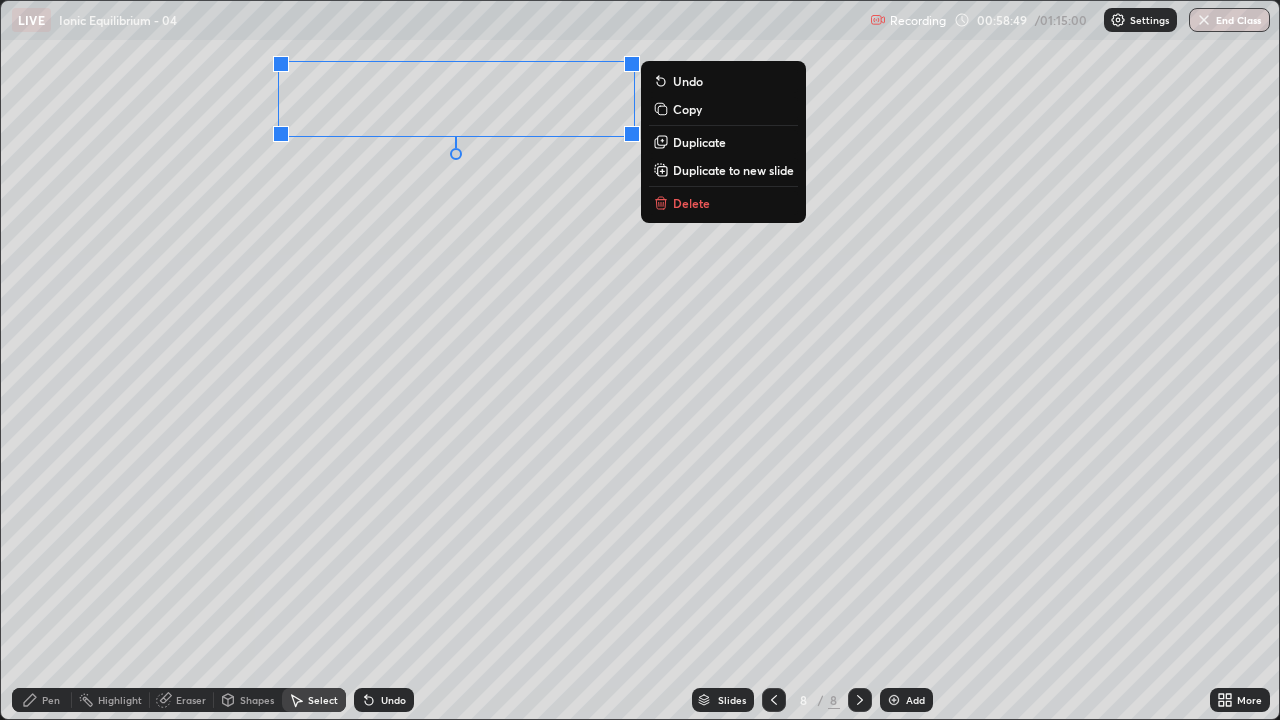 click on "Pen" at bounding box center [42, 700] 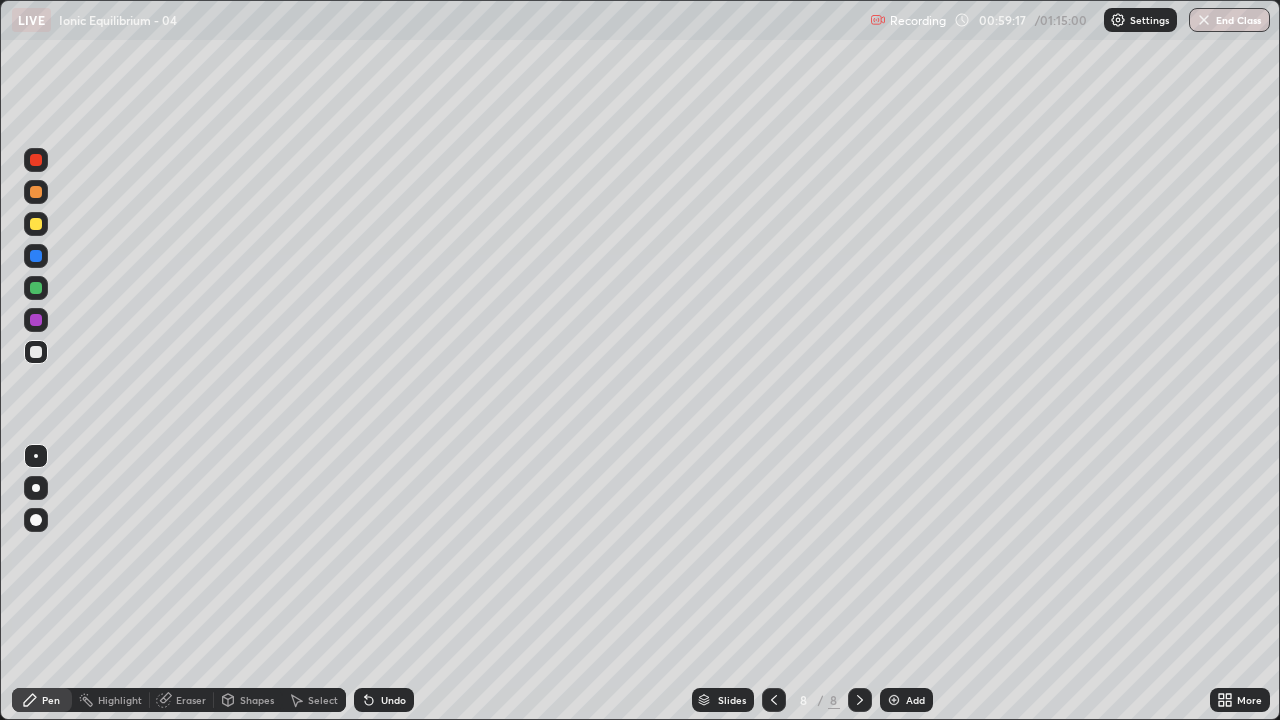 click 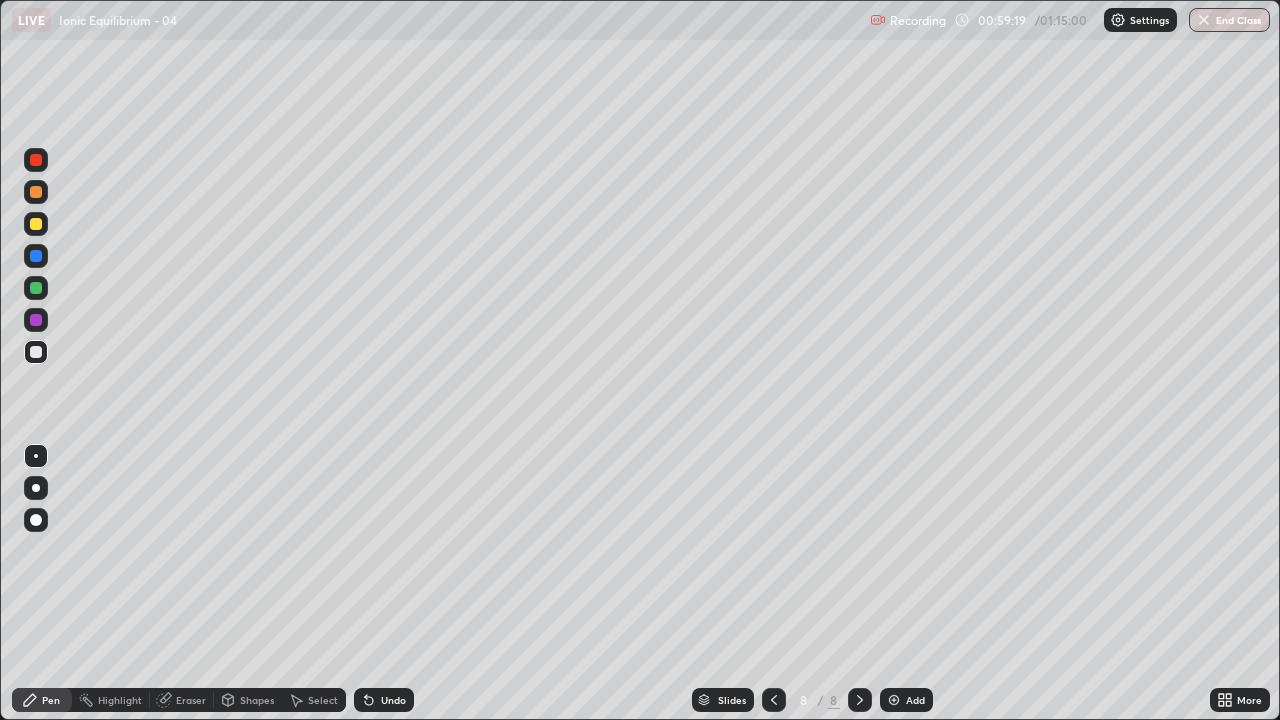 click on "Undo" at bounding box center (384, 700) 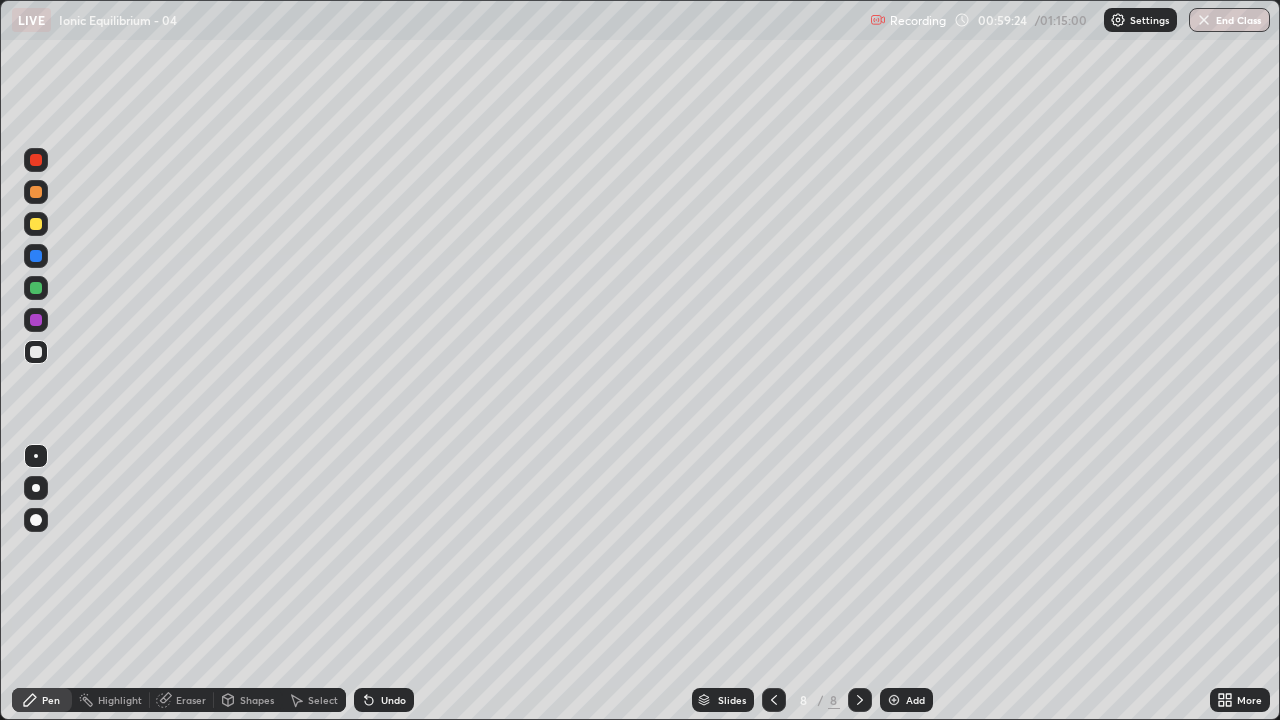 click on "Undo" at bounding box center (384, 700) 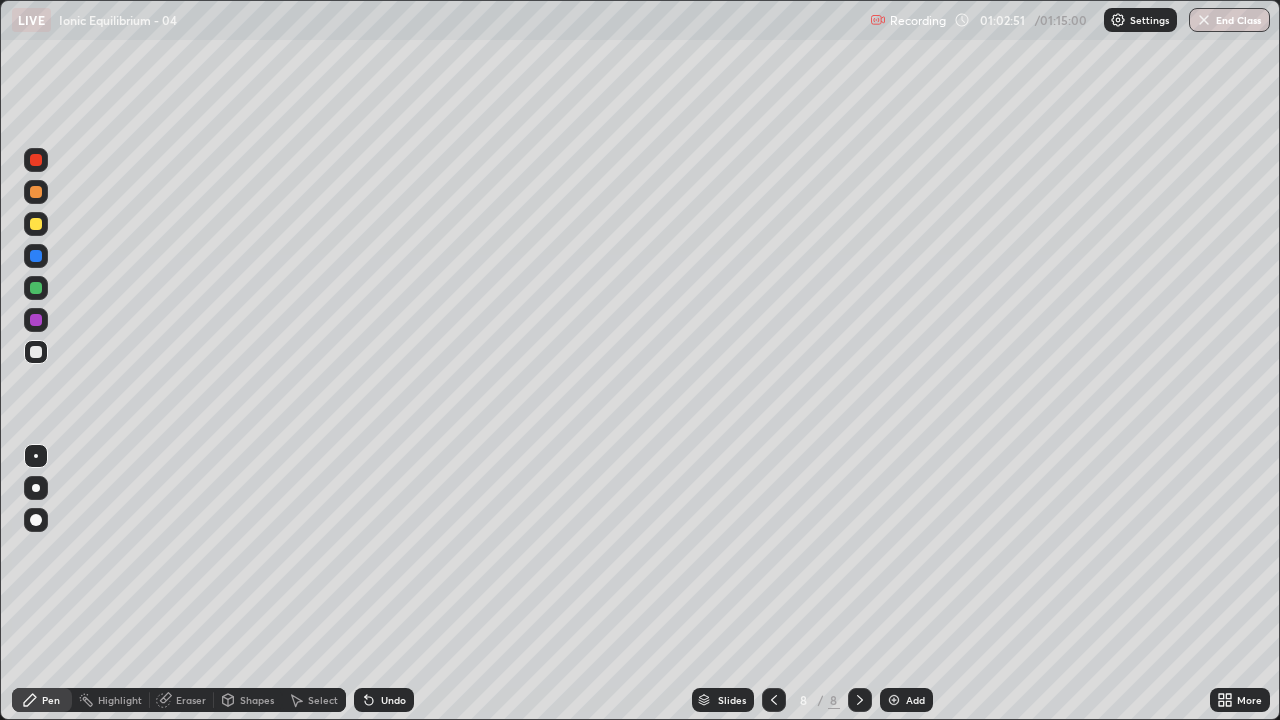 click at bounding box center [894, 700] 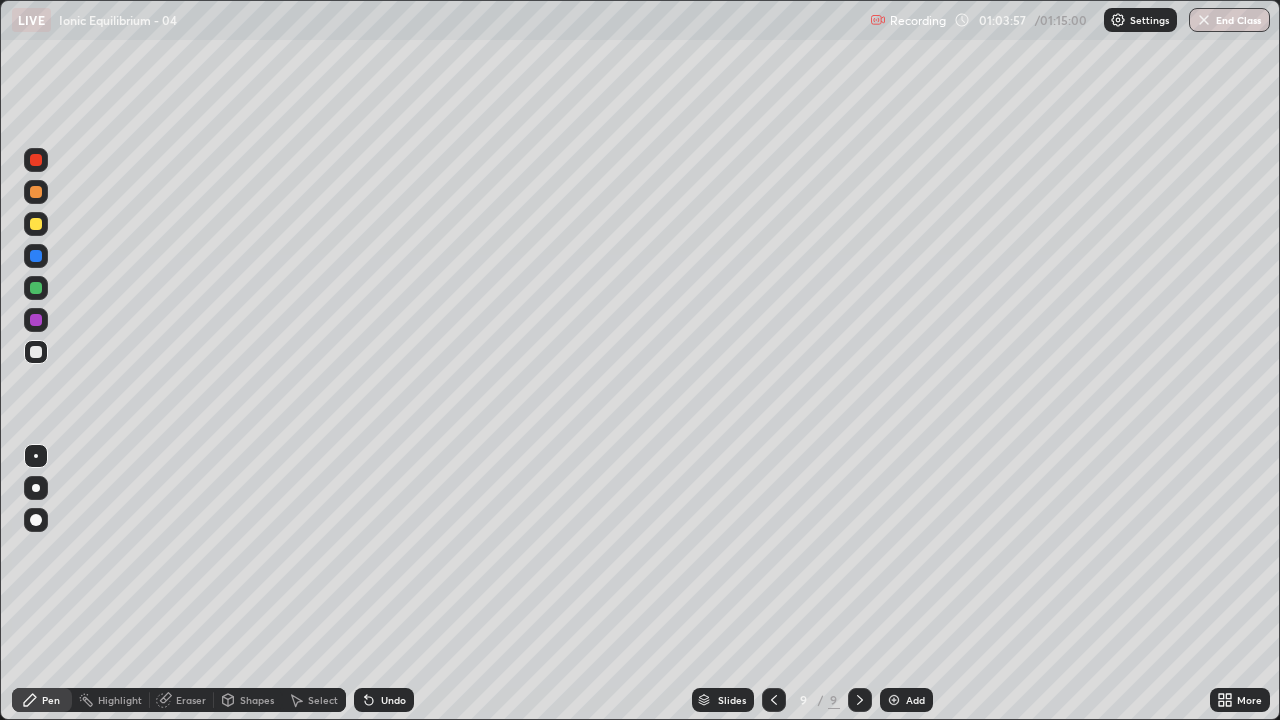 click 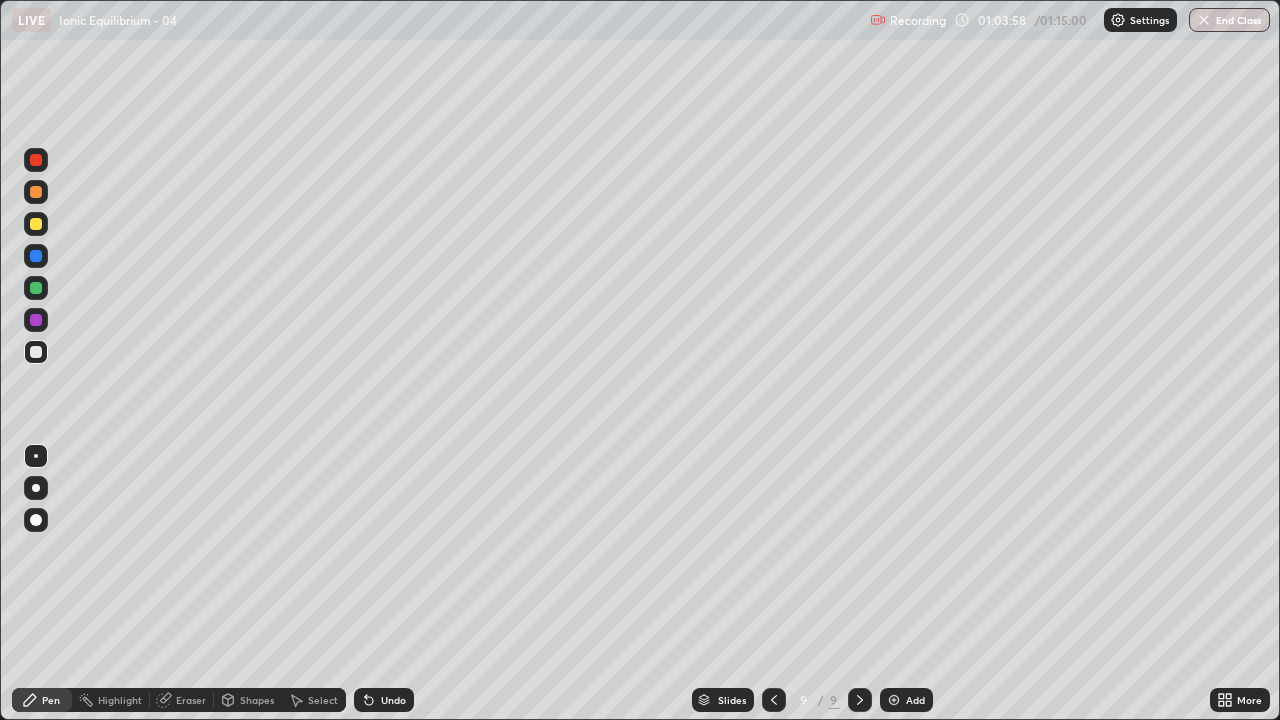 click on "Undo" at bounding box center (393, 700) 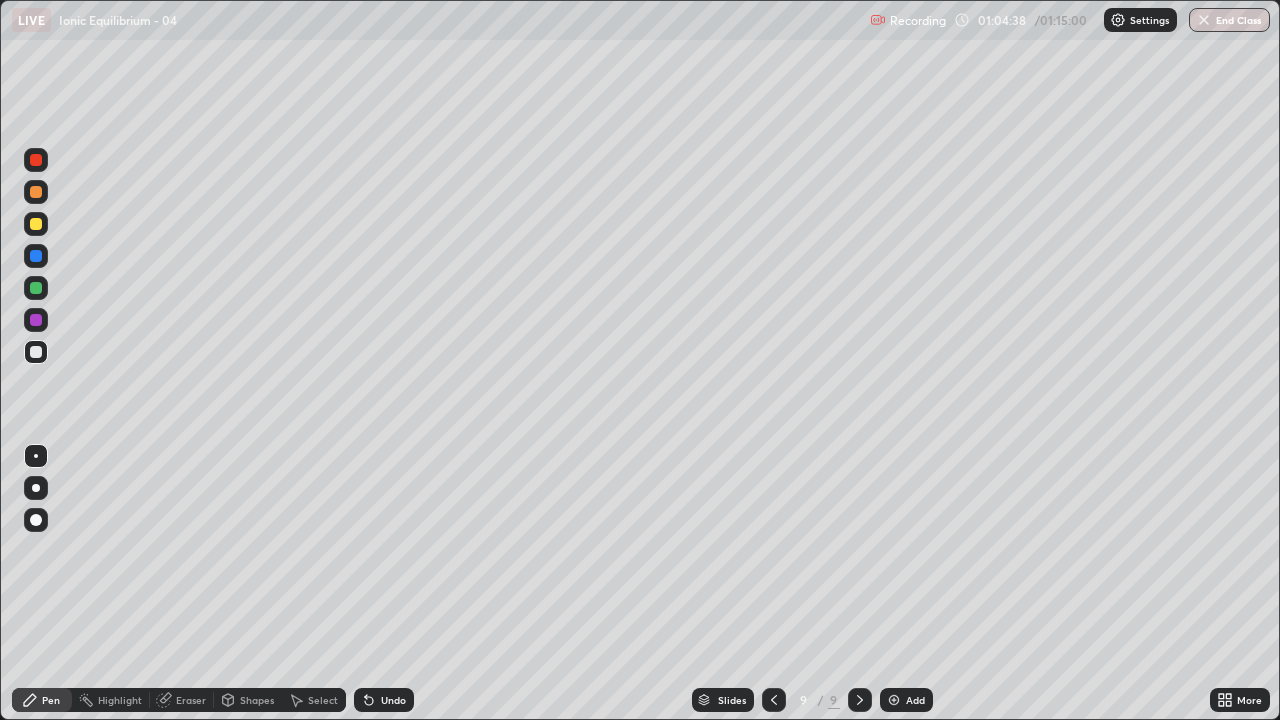click on "Eraser" at bounding box center [191, 700] 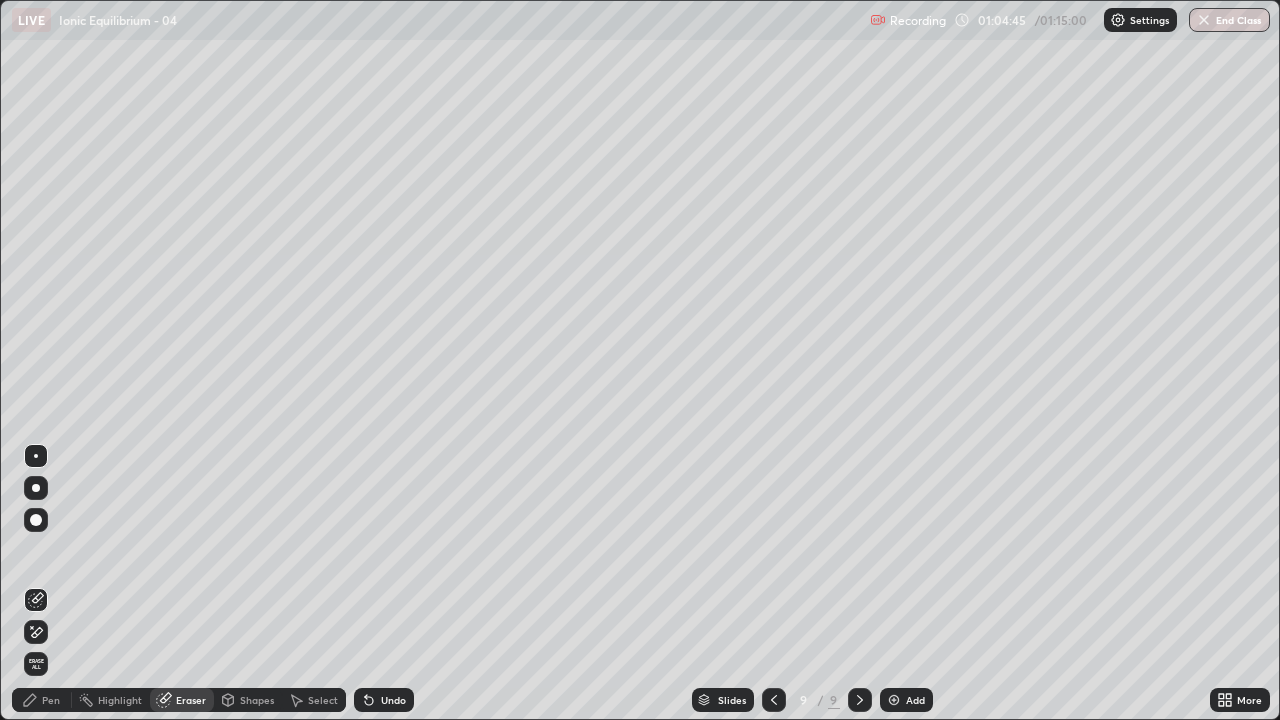 click on "Pen" at bounding box center [51, 700] 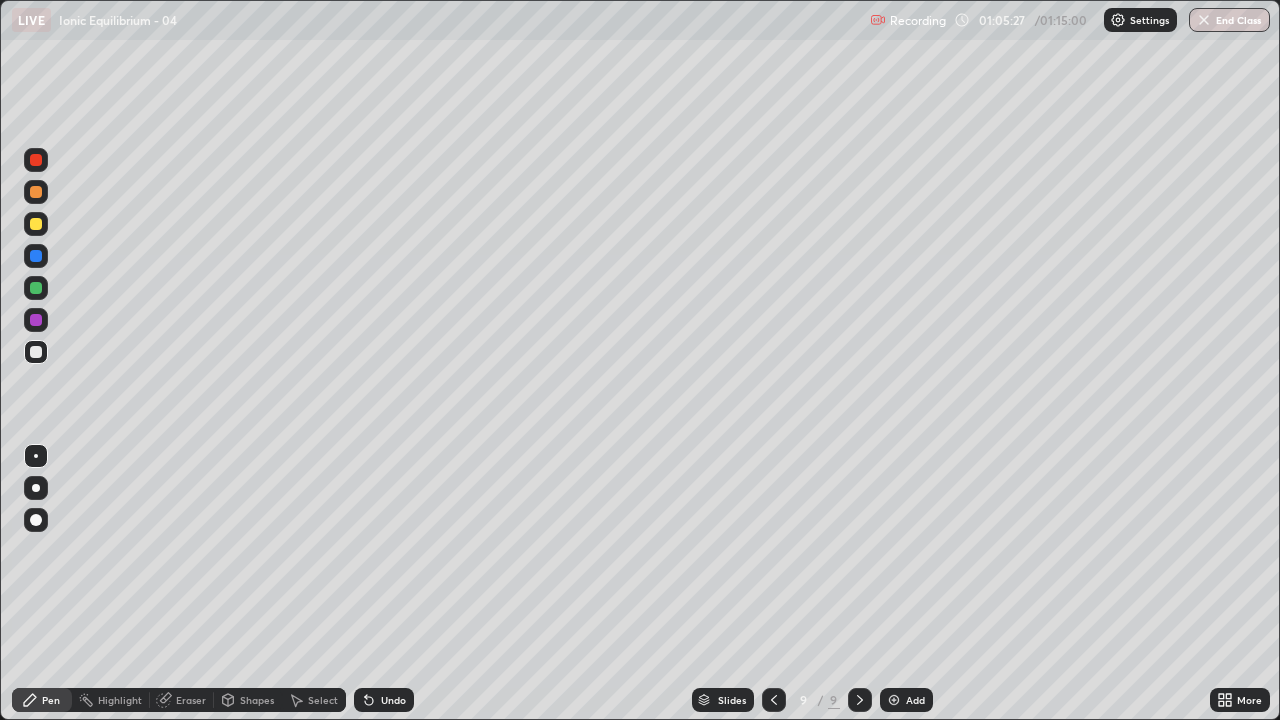 click on "Eraser" at bounding box center [182, 700] 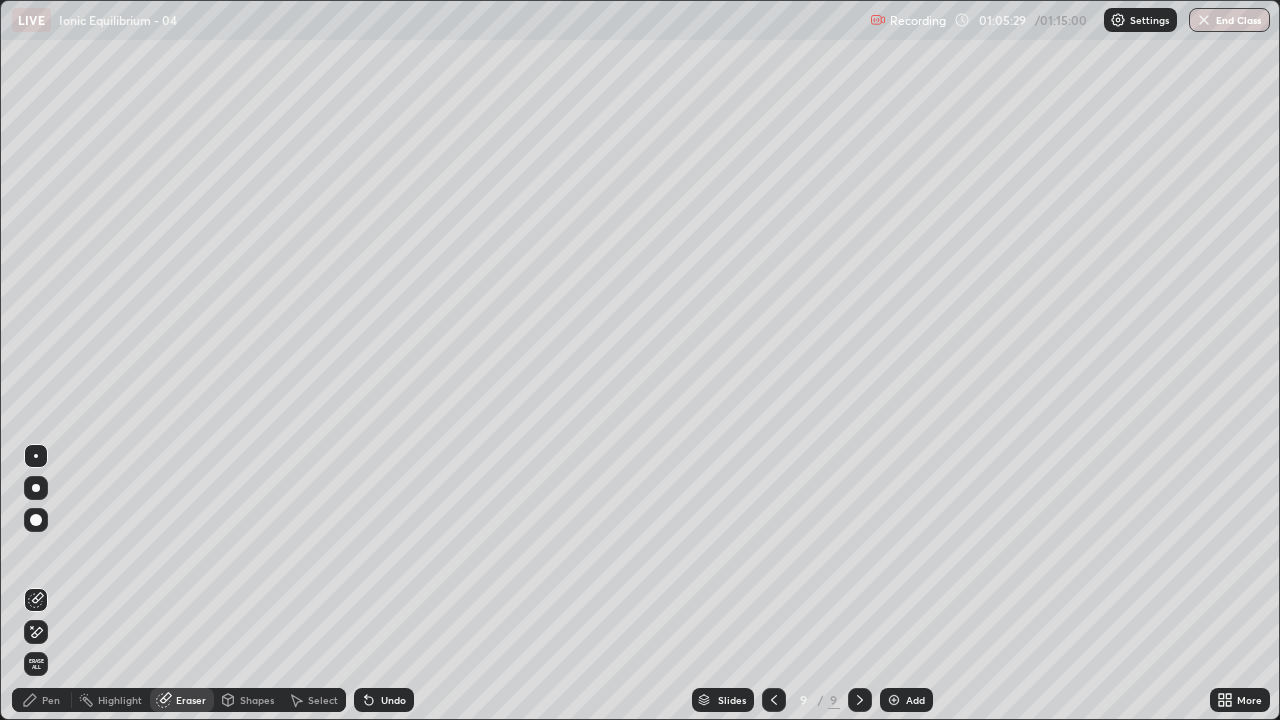 click on "Pen" at bounding box center [51, 700] 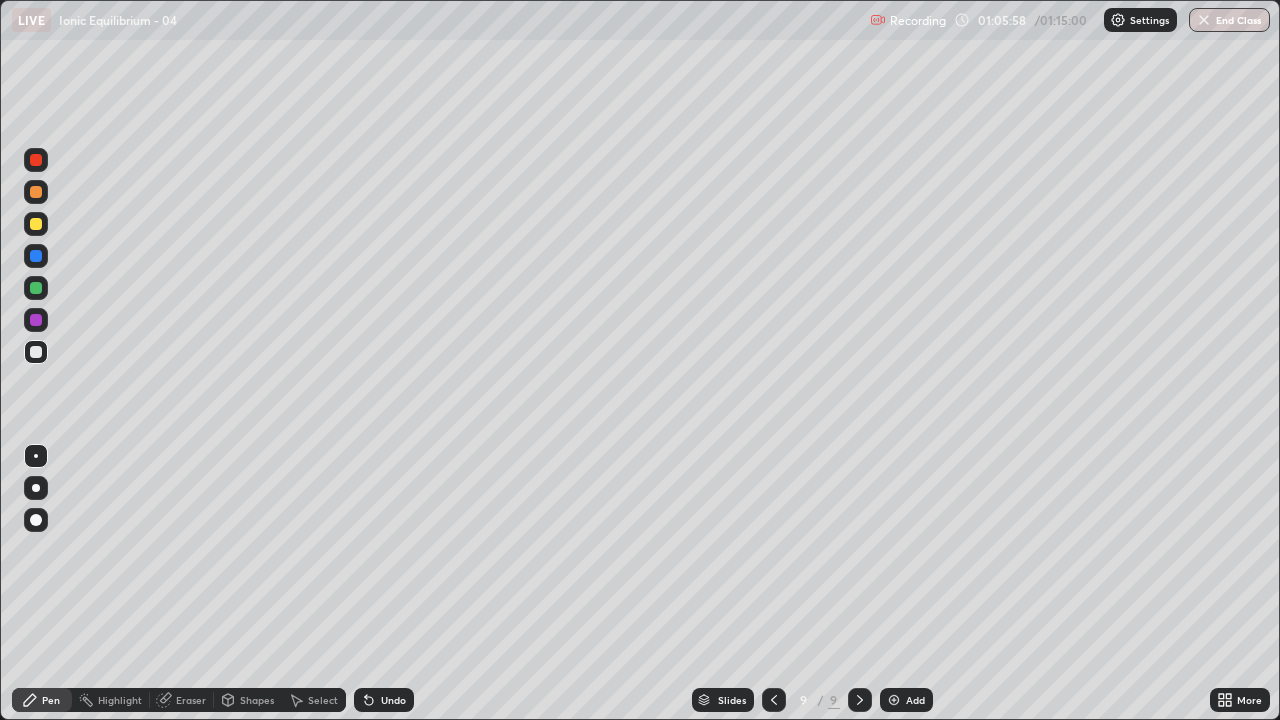 click on "Eraser" at bounding box center (191, 700) 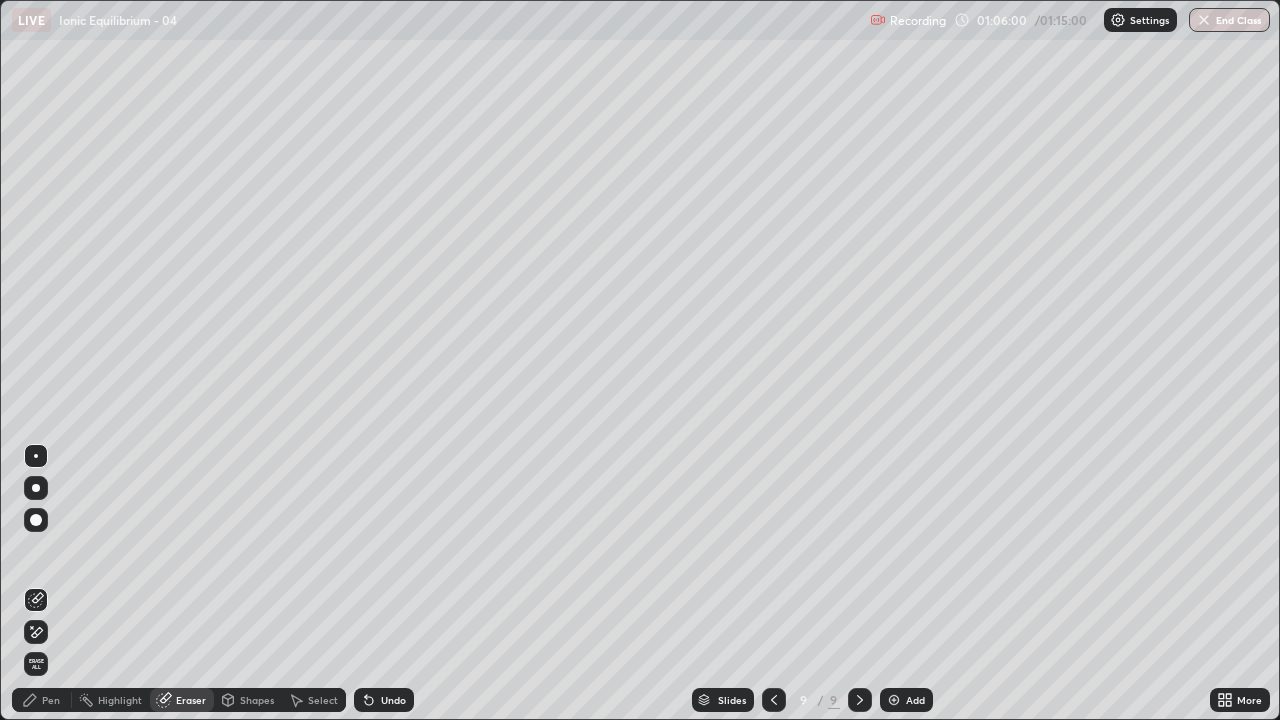click on "Pen" at bounding box center [51, 700] 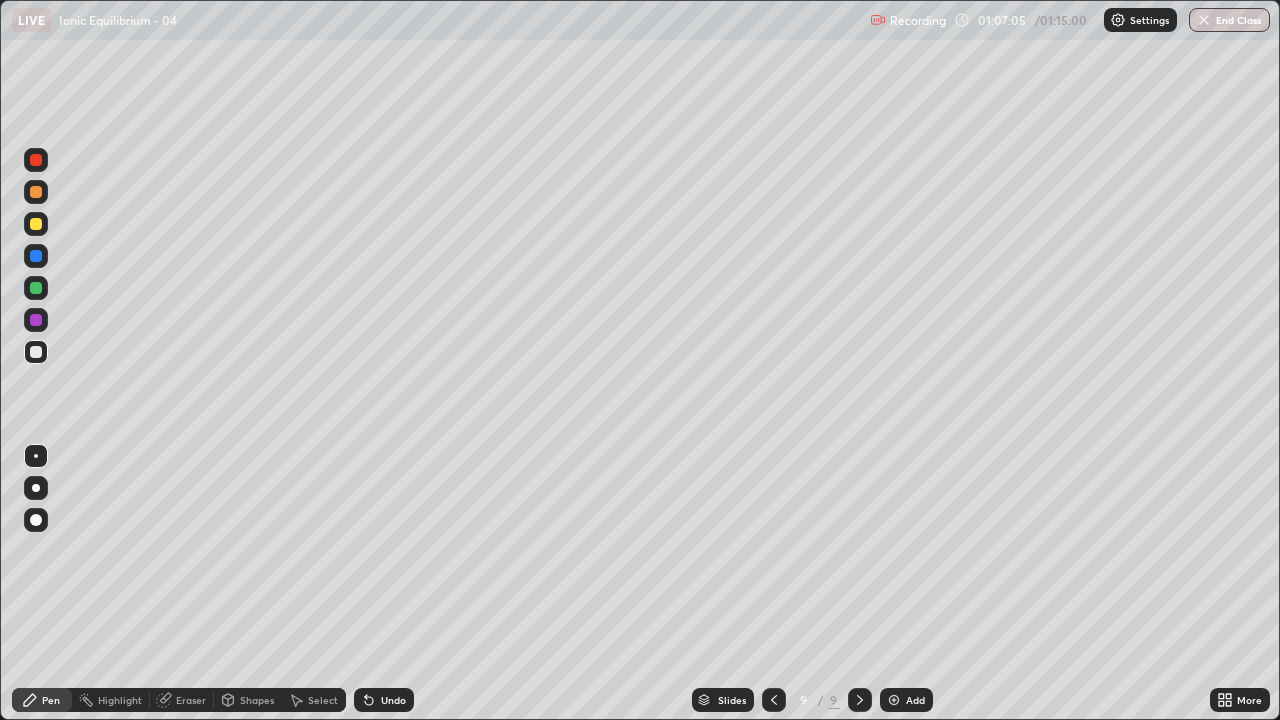 click on "Undo" at bounding box center [384, 700] 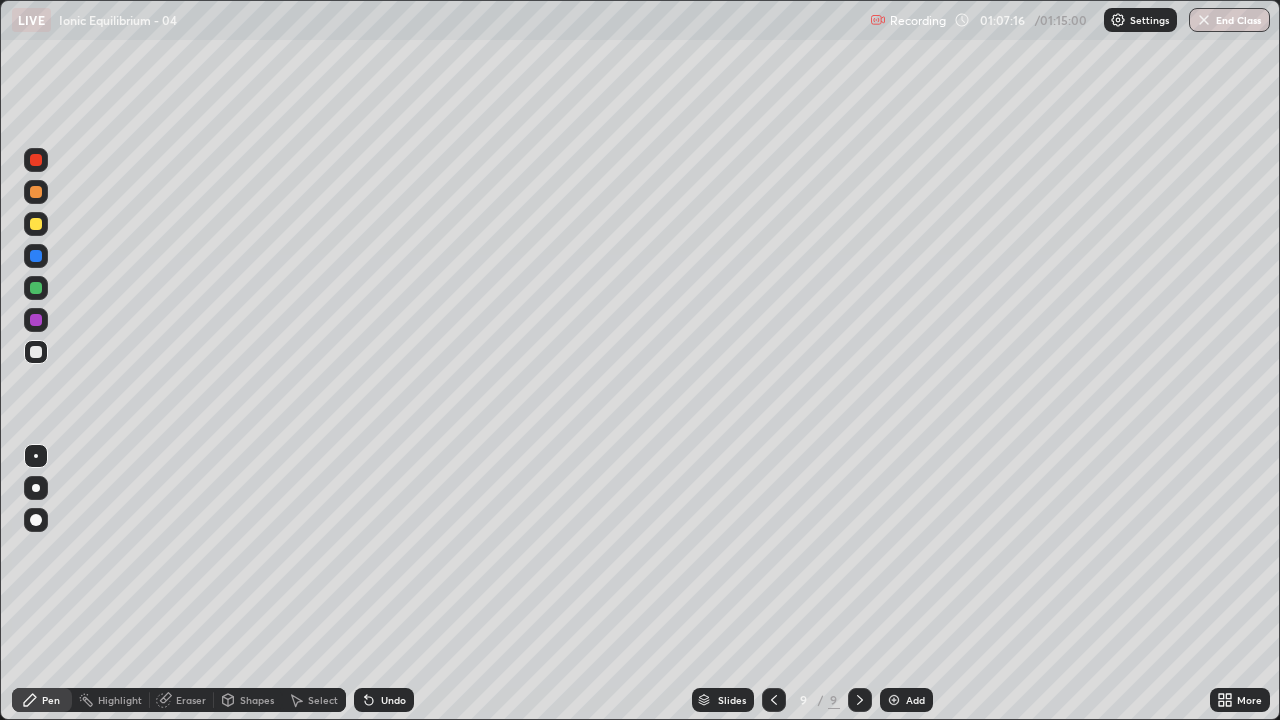 click on "Undo" at bounding box center (393, 700) 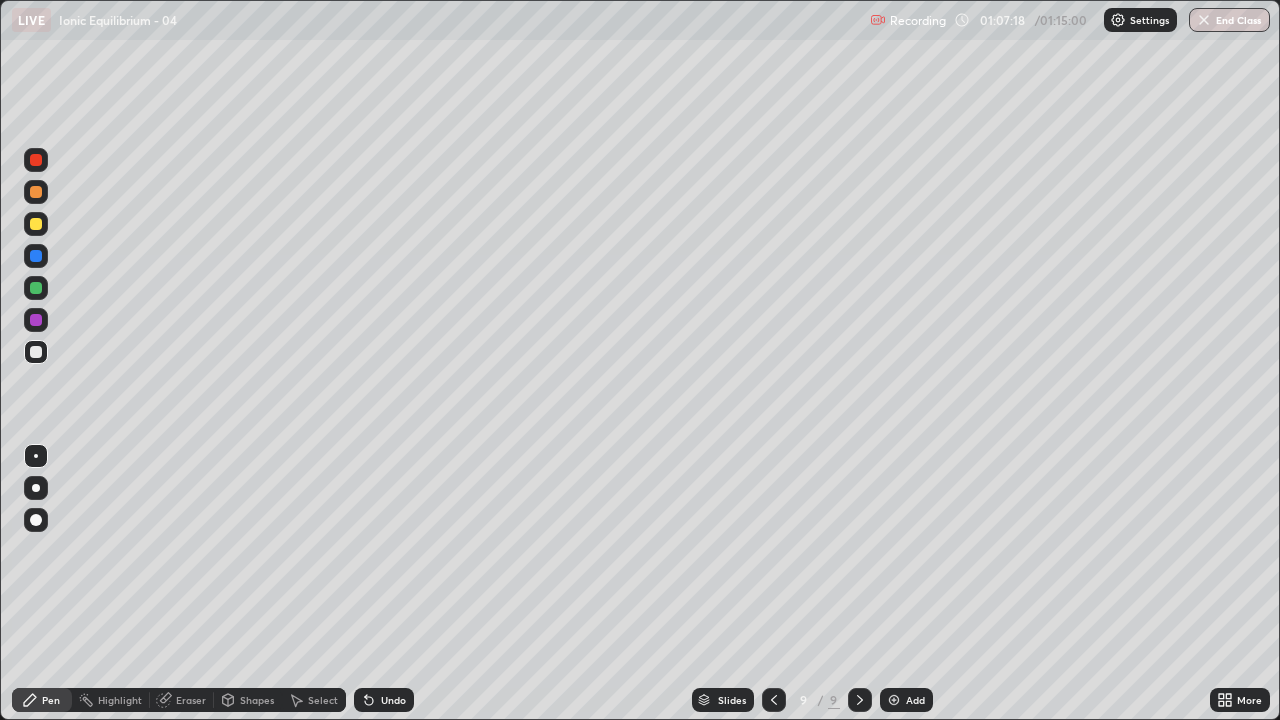 click on "Undo" at bounding box center [393, 700] 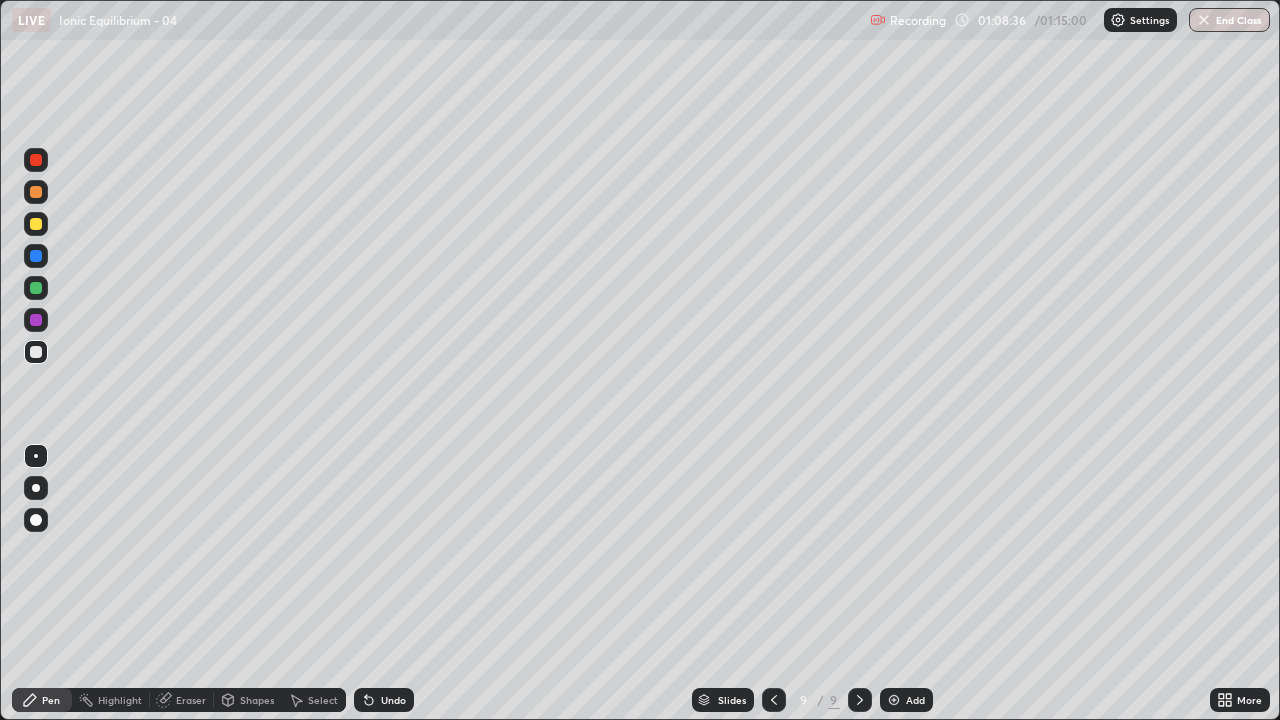 click at bounding box center [894, 700] 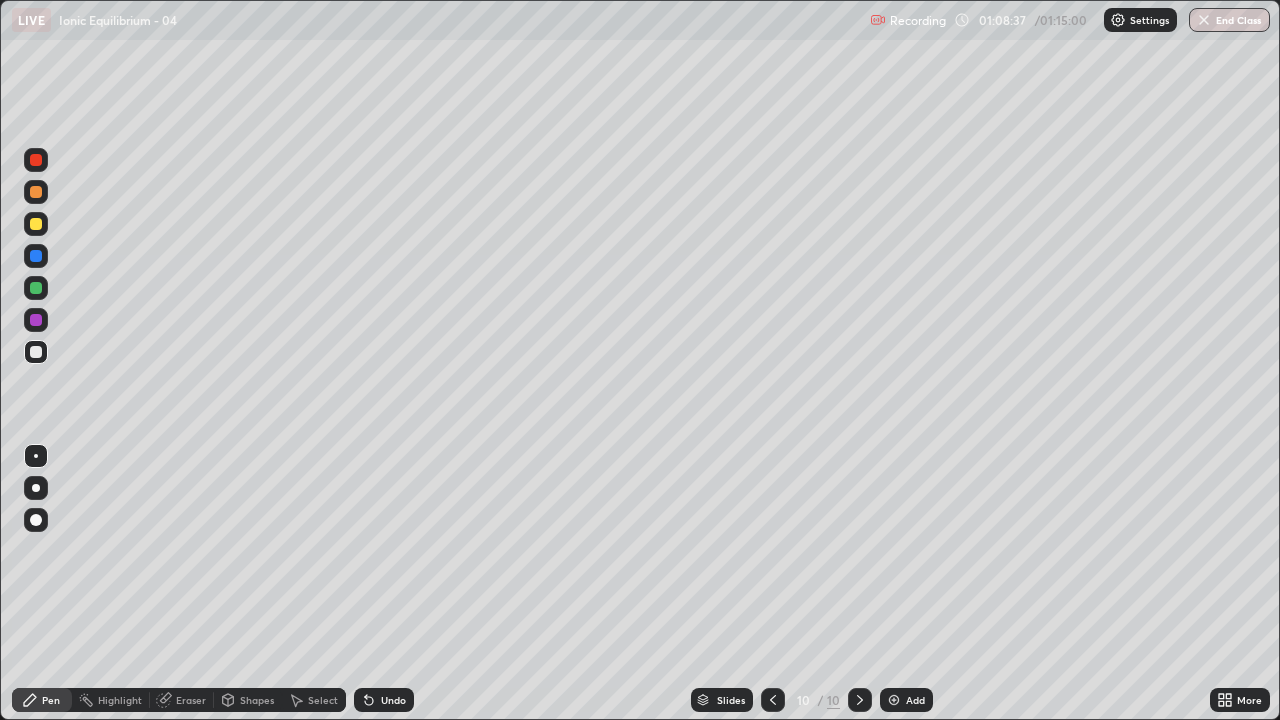 click at bounding box center (894, 700) 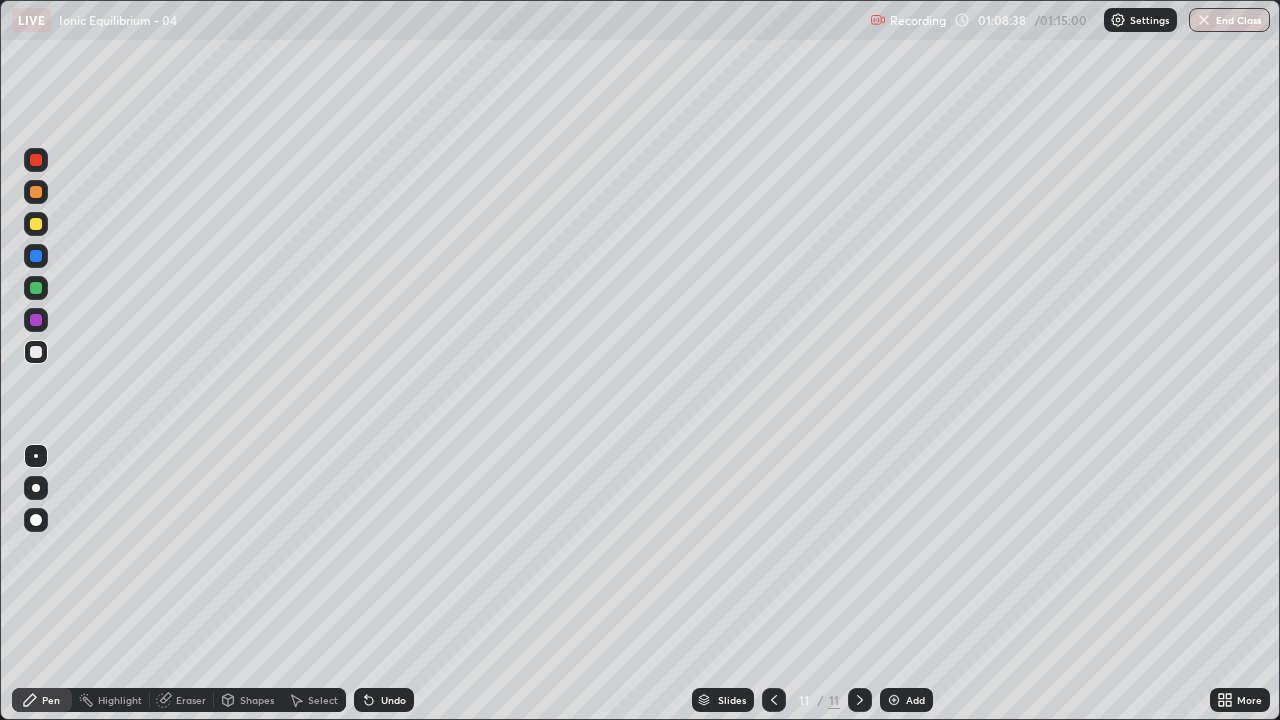 click 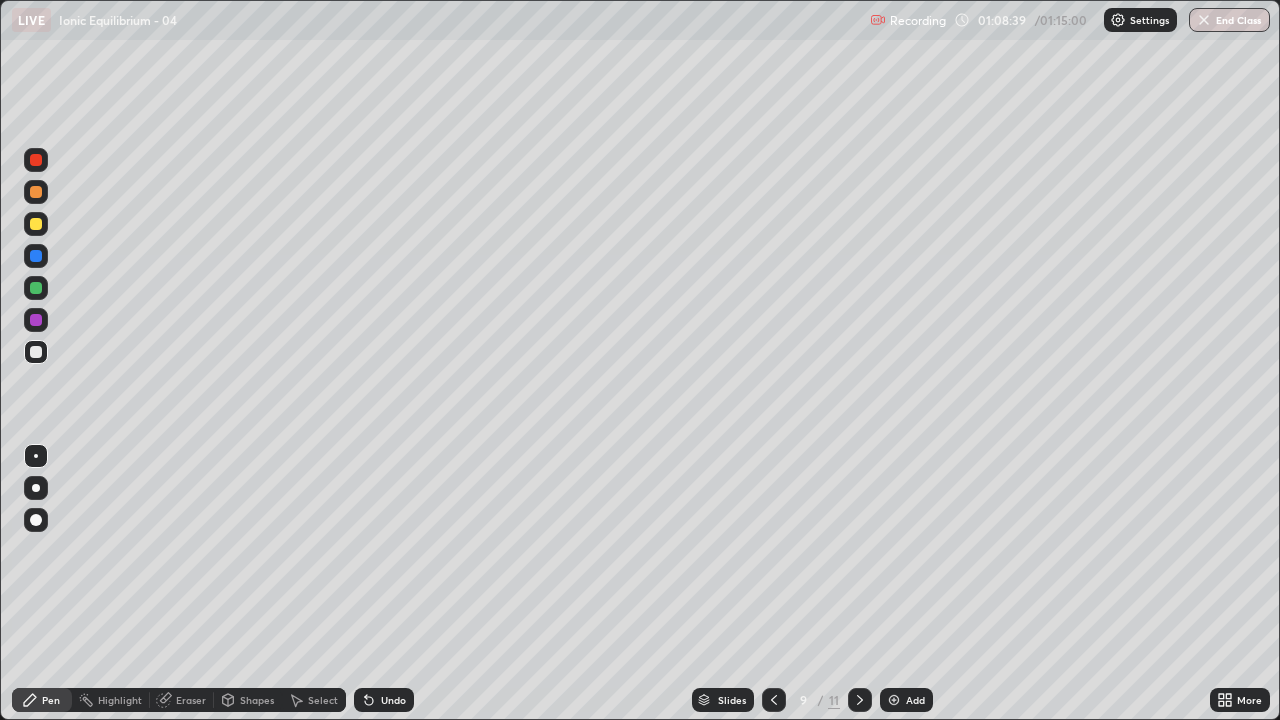click on "Undo" at bounding box center (393, 700) 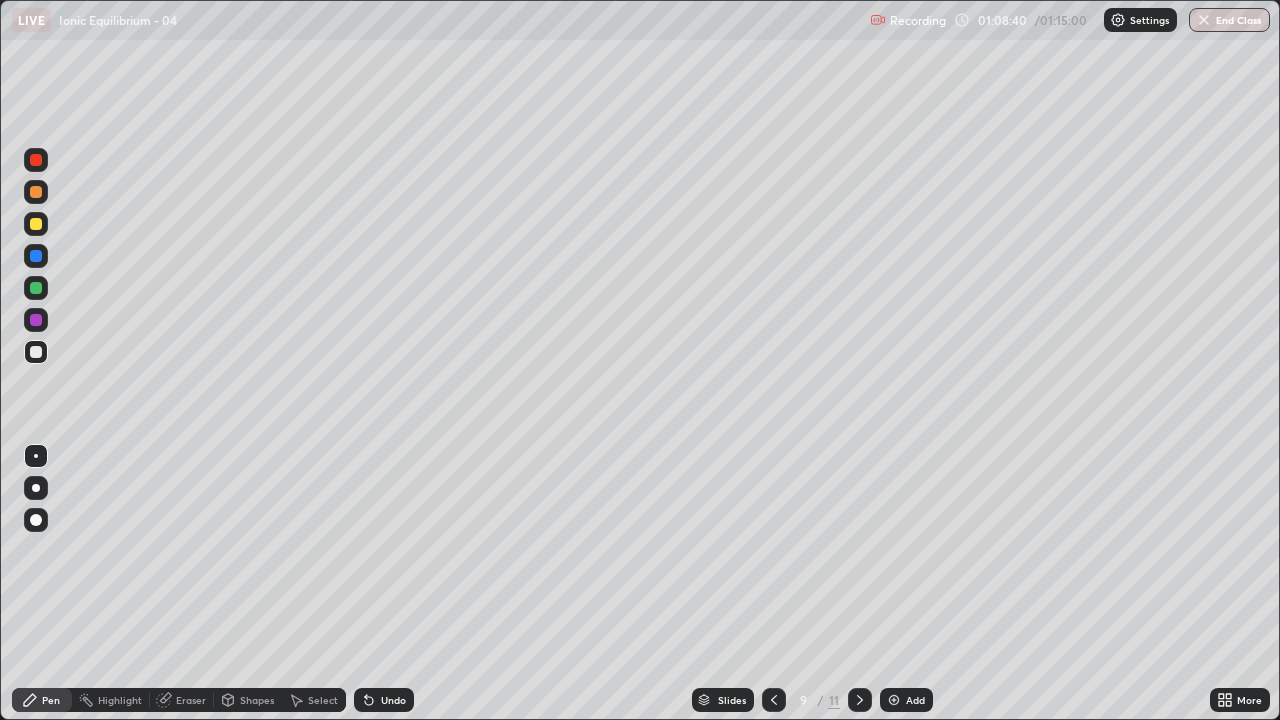 click on "Undo" at bounding box center [393, 700] 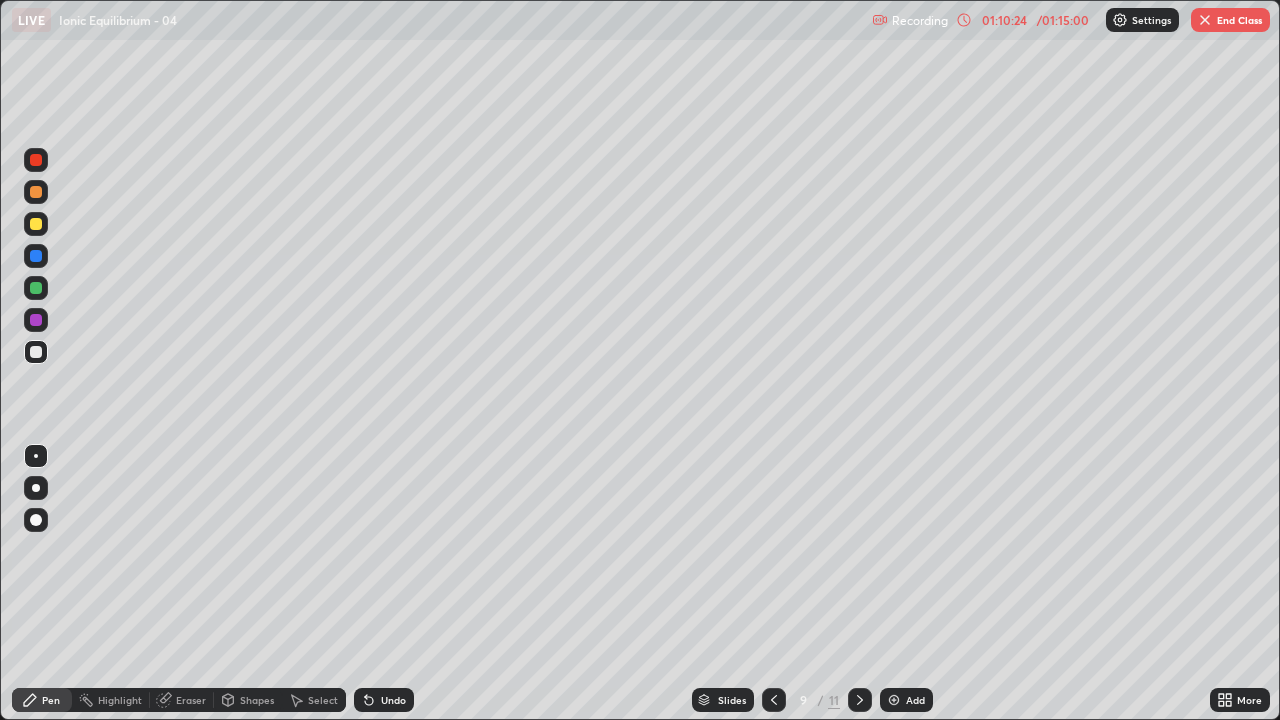click on "Eraser" at bounding box center (191, 700) 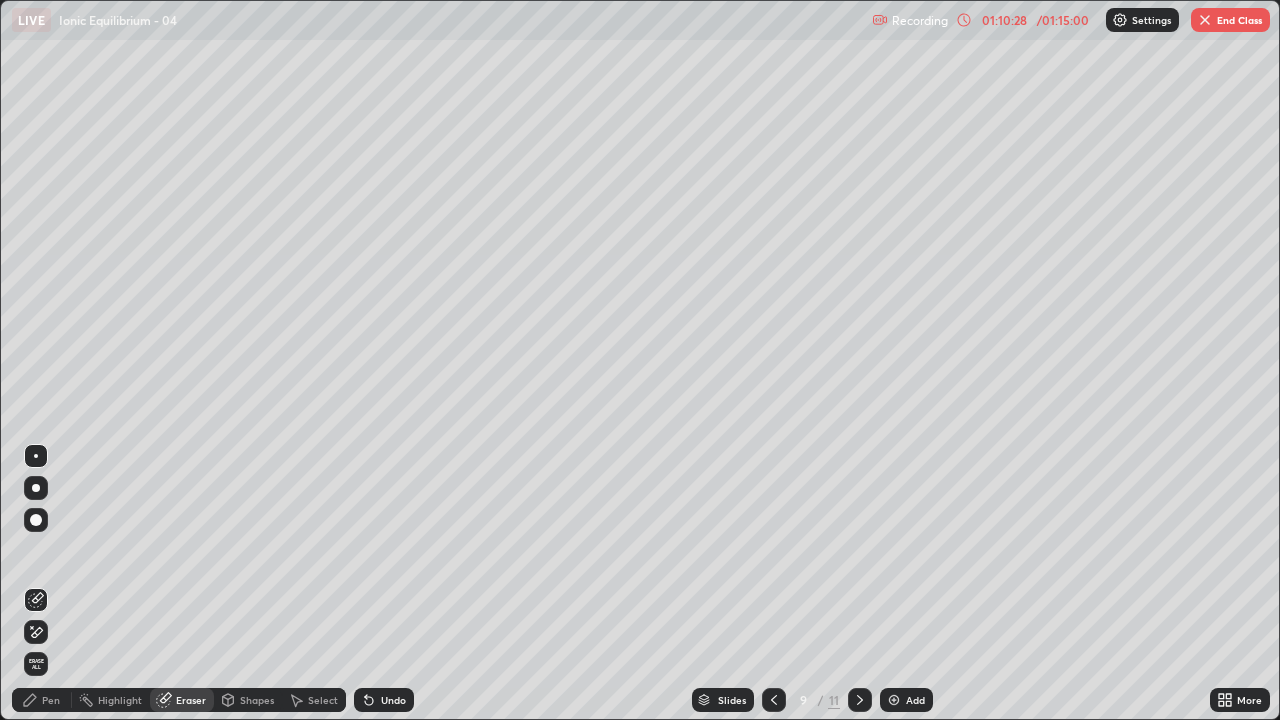 click at bounding box center [36, 520] 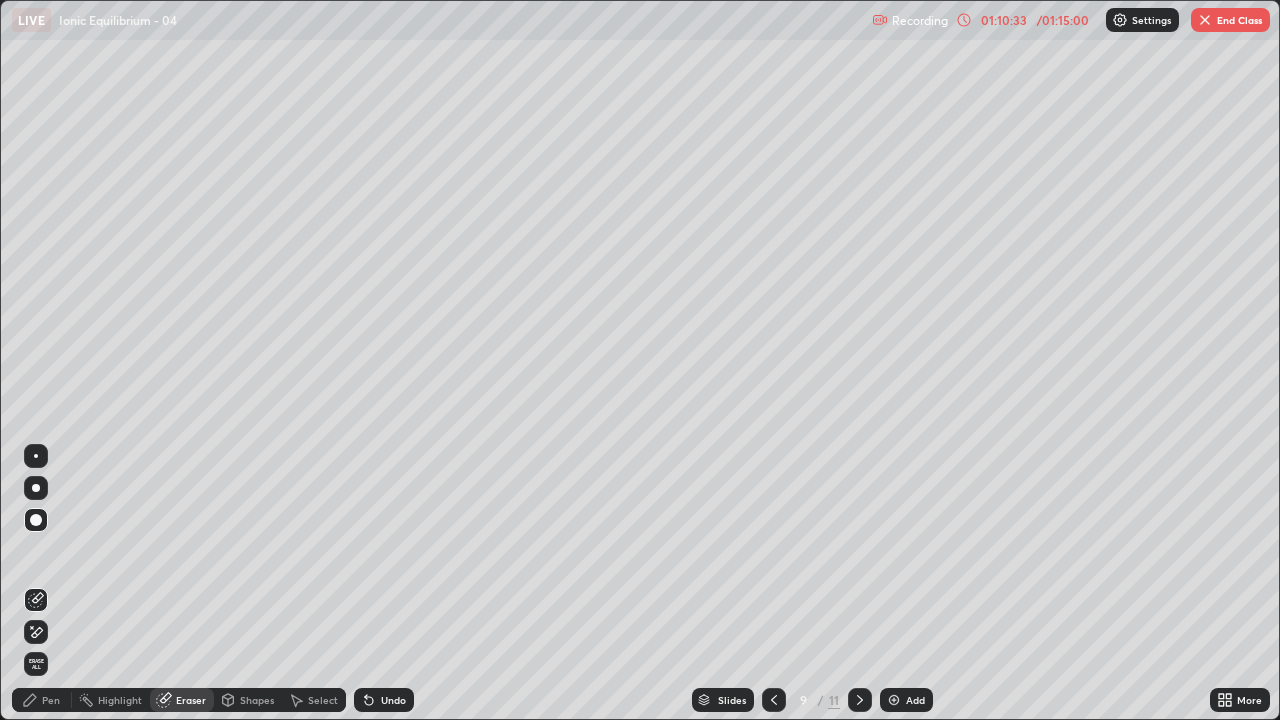 click on "Pen" at bounding box center [42, 700] 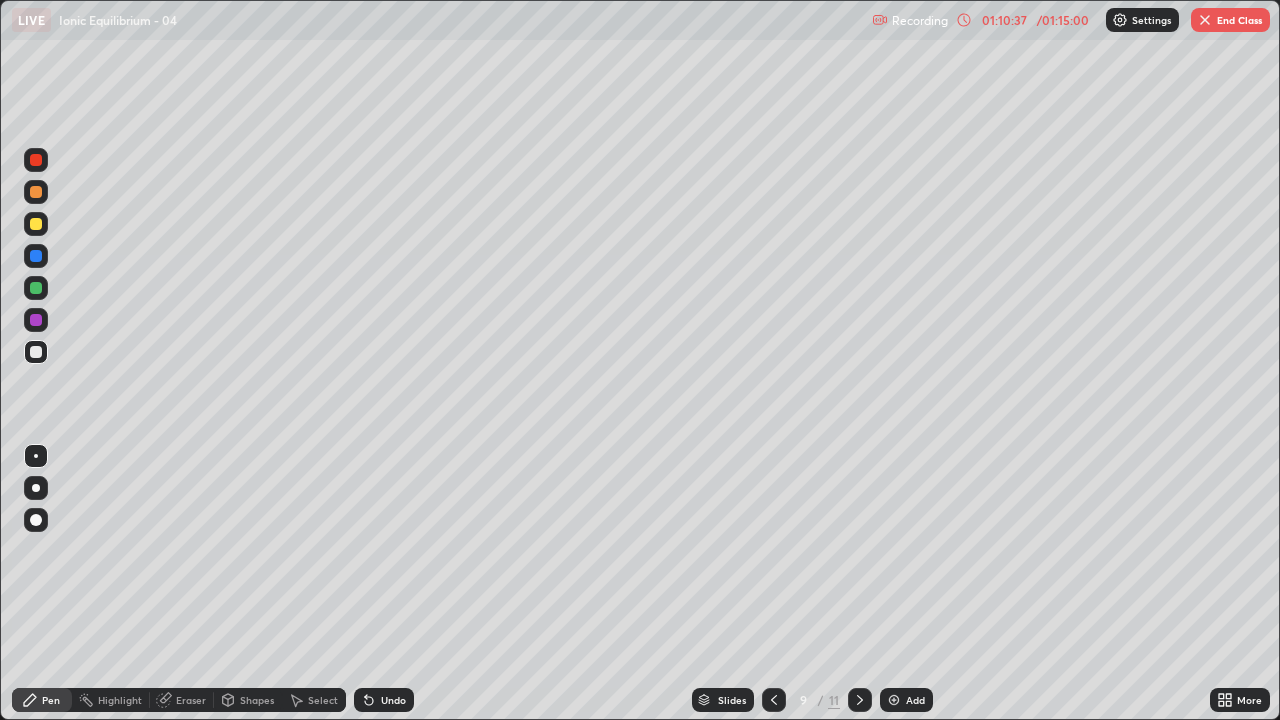 click on "Pen" at bounding box center [42, 700] 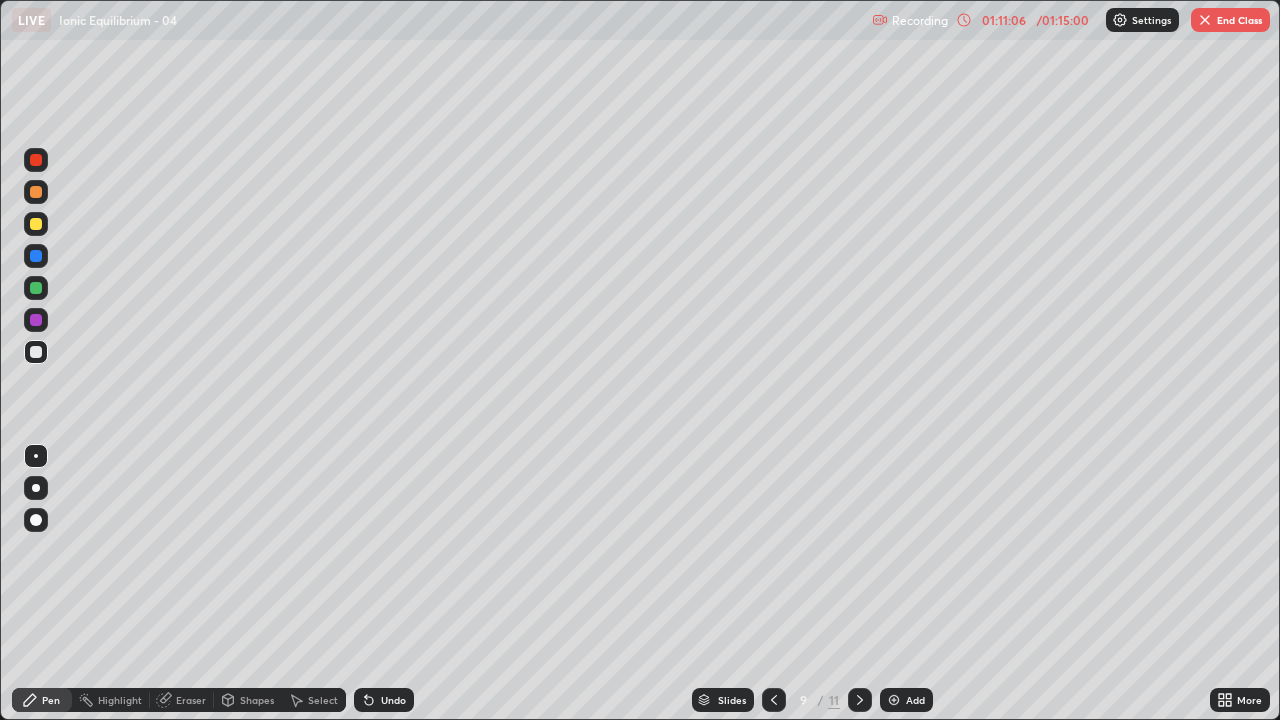 click on "Eraser" at bounding box center (191, 700) 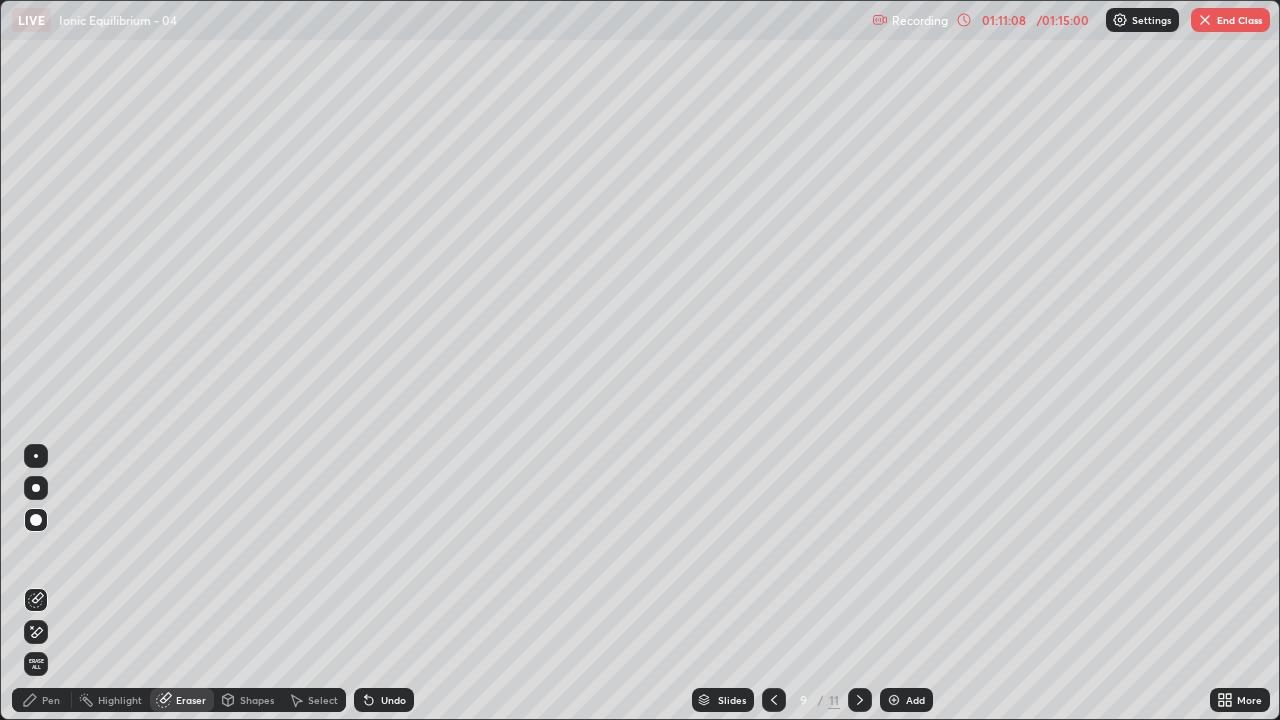 click on "Pen" at bounding box center (51, 700) 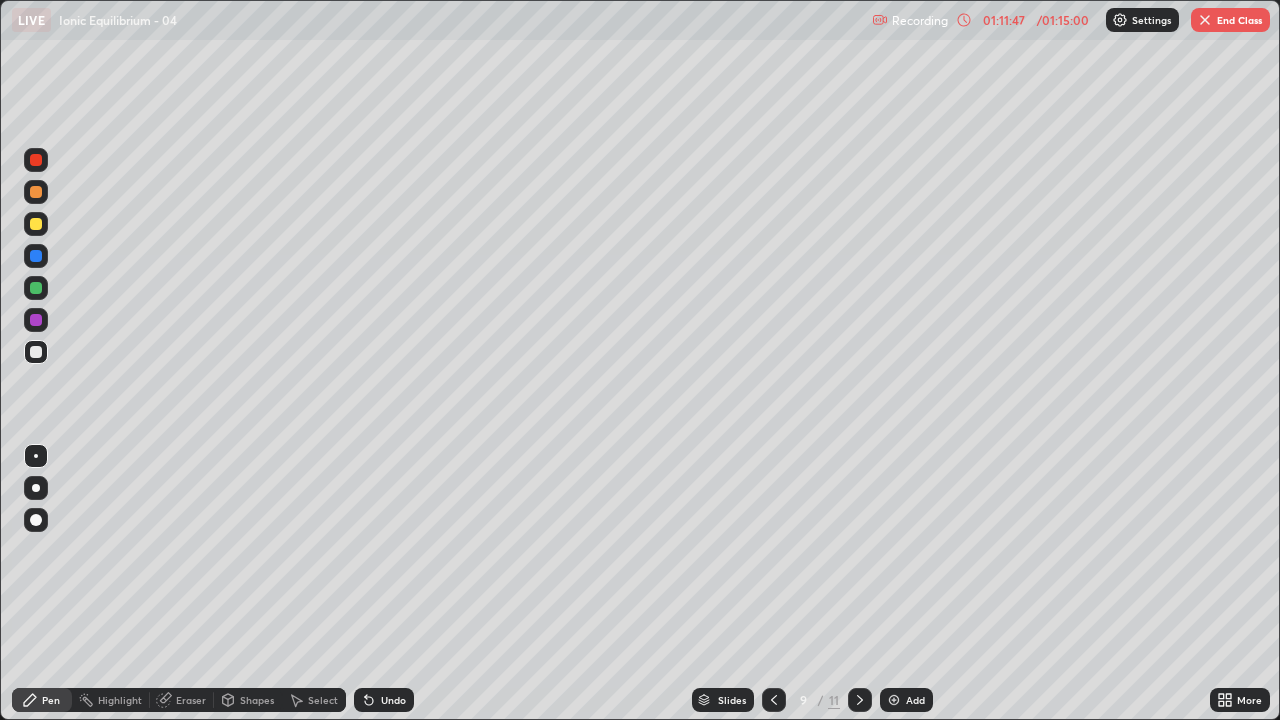 click 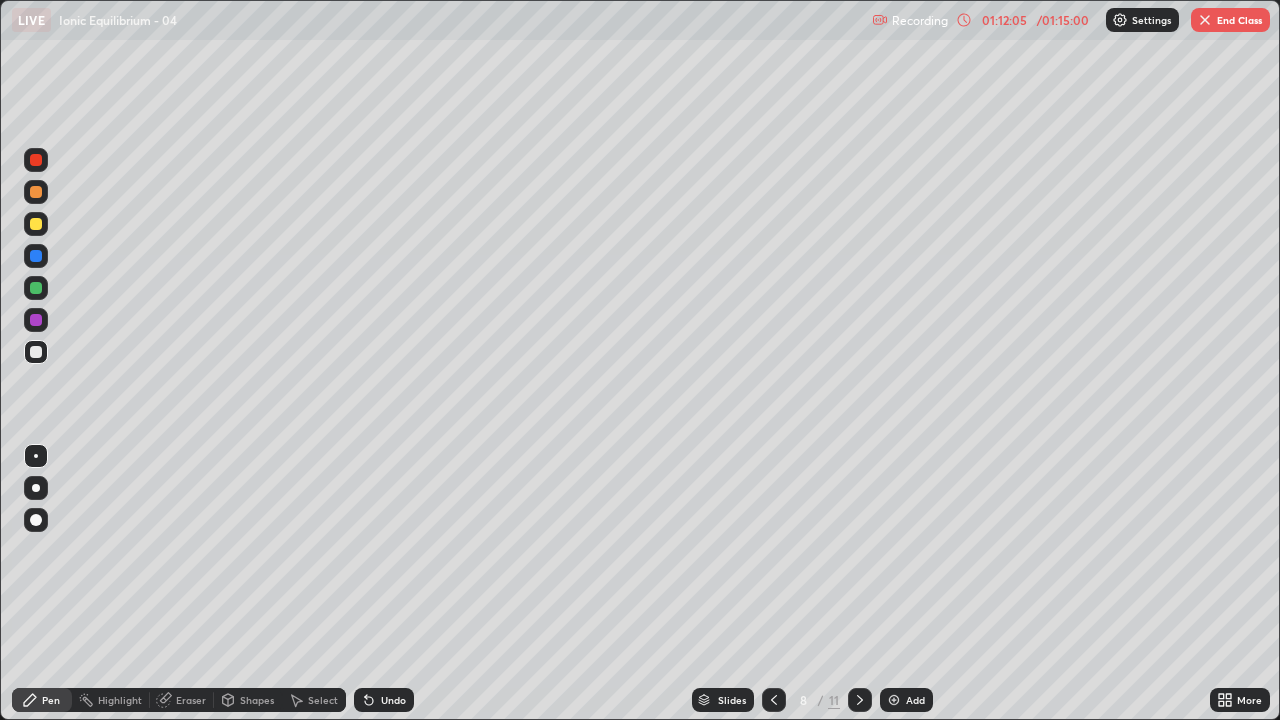 click 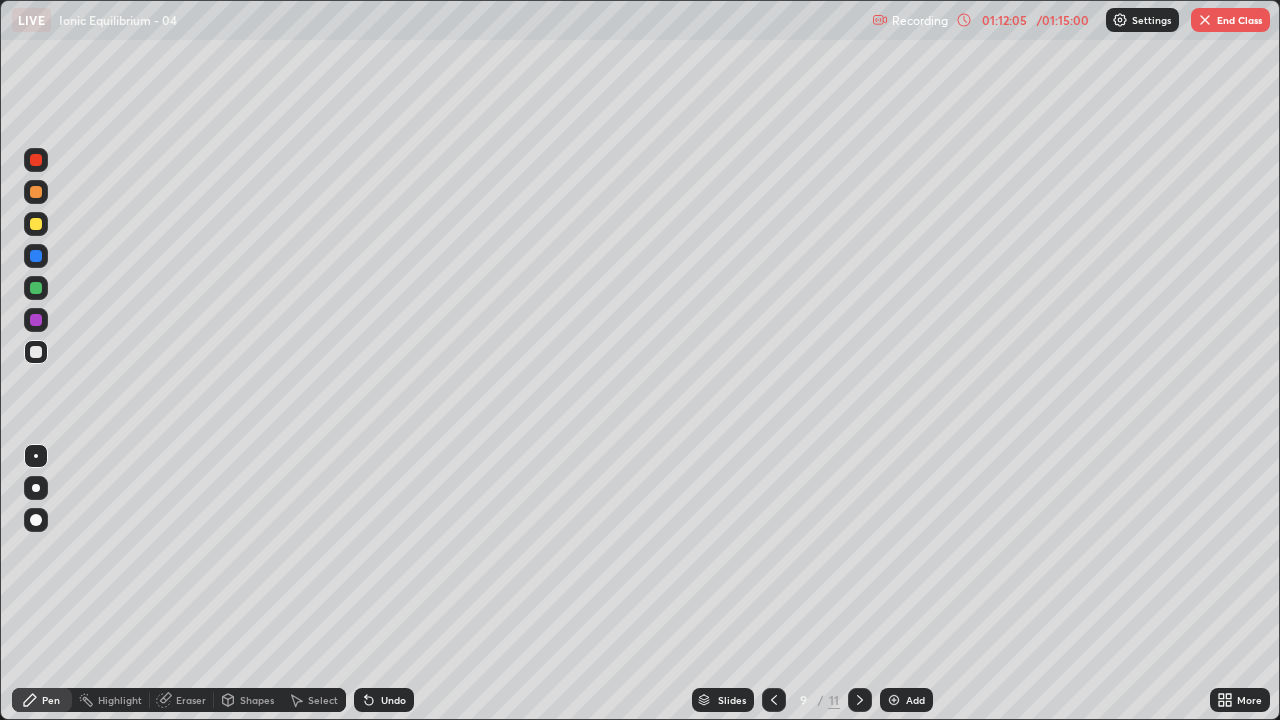click at bounding box center (860, 700) 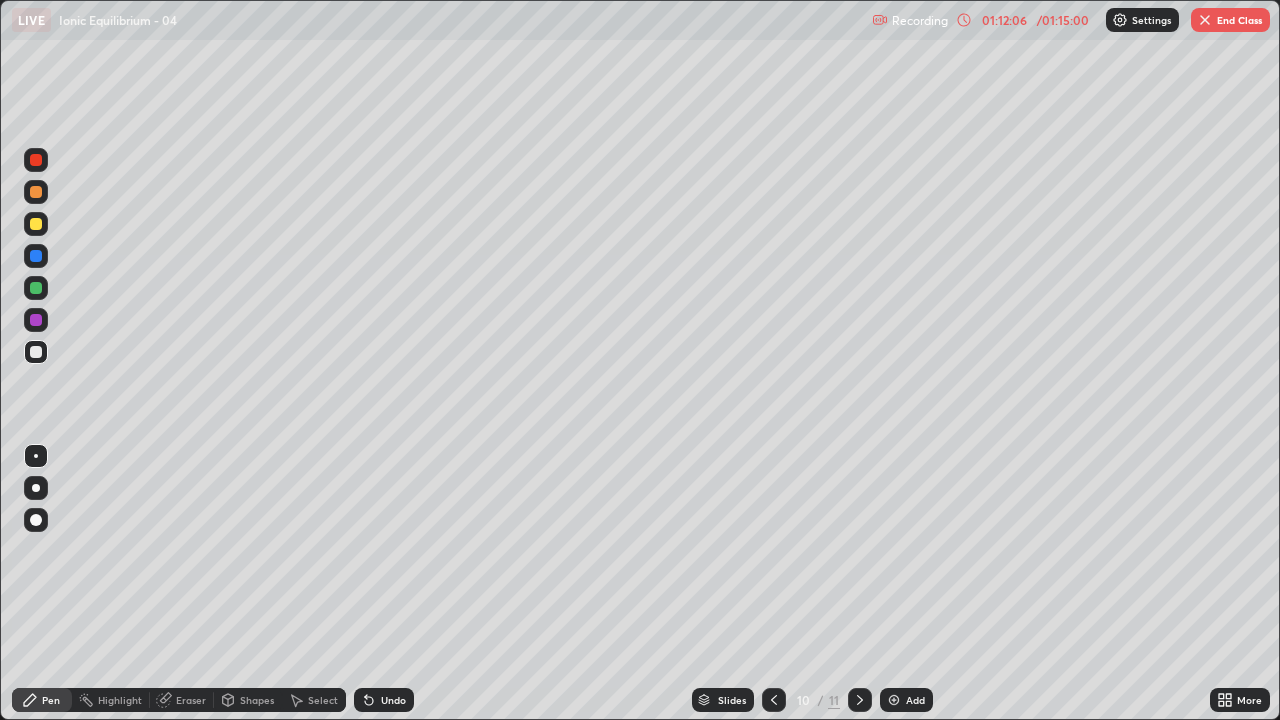 click 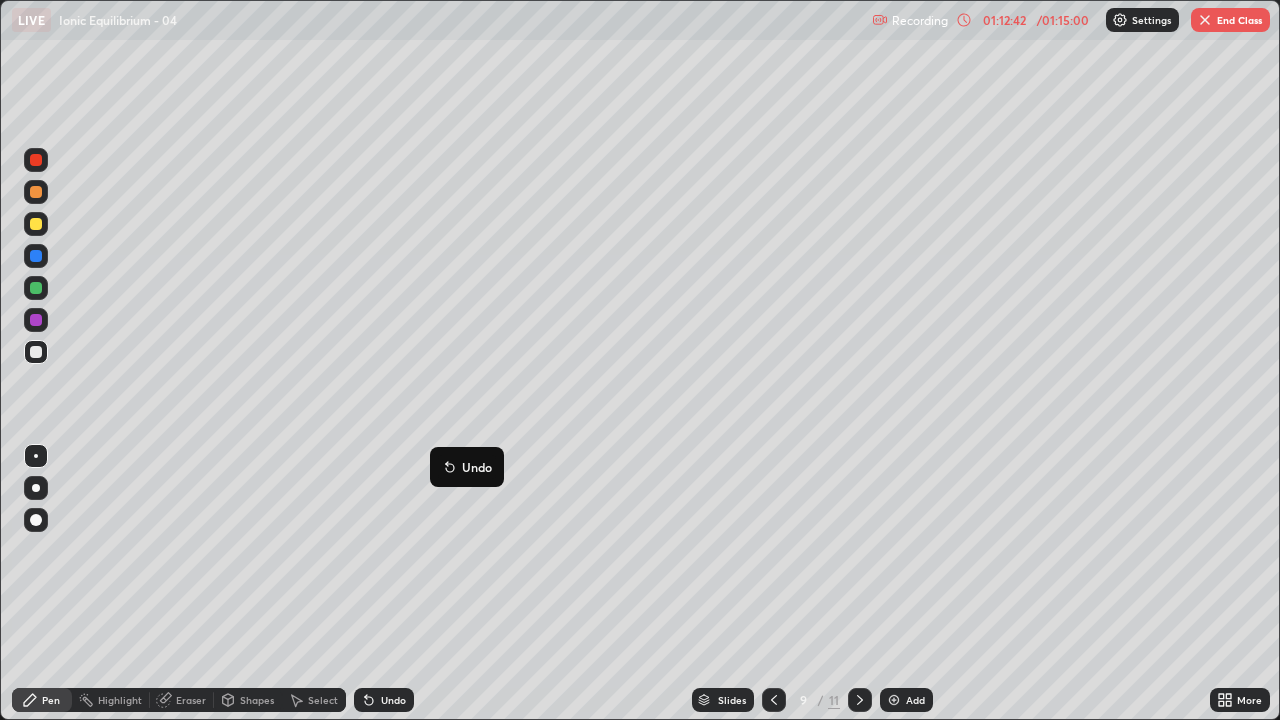 click 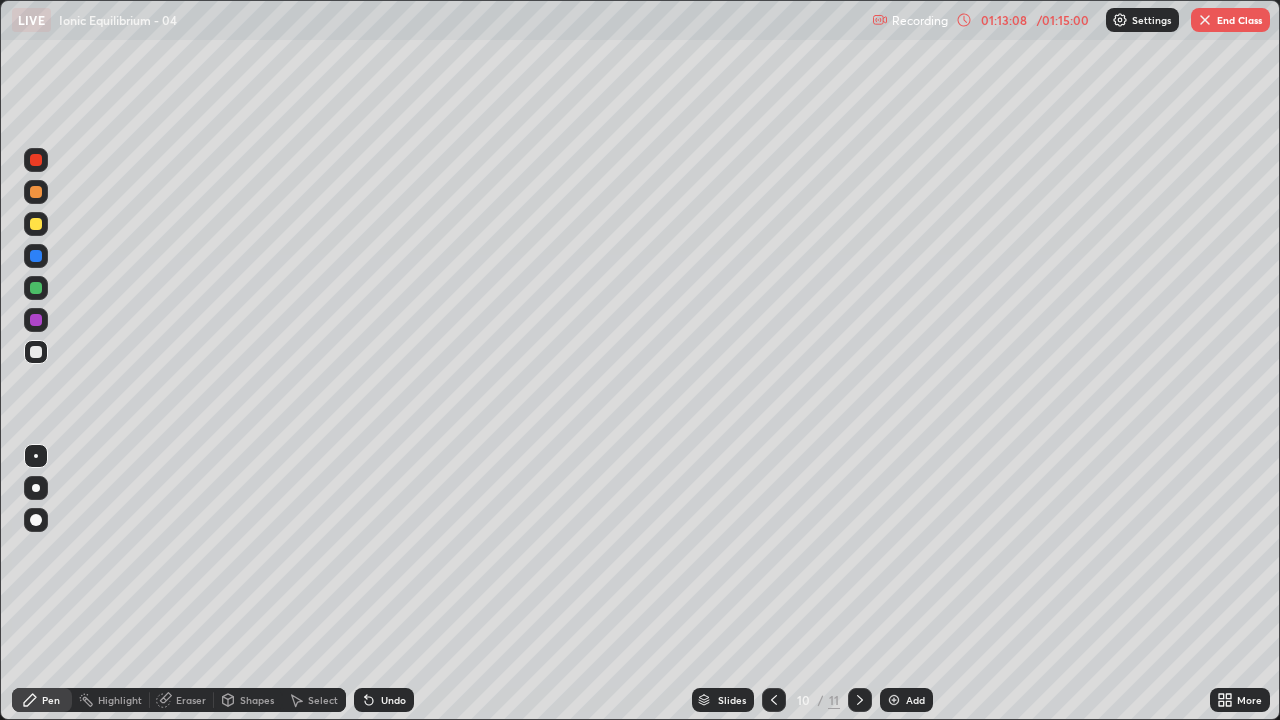 click on "Undo" at bounding box center (393, 700) 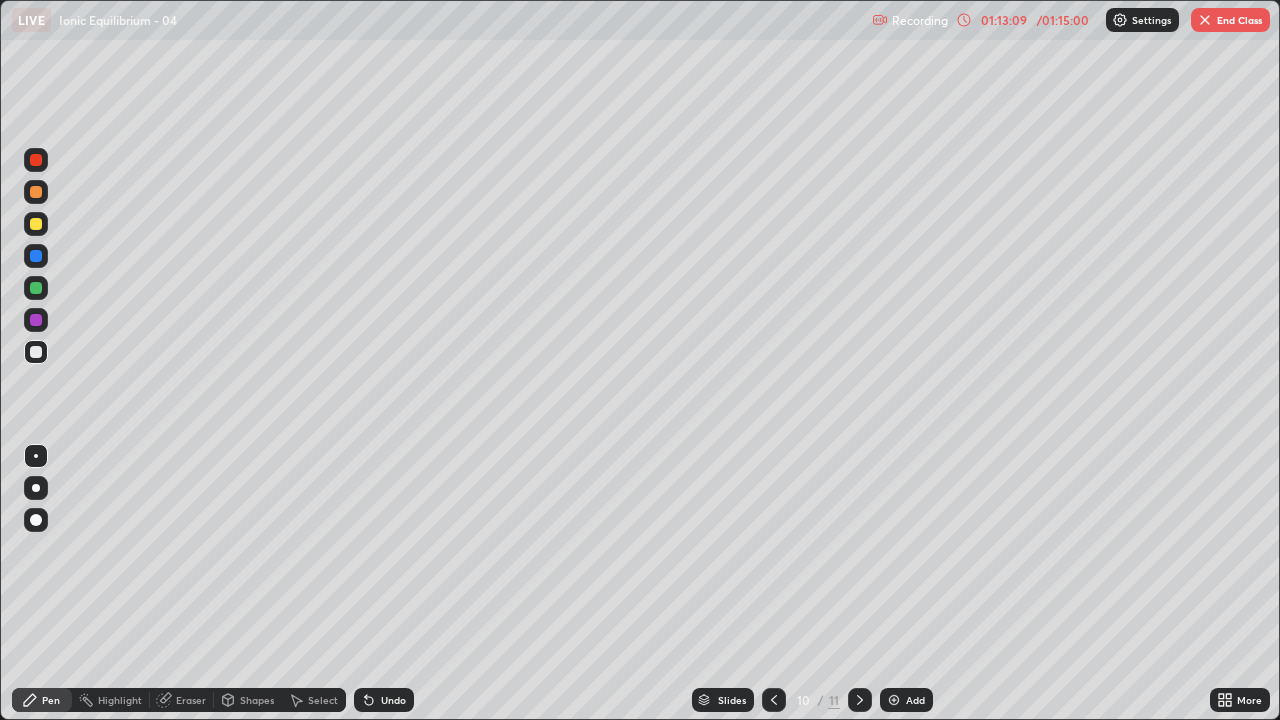 click on "Undo" at bounding box center (384, 700) 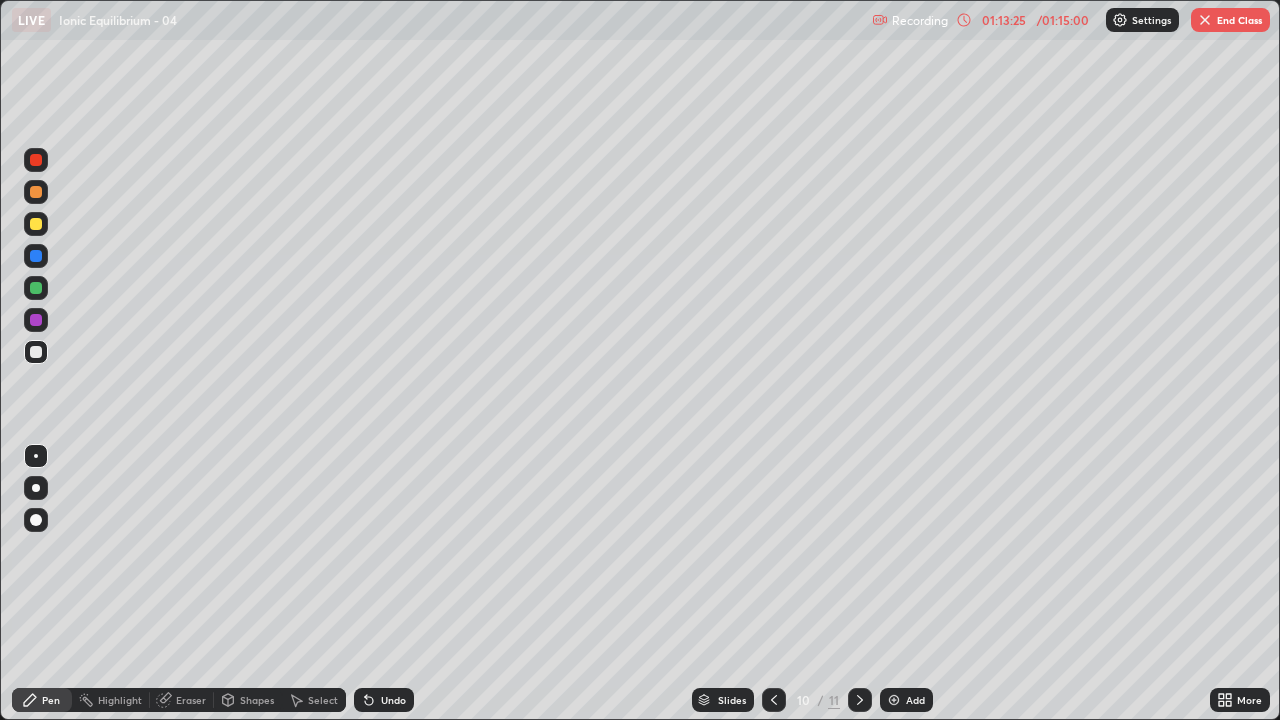 click on "Undo" at bounding box center (393, 700) 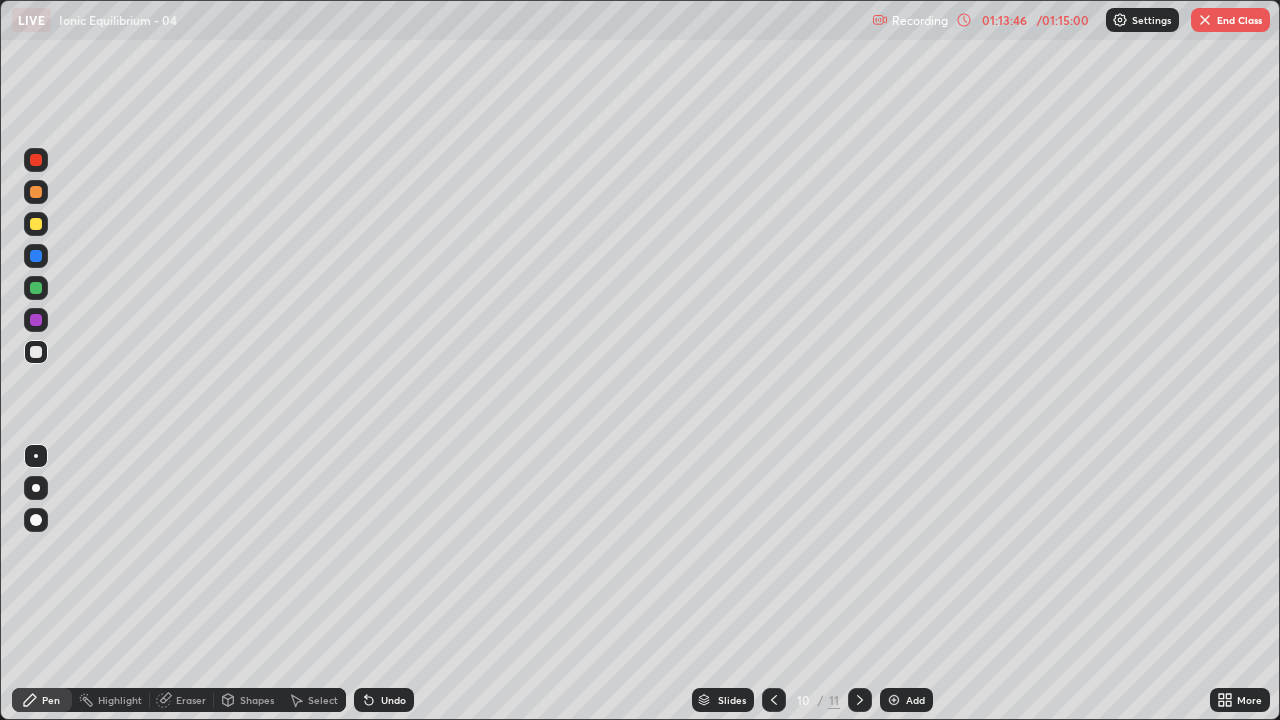 click 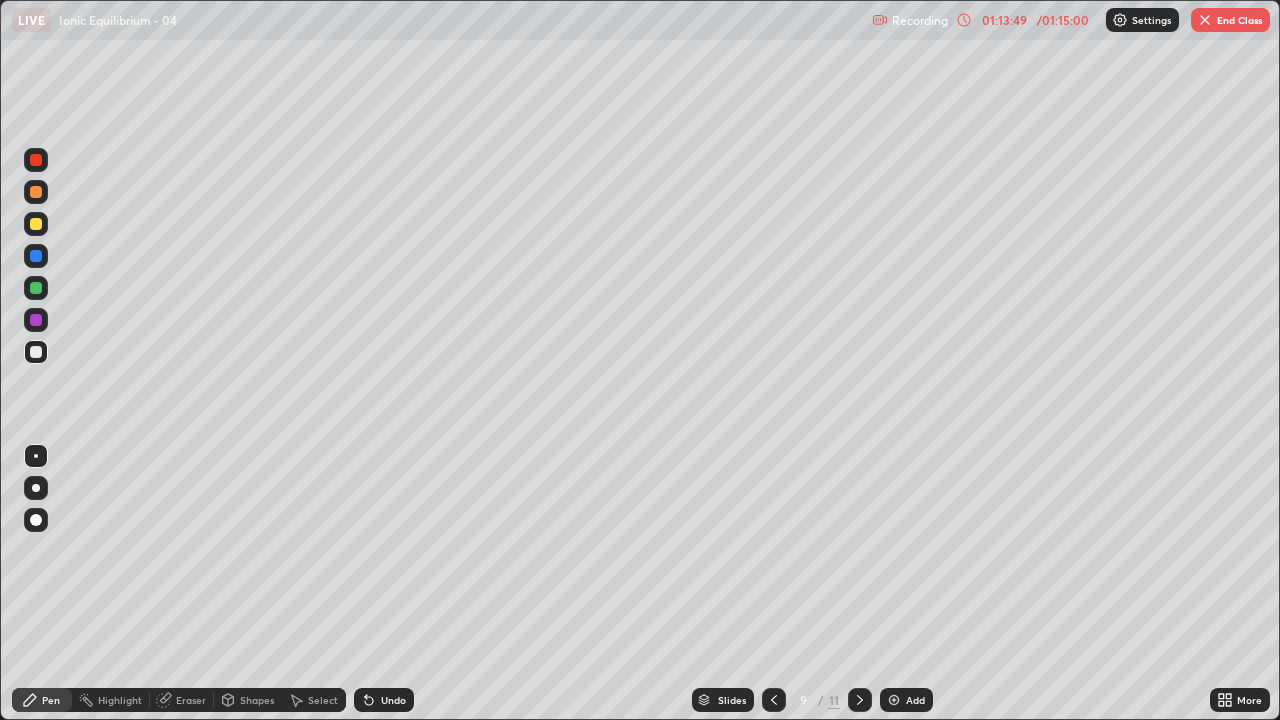 click 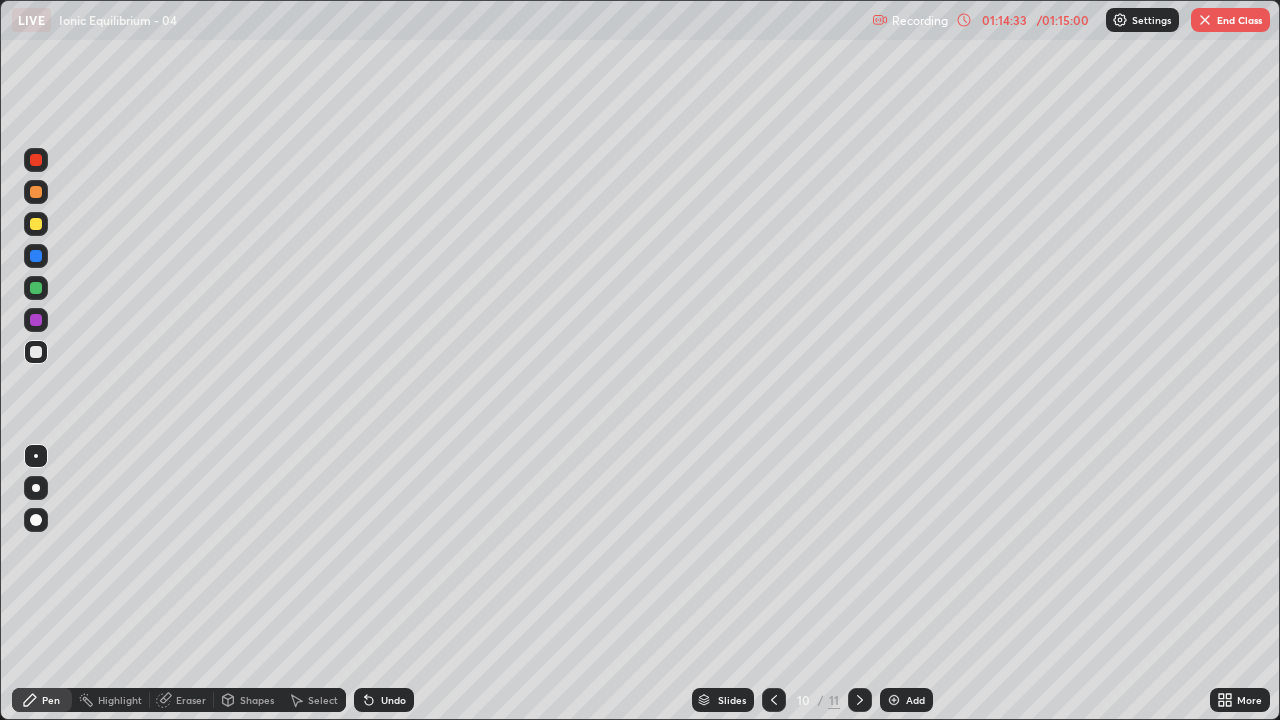 click 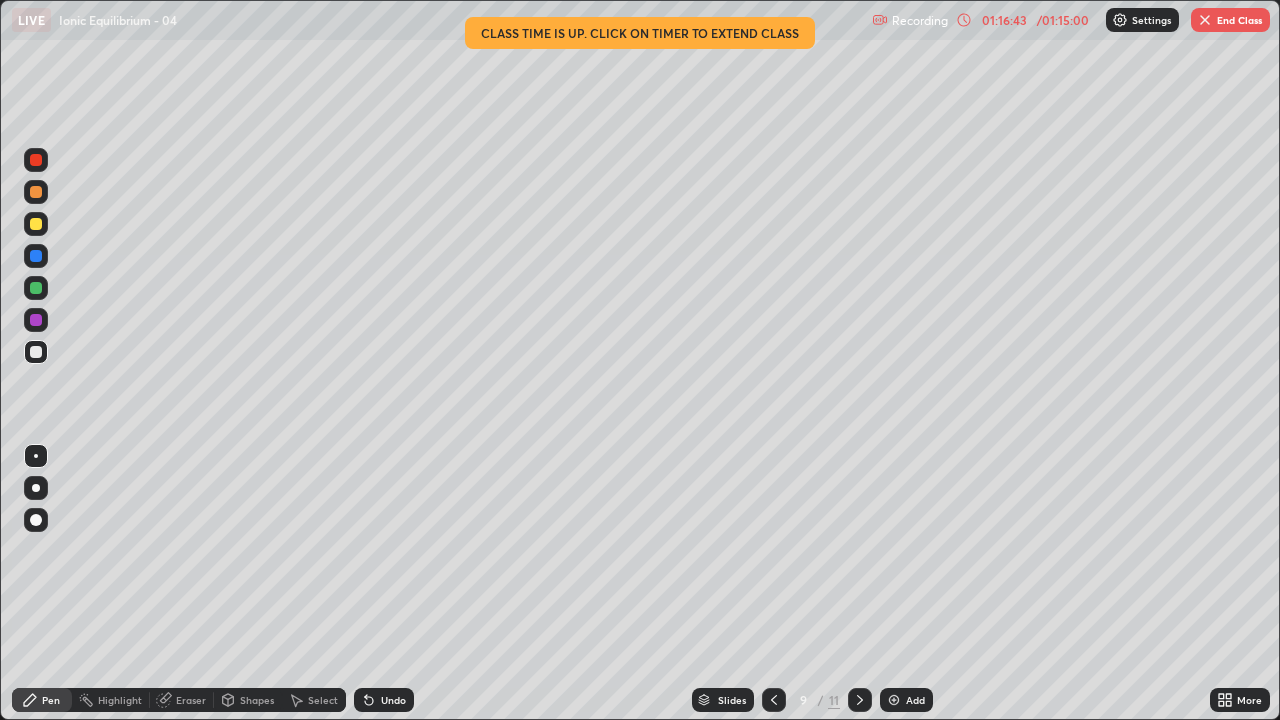 click on "End Class" at bounding box center (1230, 20) 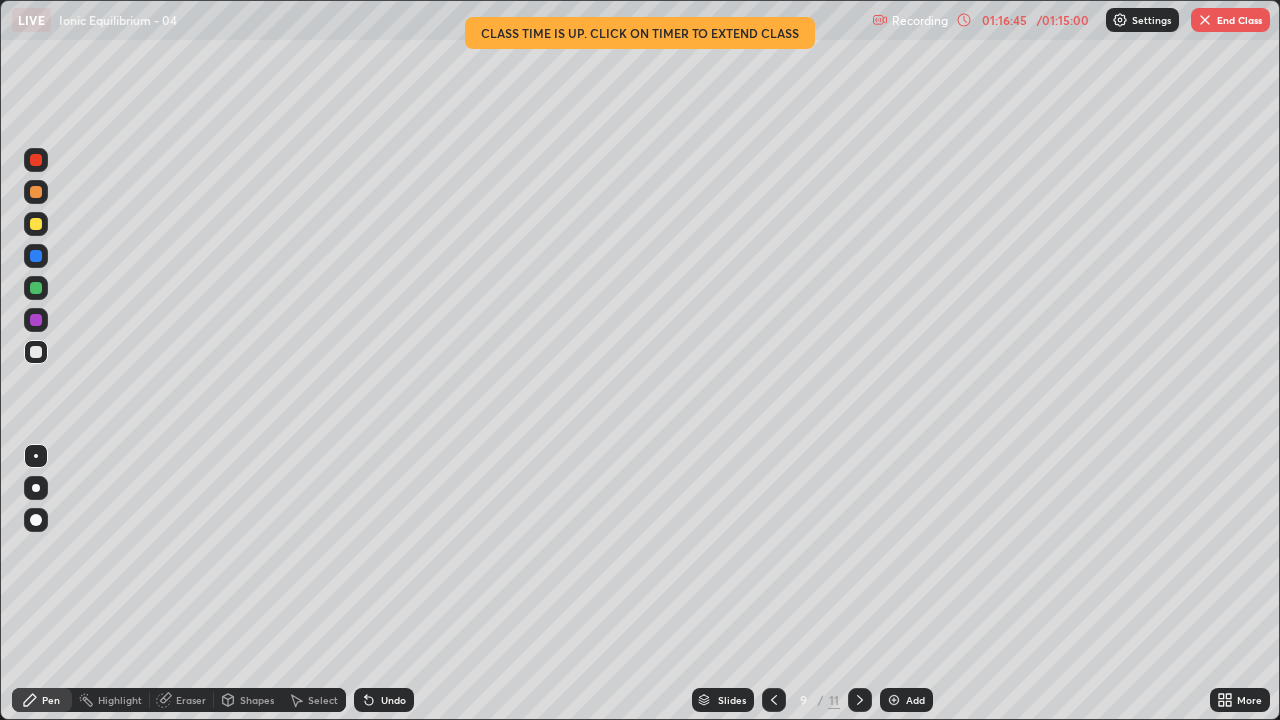 click at bounding box center (1205, 20) 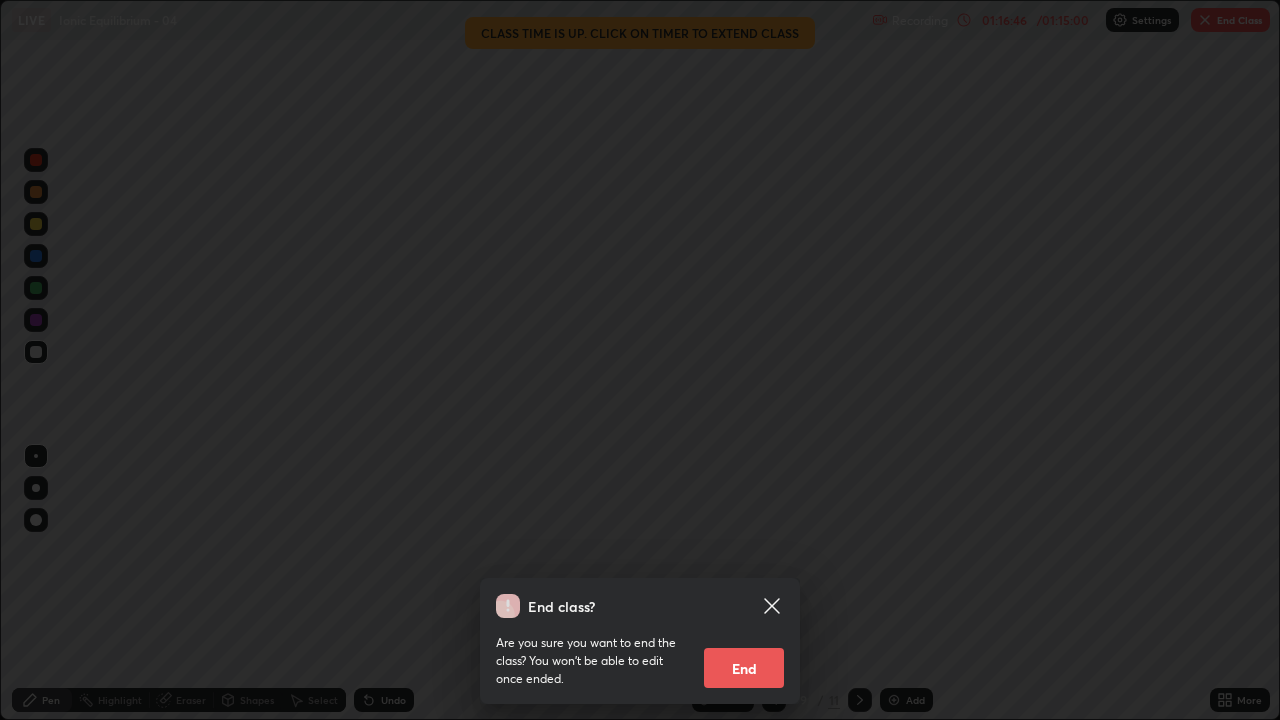 click 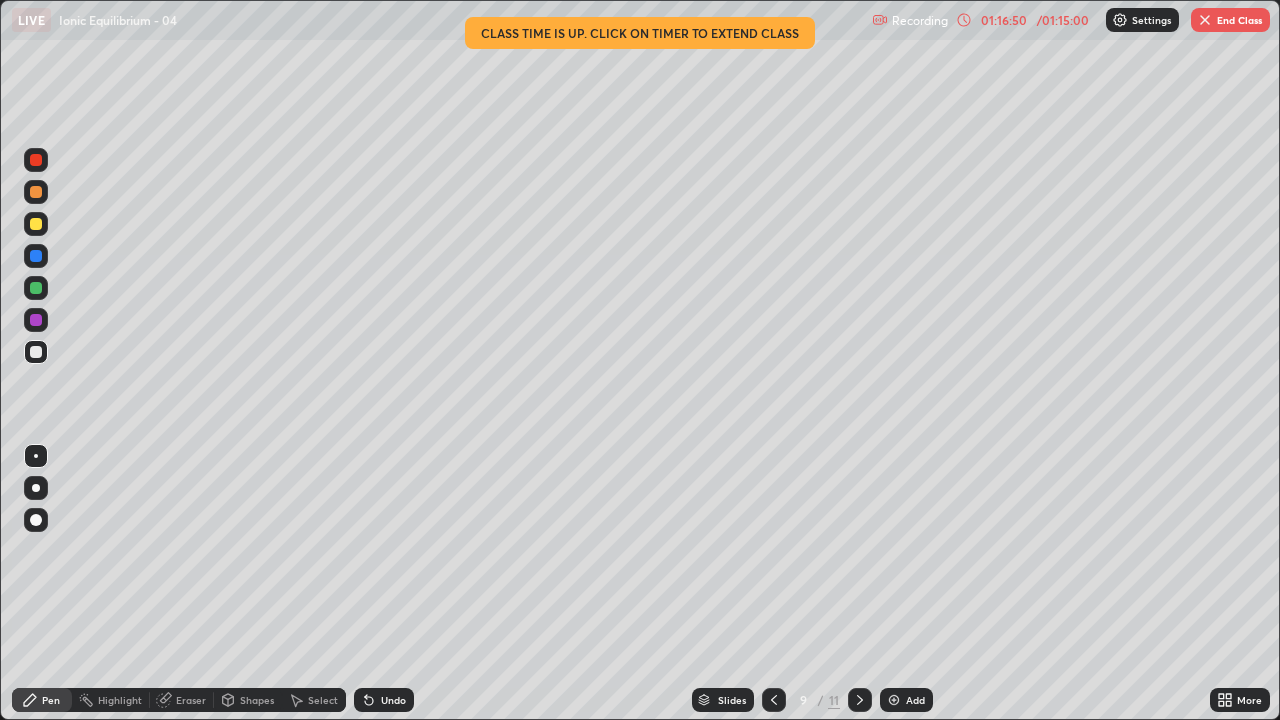 click on "Slides" at bounding box center [732, 700] 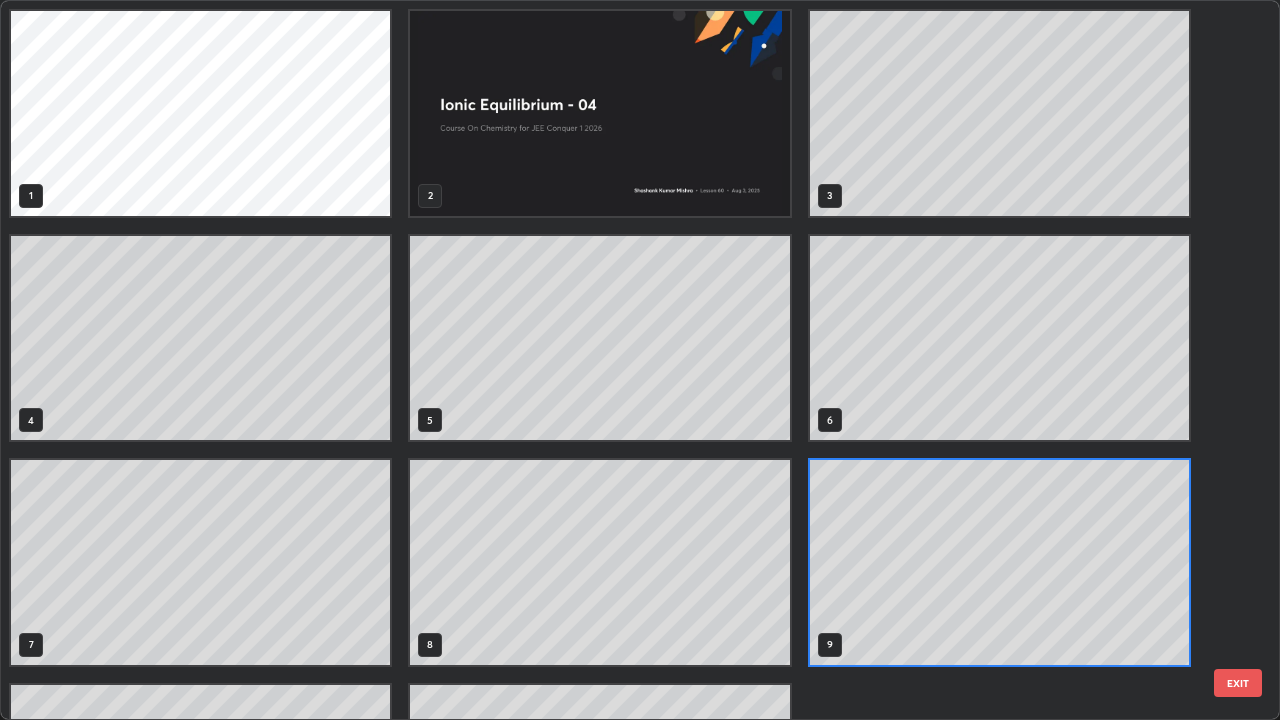 scroll, scrollTop: 7, scrollLeft: 11, axis: both 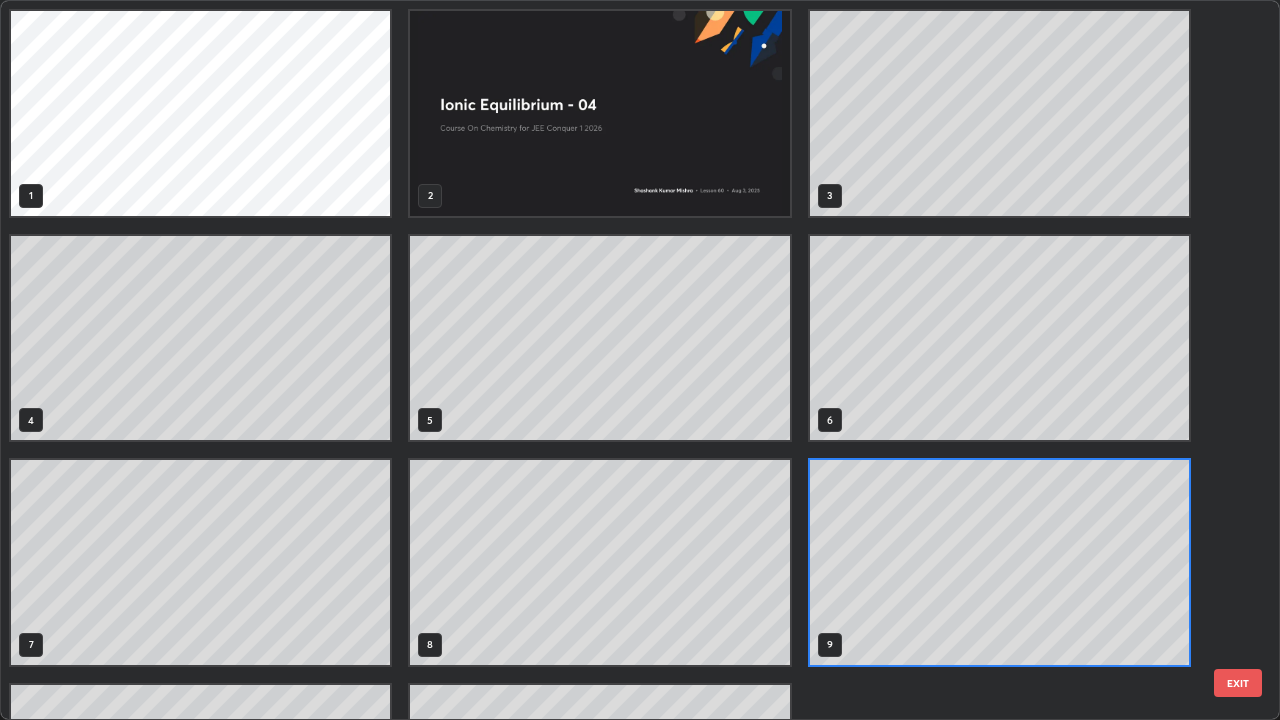 click at bounding box center [599, 113] 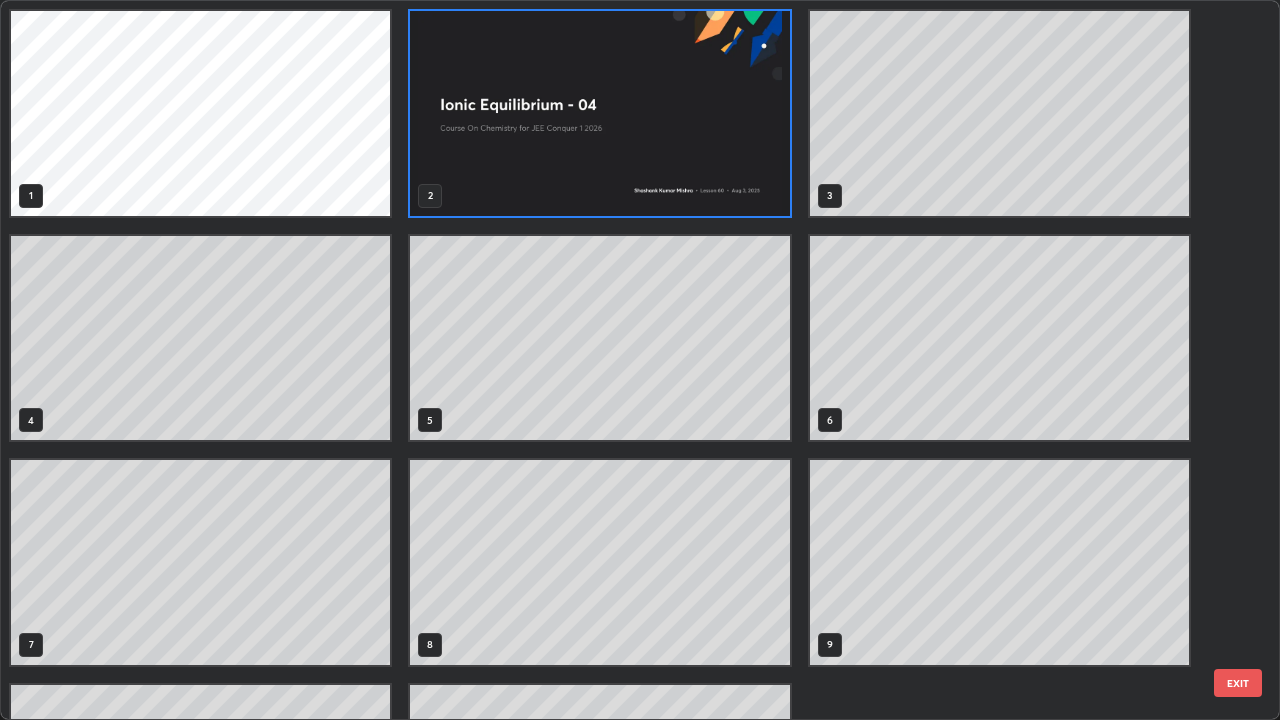 click at bounding box center (599, 113) 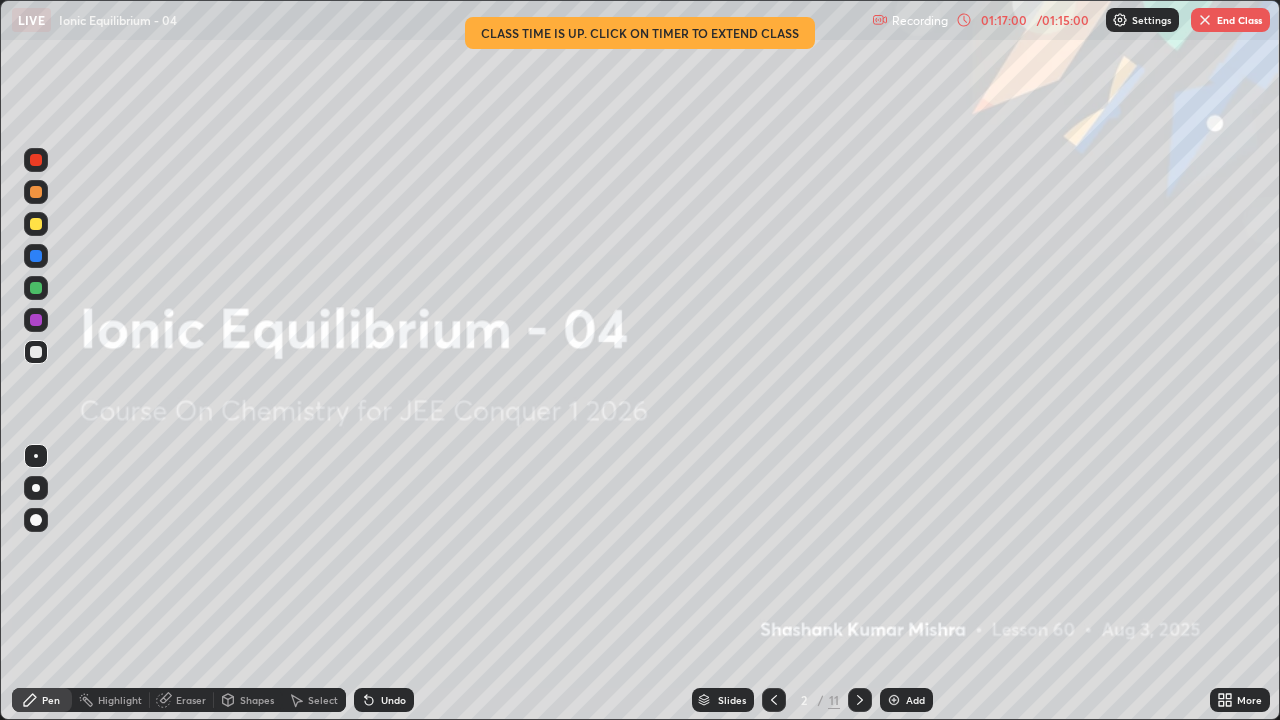 click on "End Class" at bounding box center [1230, 20] 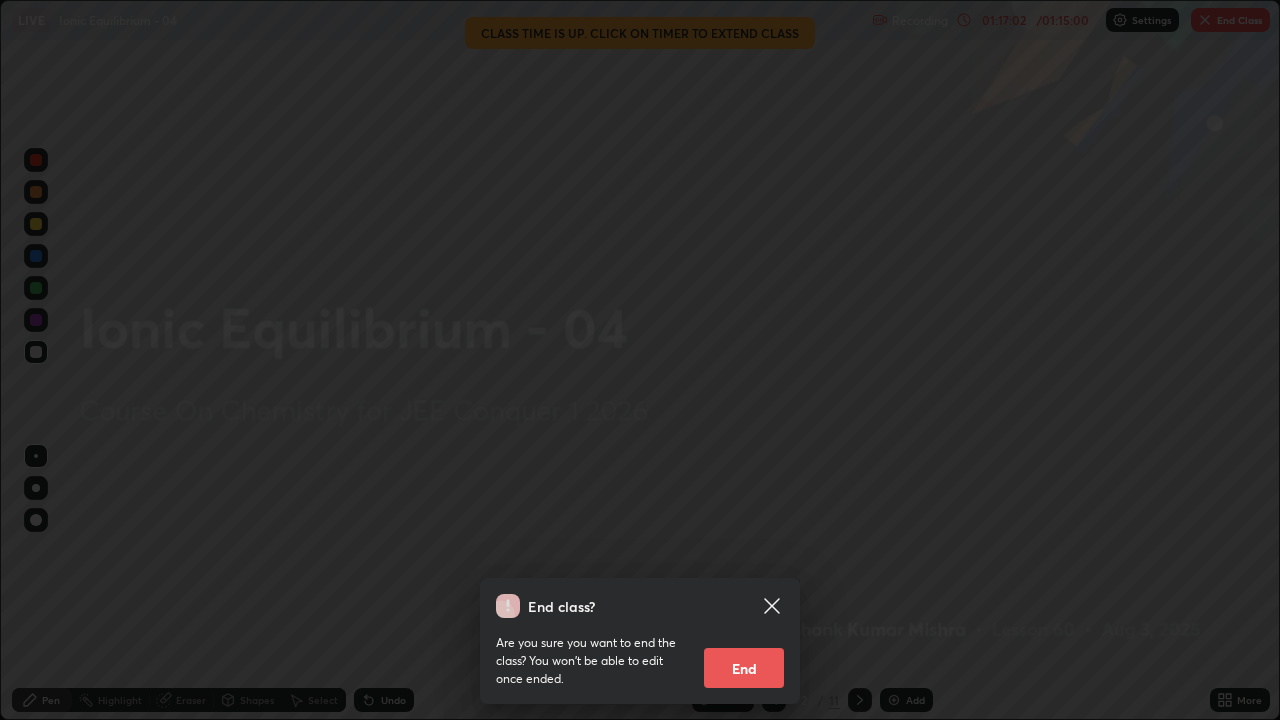 click on "End" at bounding box center (744, 668) 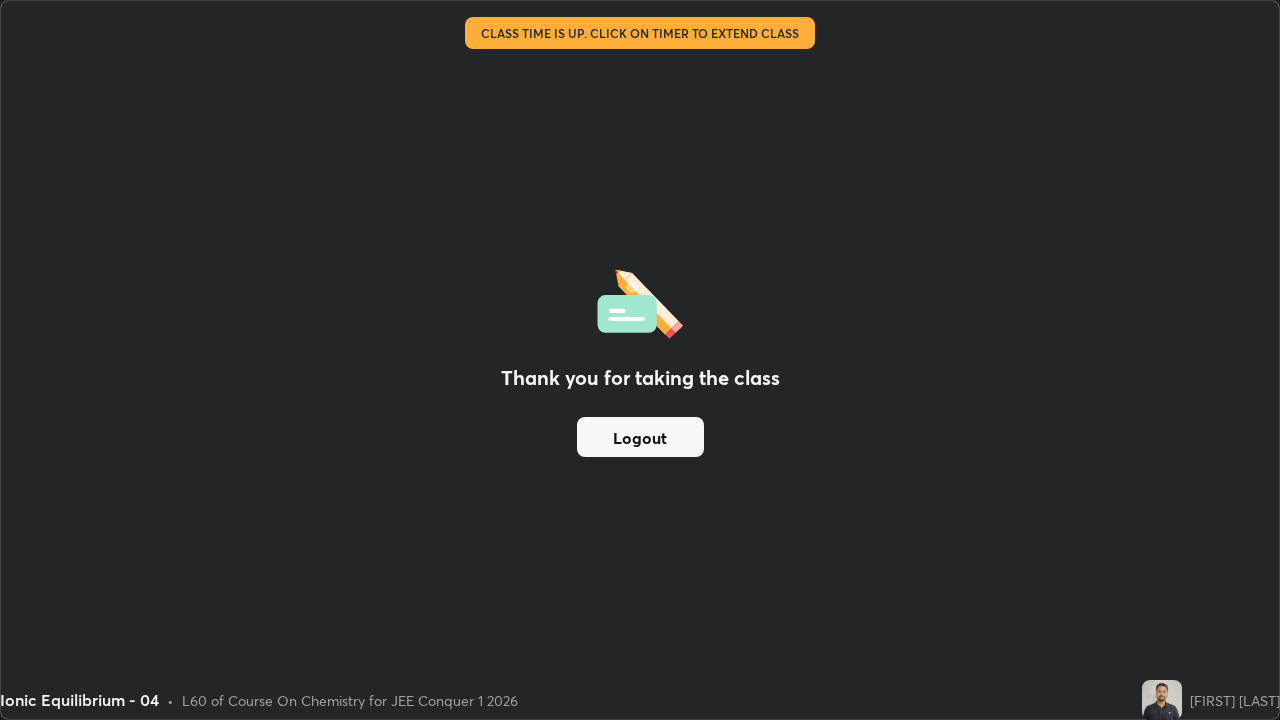 click on "Thank you for taking the class Logout" at bounding box center [640, 360] 